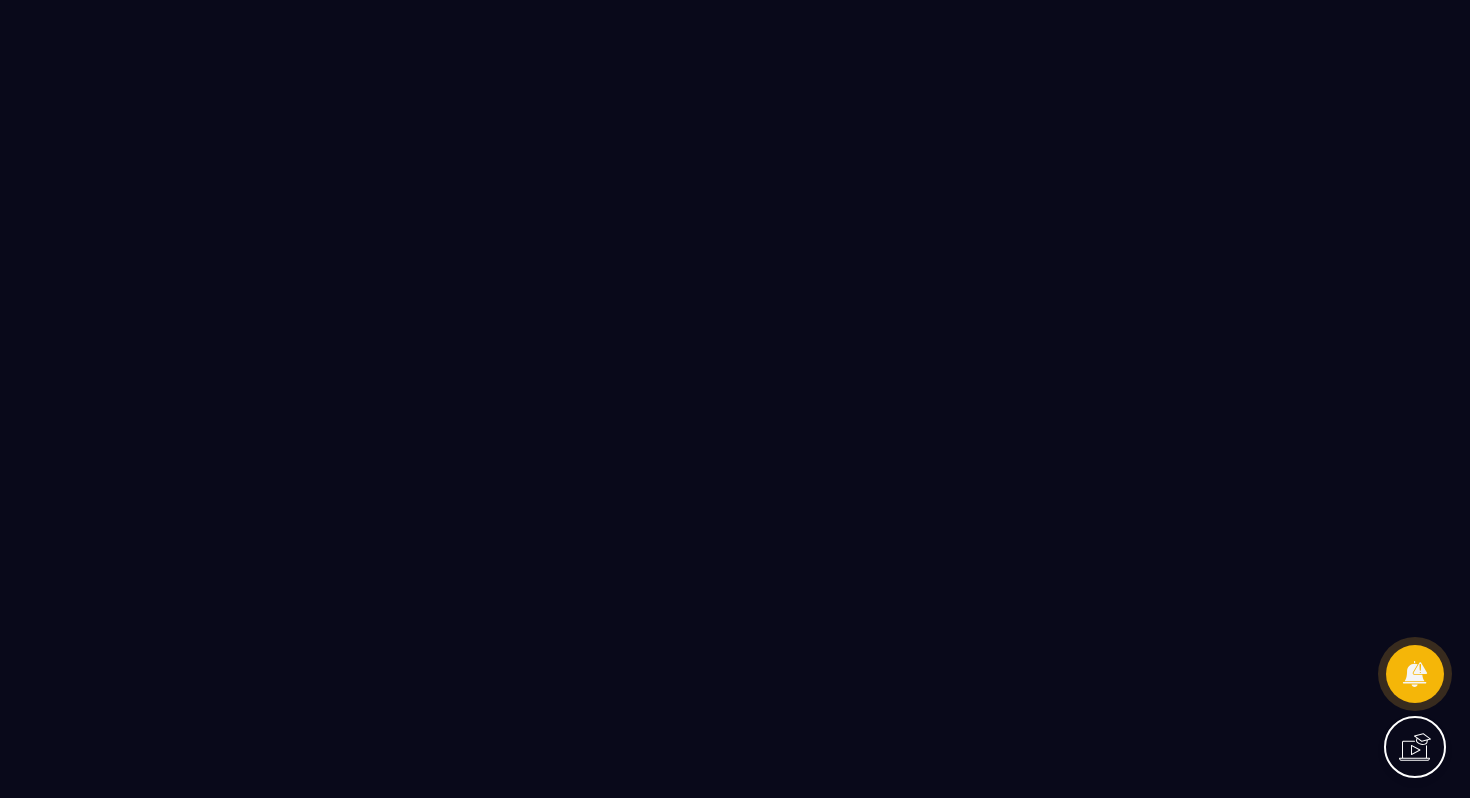 scroll, scrollTop: 0, scrollLeft: 0, axis: both 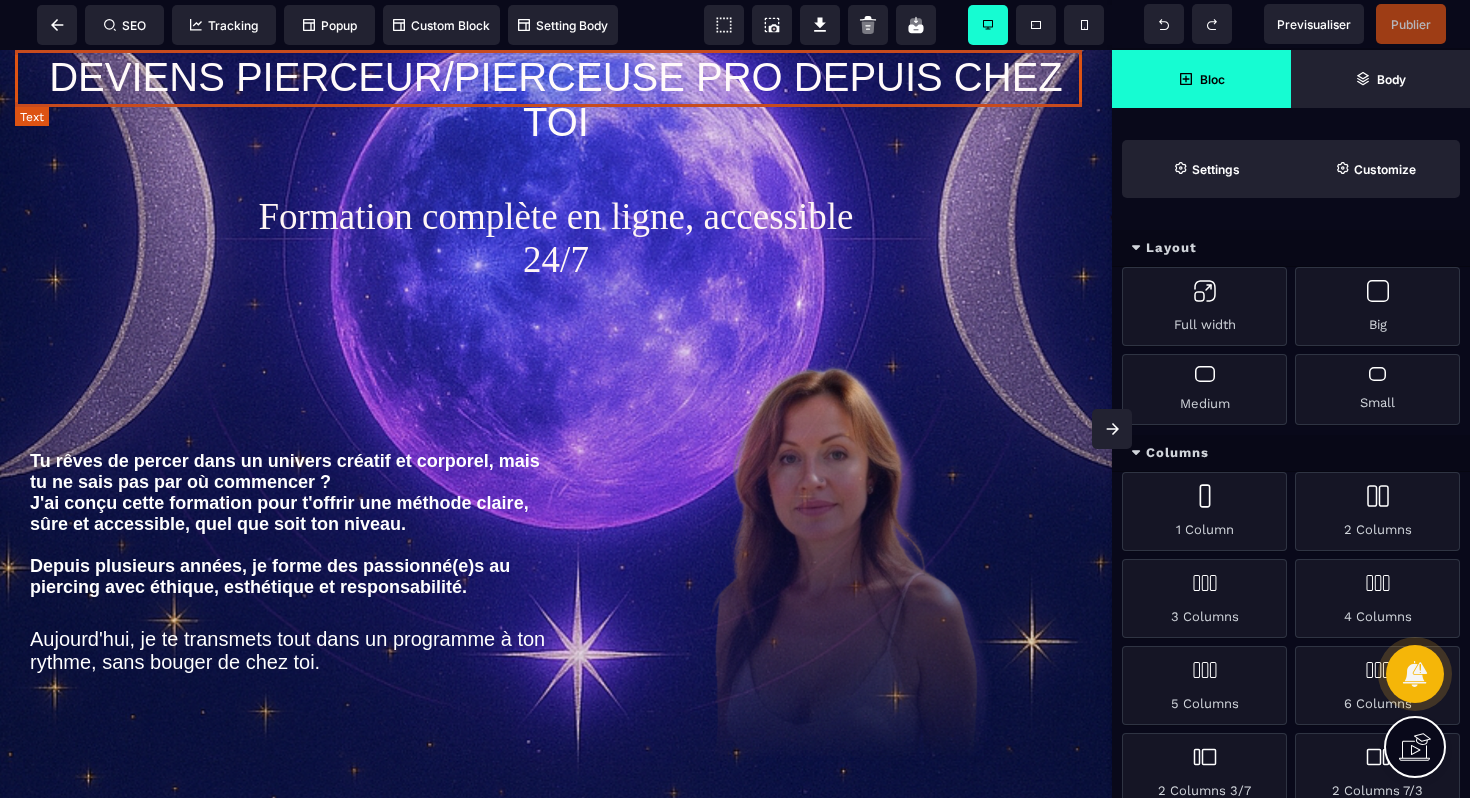 click on "DEVIENS PIERCEUR/PIERCEUSE PRO DEPUIS CHEZ TOI" at bounding box center (556, 100) 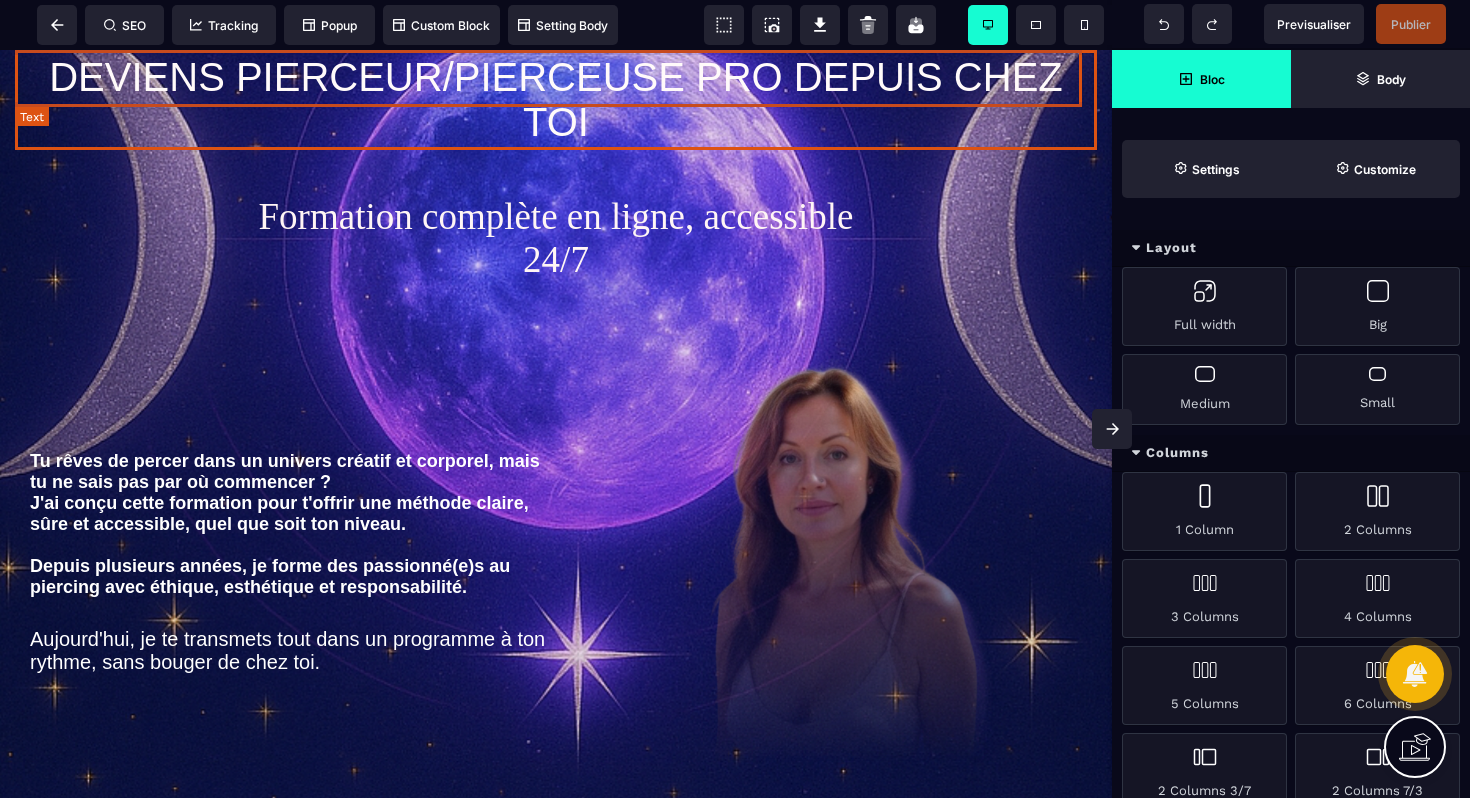 click on "DEVIENS PIERCEUR/PIERCEUSE PRO DEPUIS CHEZ TOI" at bounding box center (556, 100) 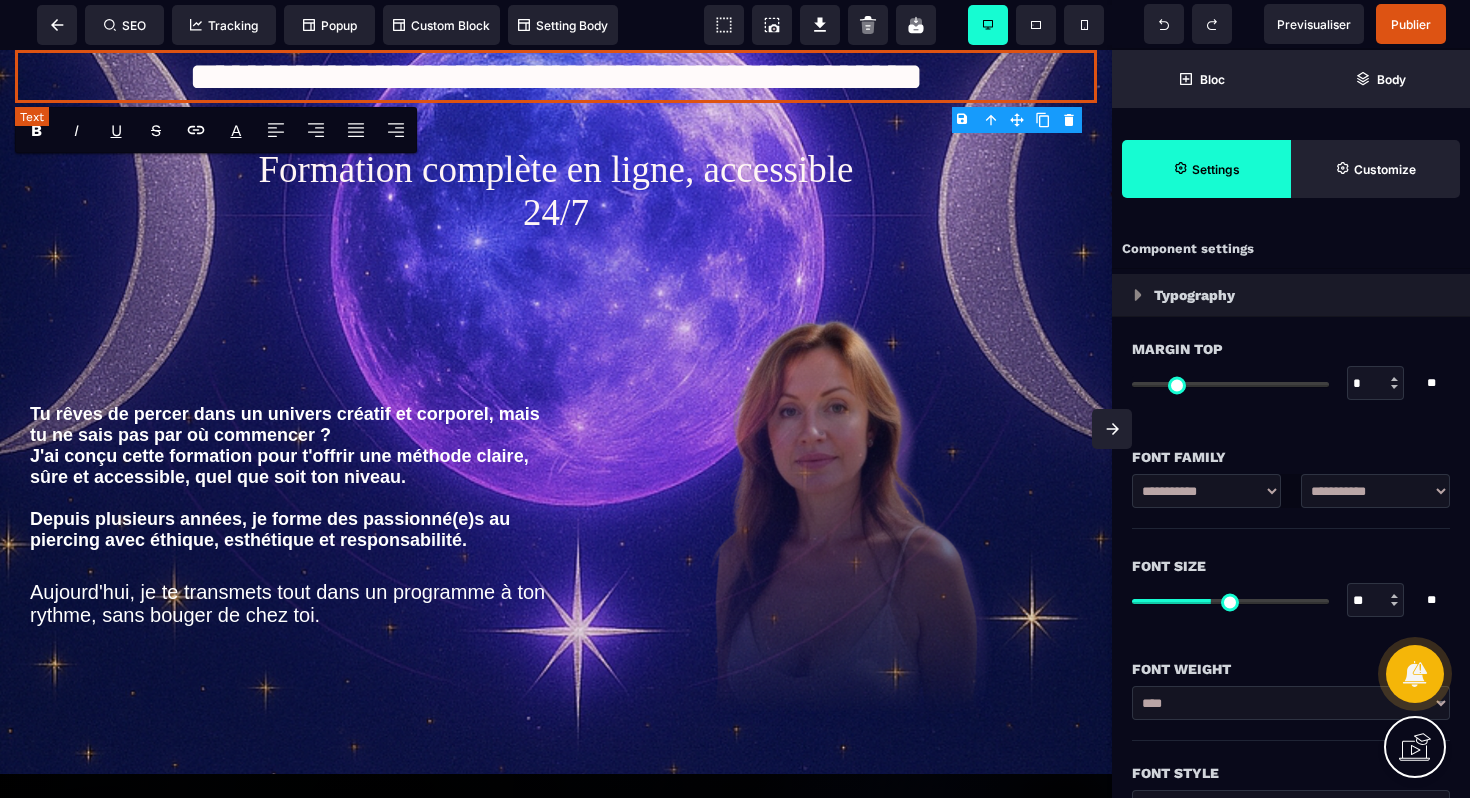 click on "**********" at bounding box center [556, 76] 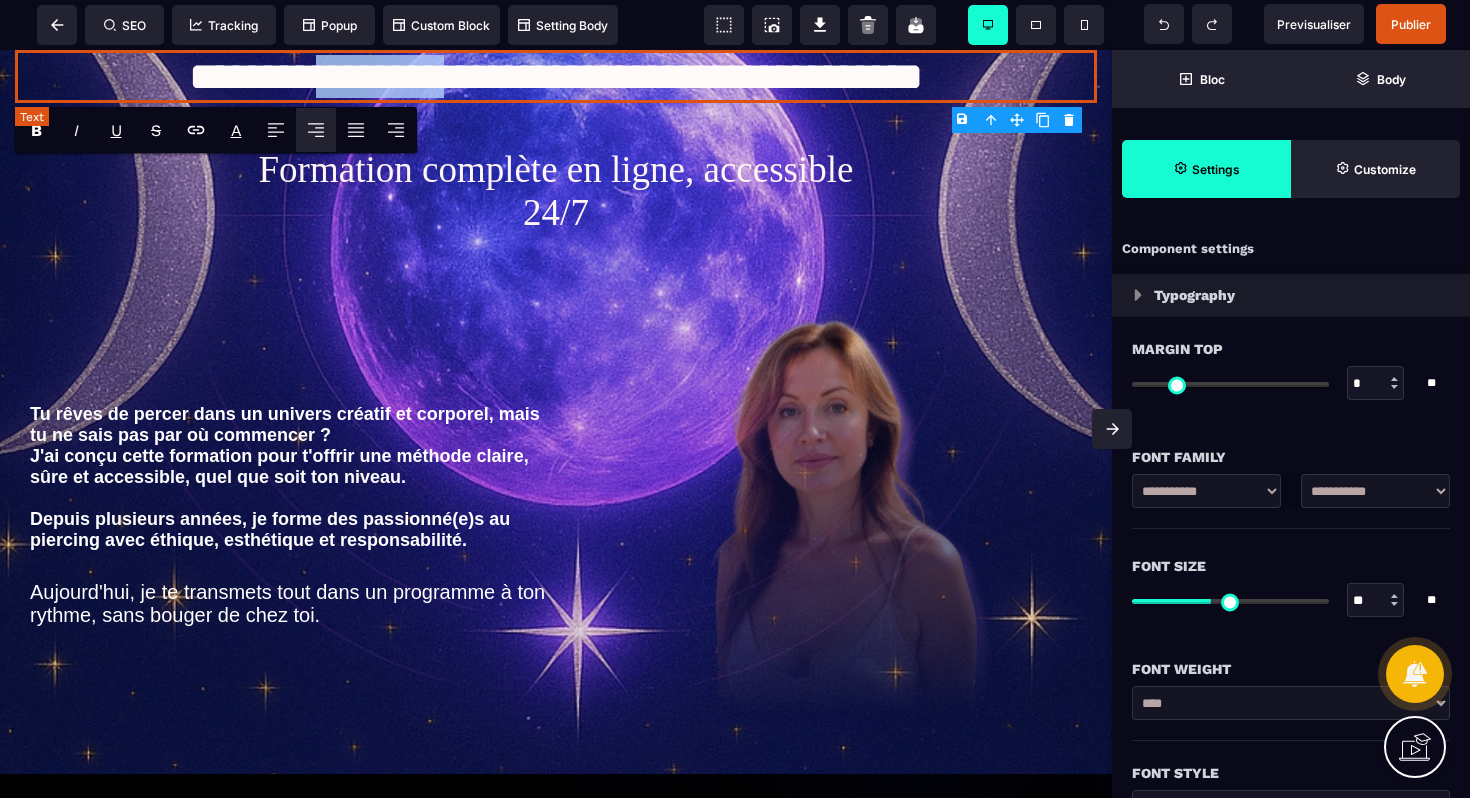 click on "**********" at bounding box center (556, 76) 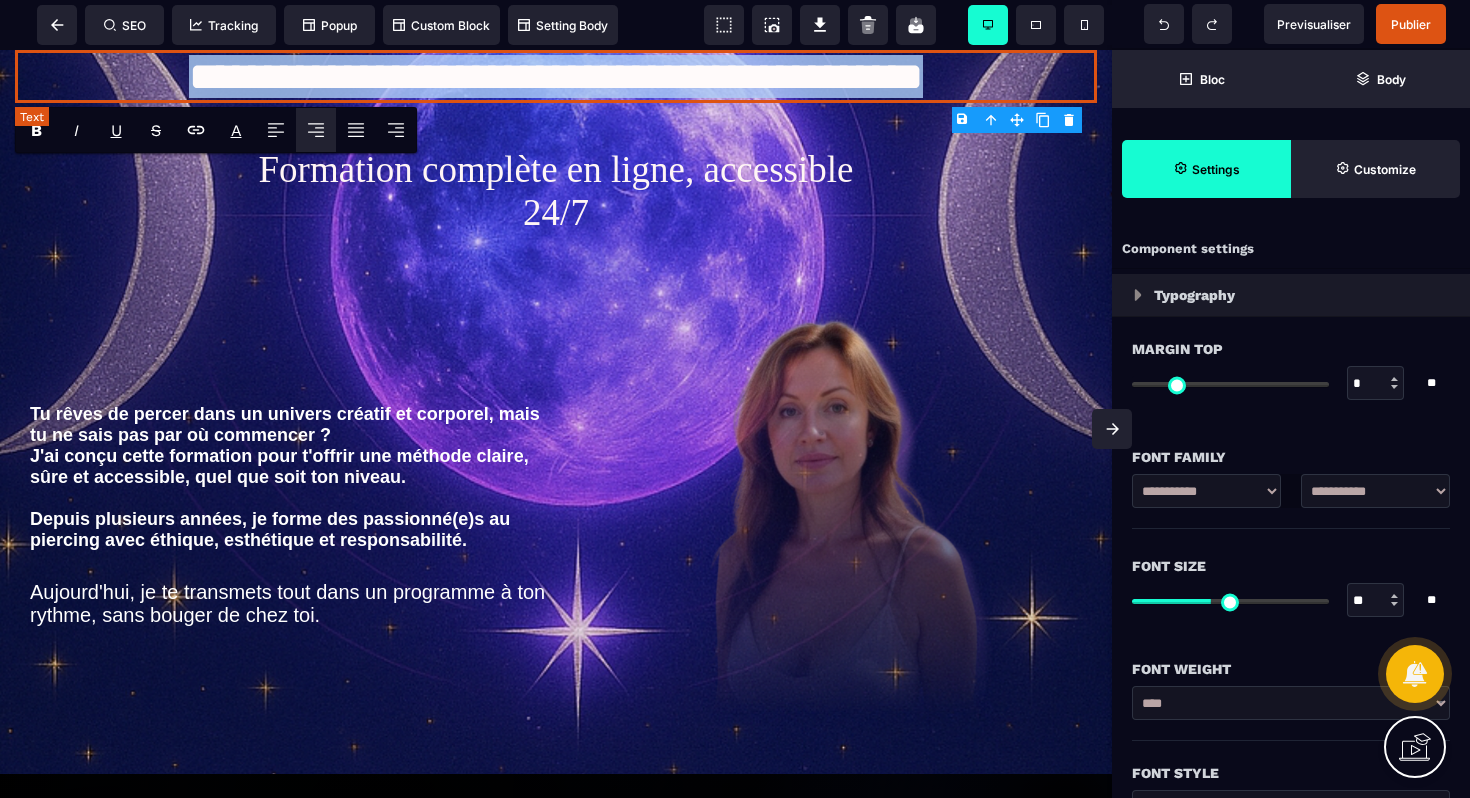 click on "**********" at bounding box center (556, 76) 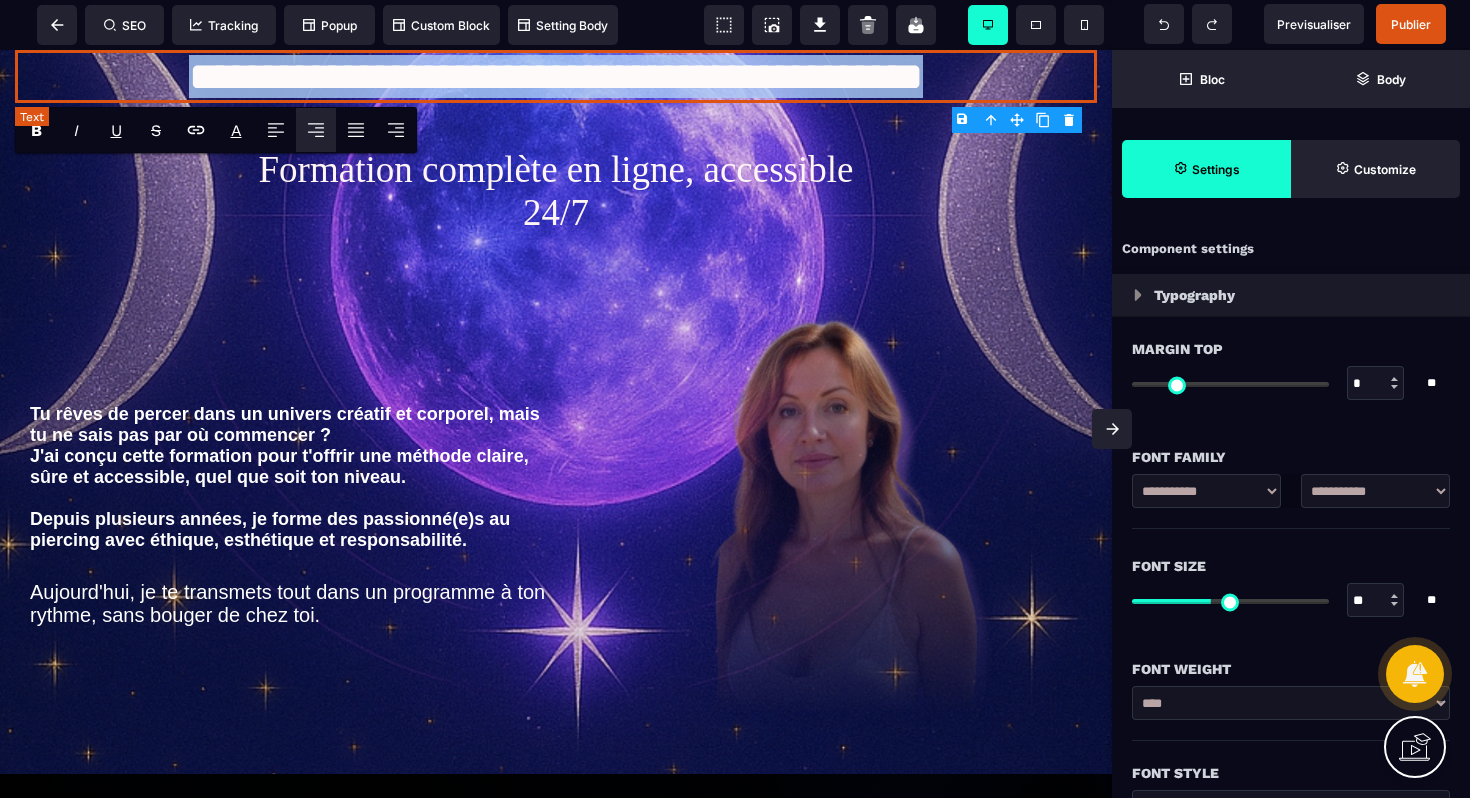 type 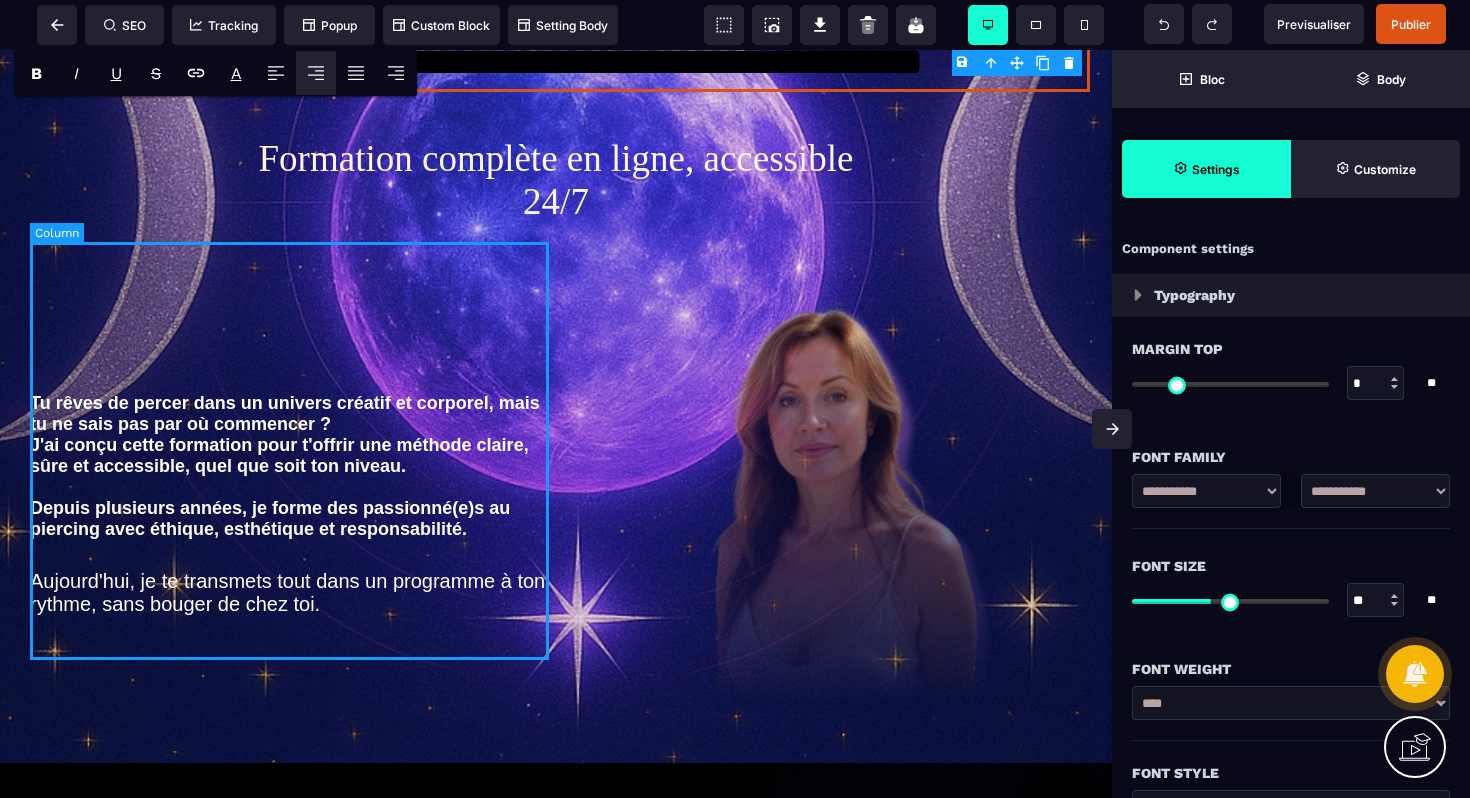 scroll, scrollTop: 0, scrollLeft: 0, axis: both 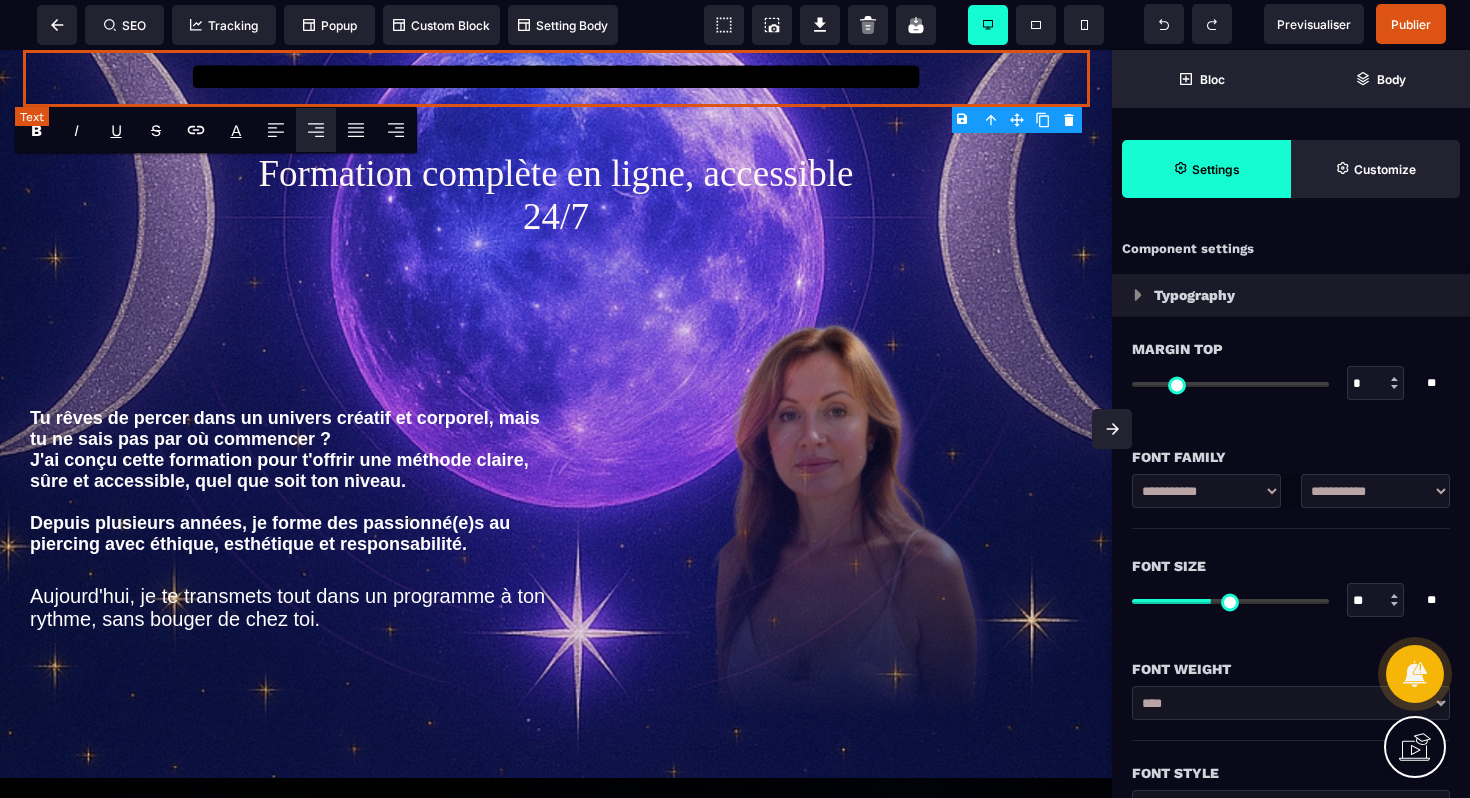 click on "**********" at bounding box center [556, 78] 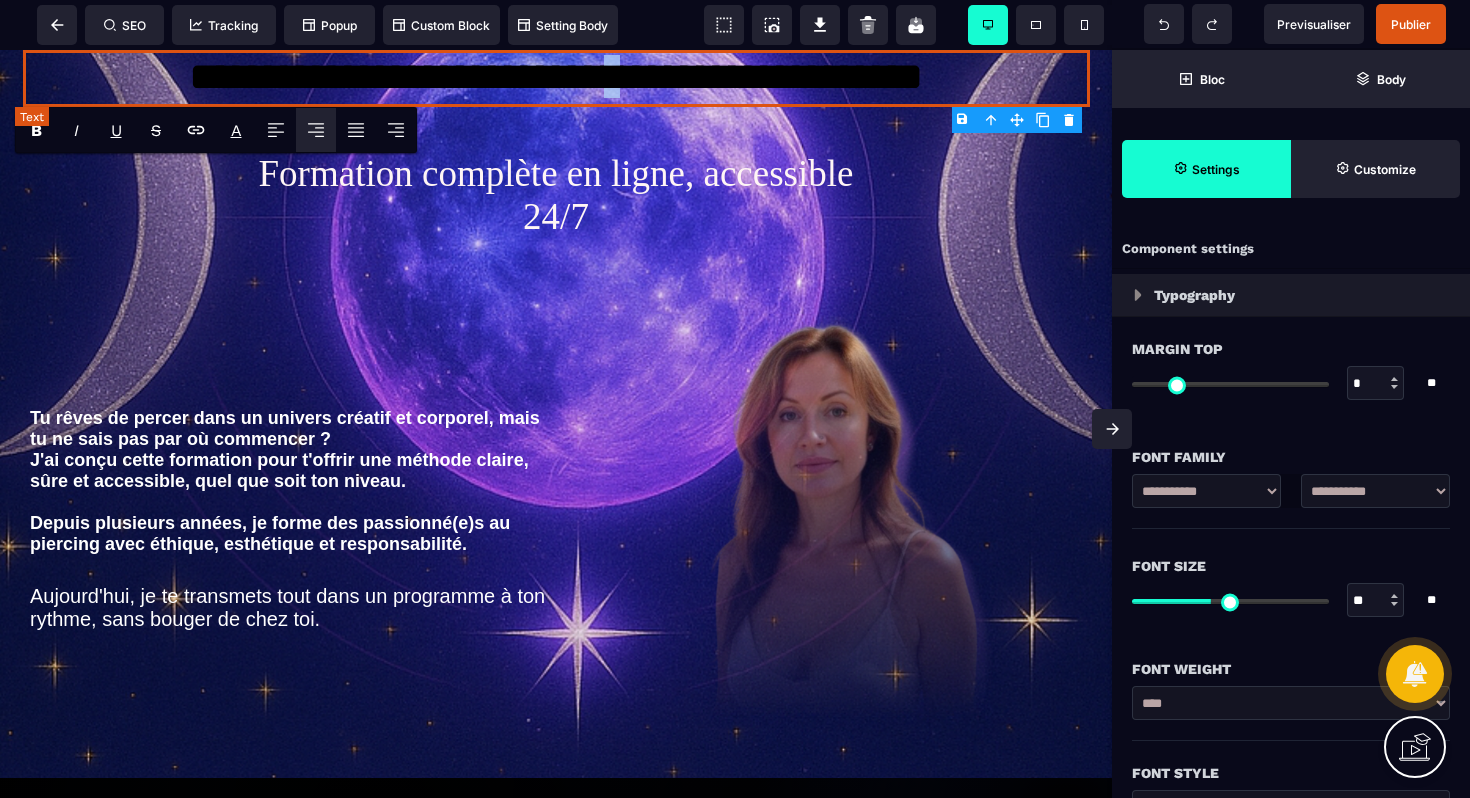 click on "**********" at bounding box center [556, 78] 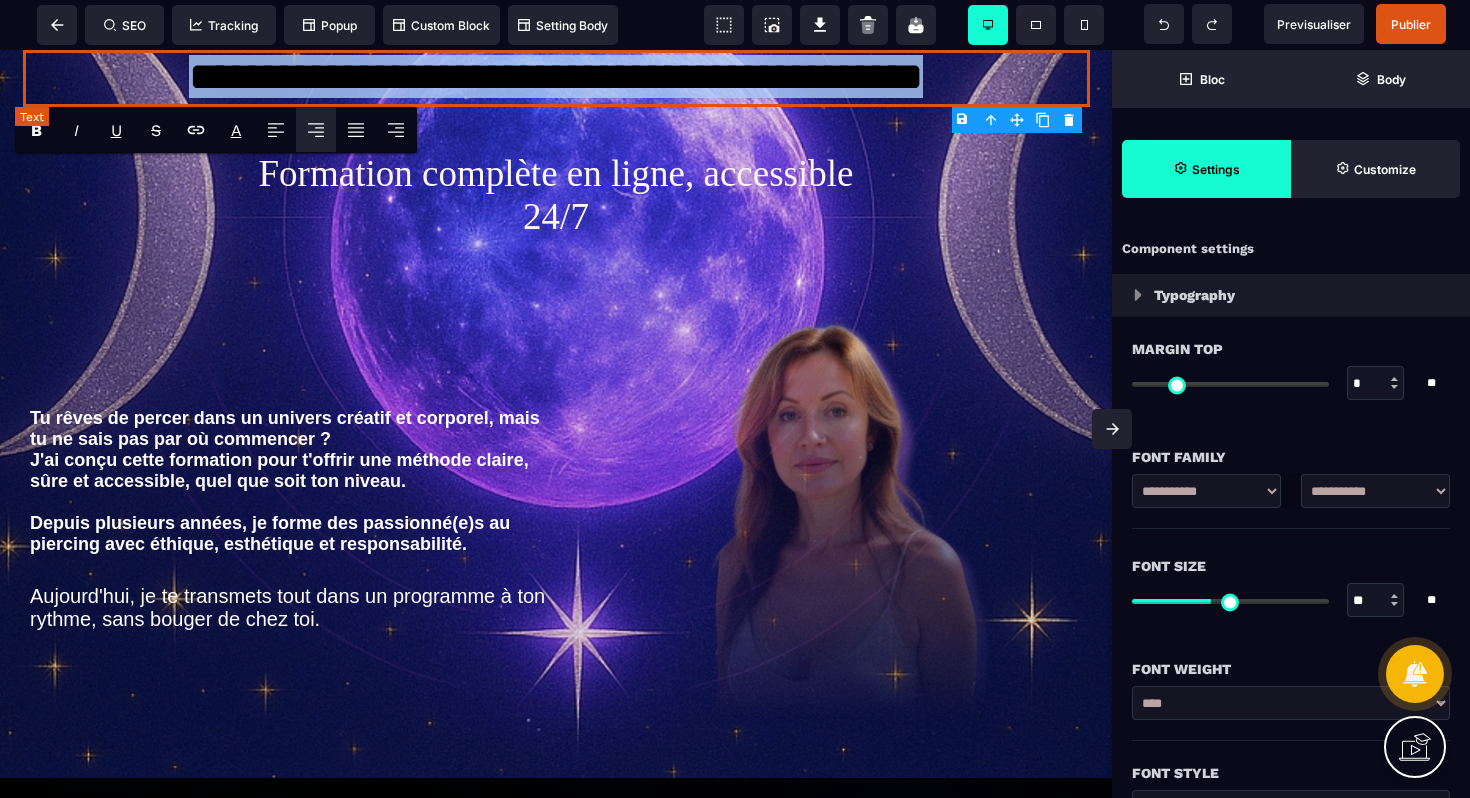 click on "**********" at bounding box center (556, 78) 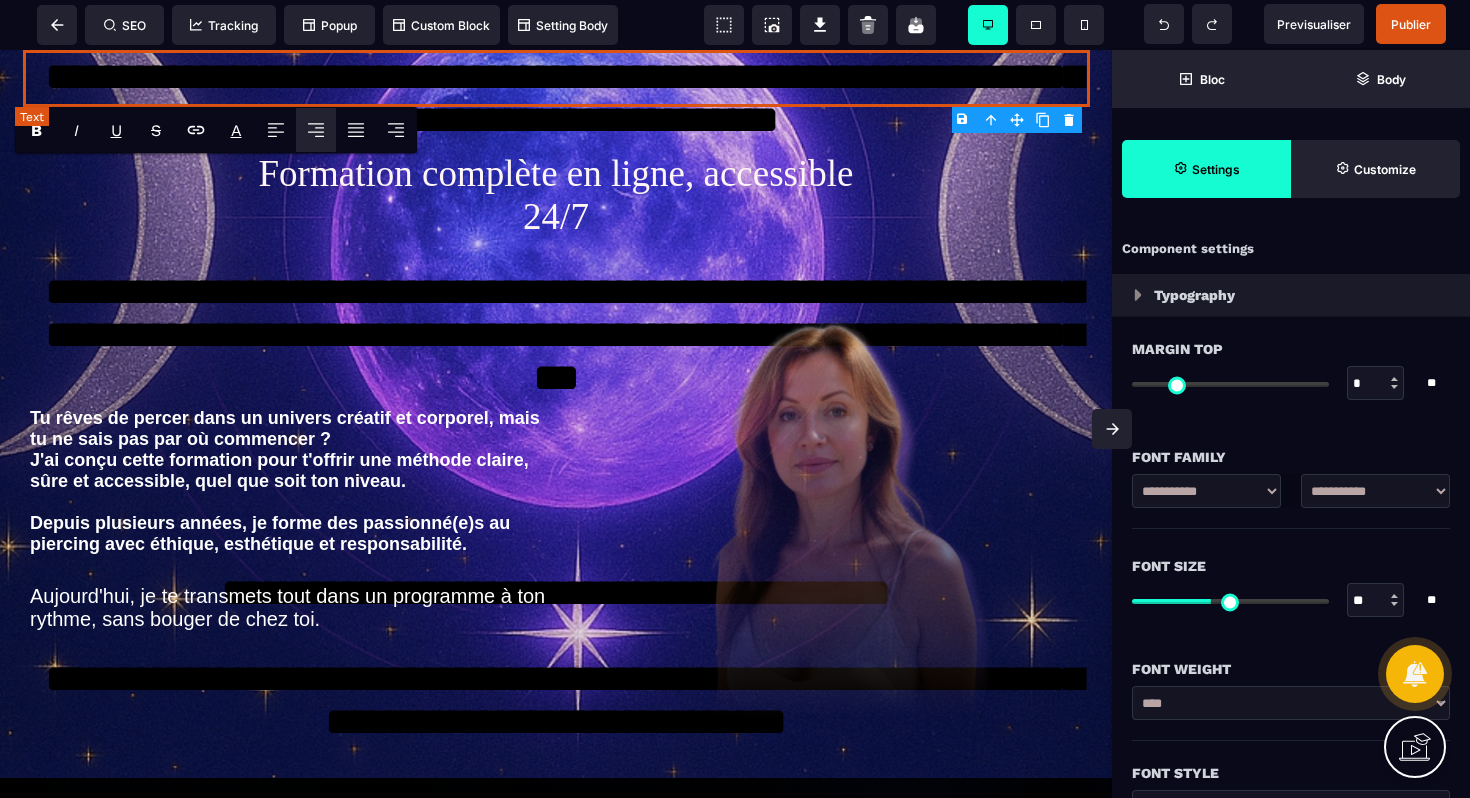 scroll, scrollTop: 15, scrollLeft: 0, axis: vertical 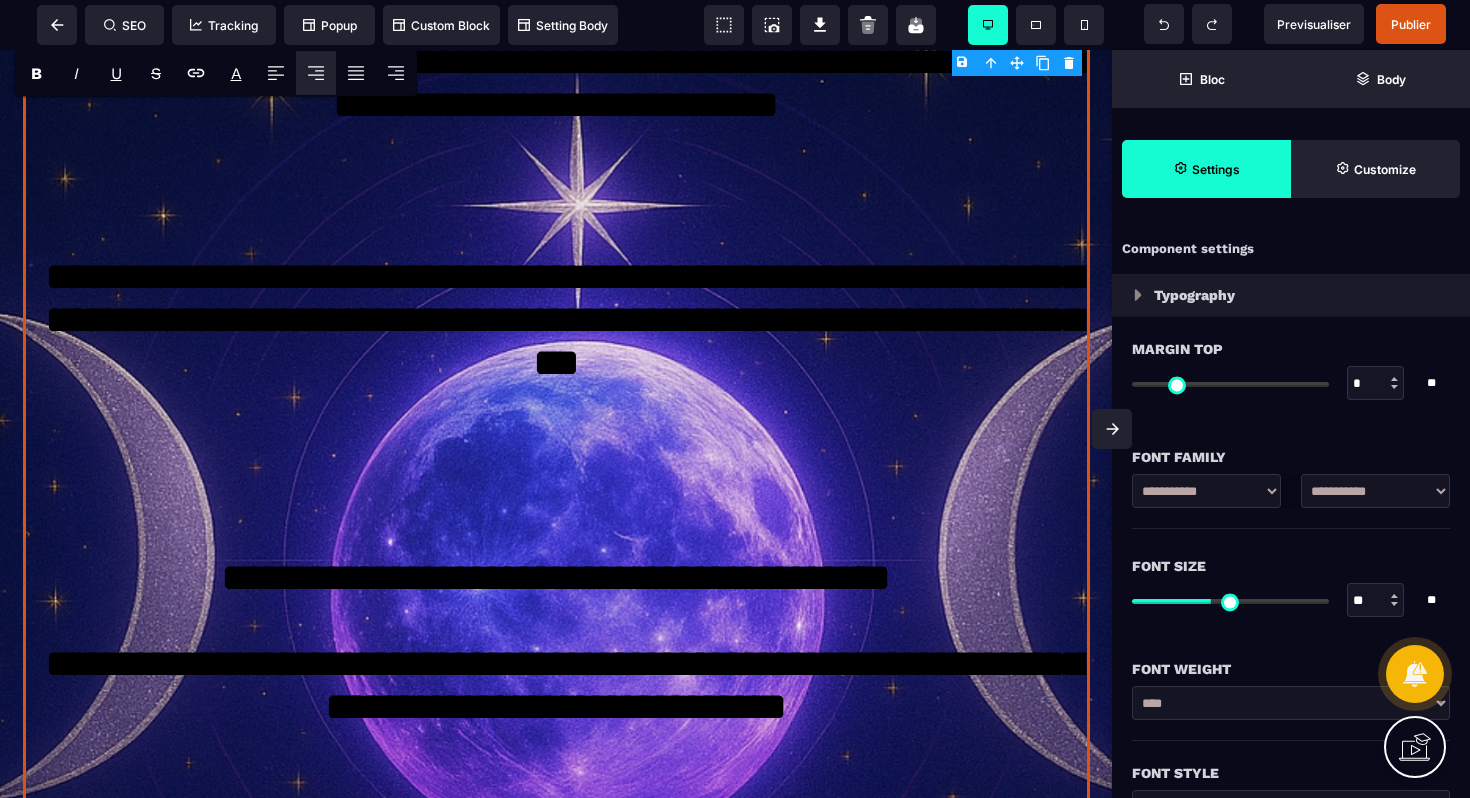 type on "**" 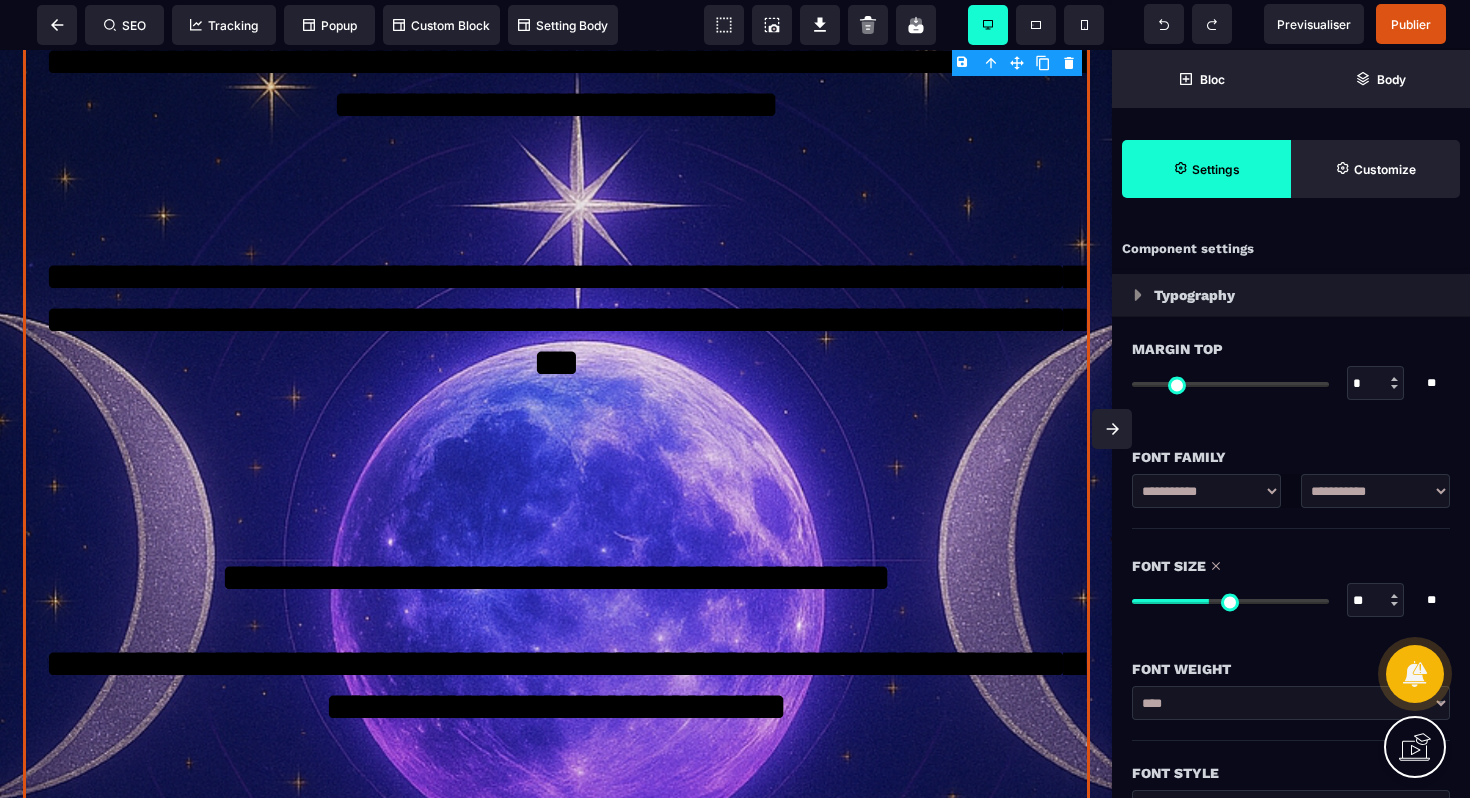 type on "**" 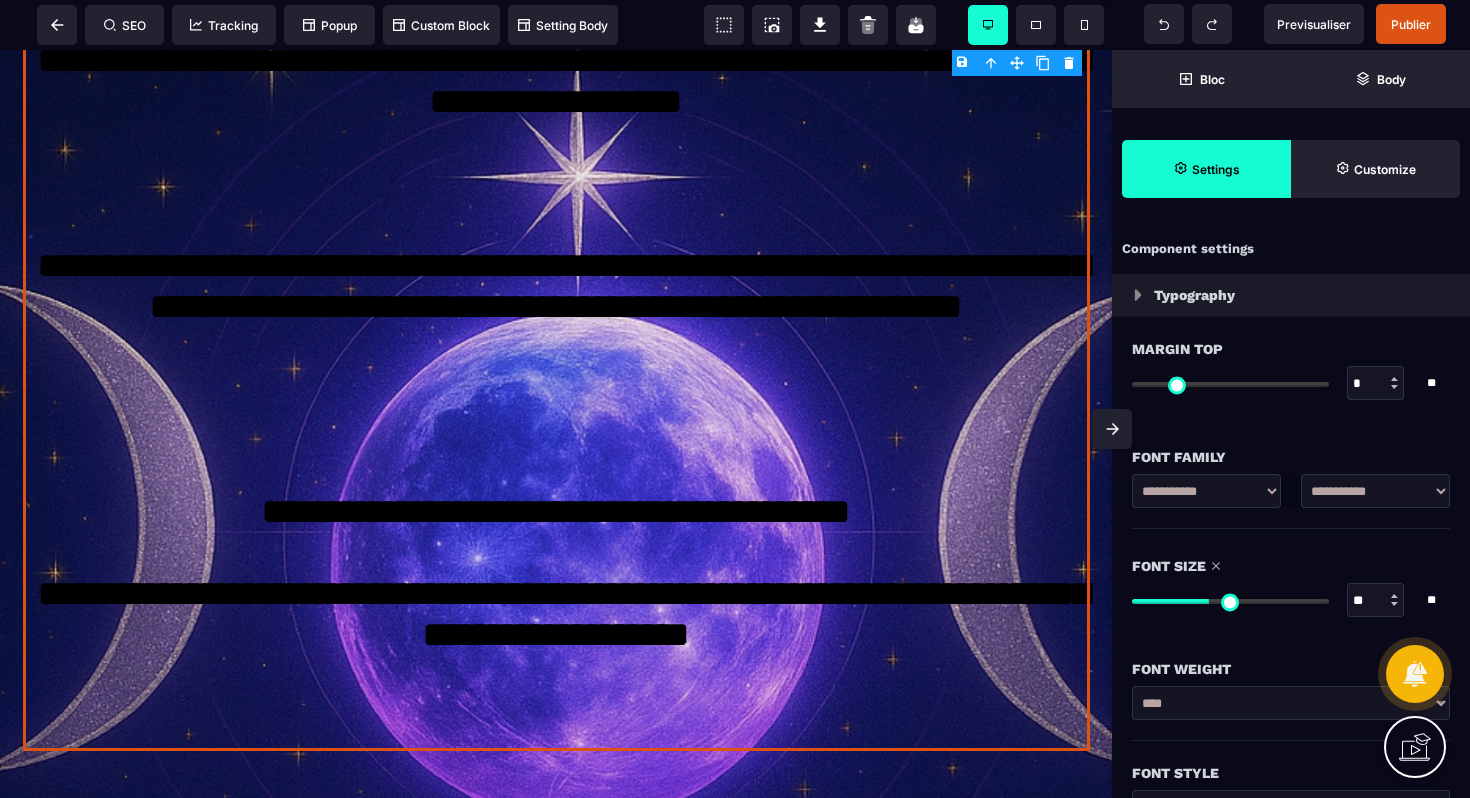 type on "**" 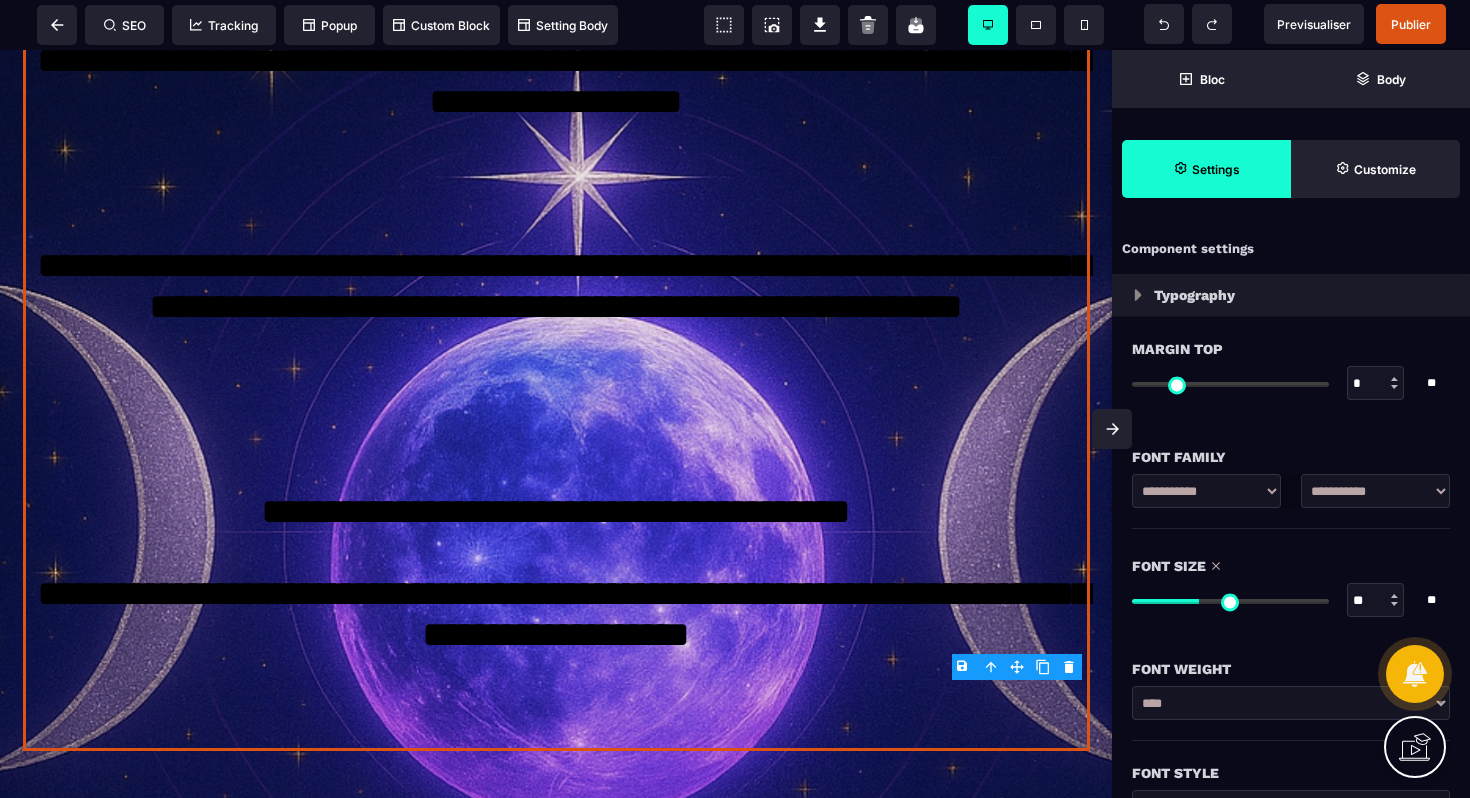 type on "**" 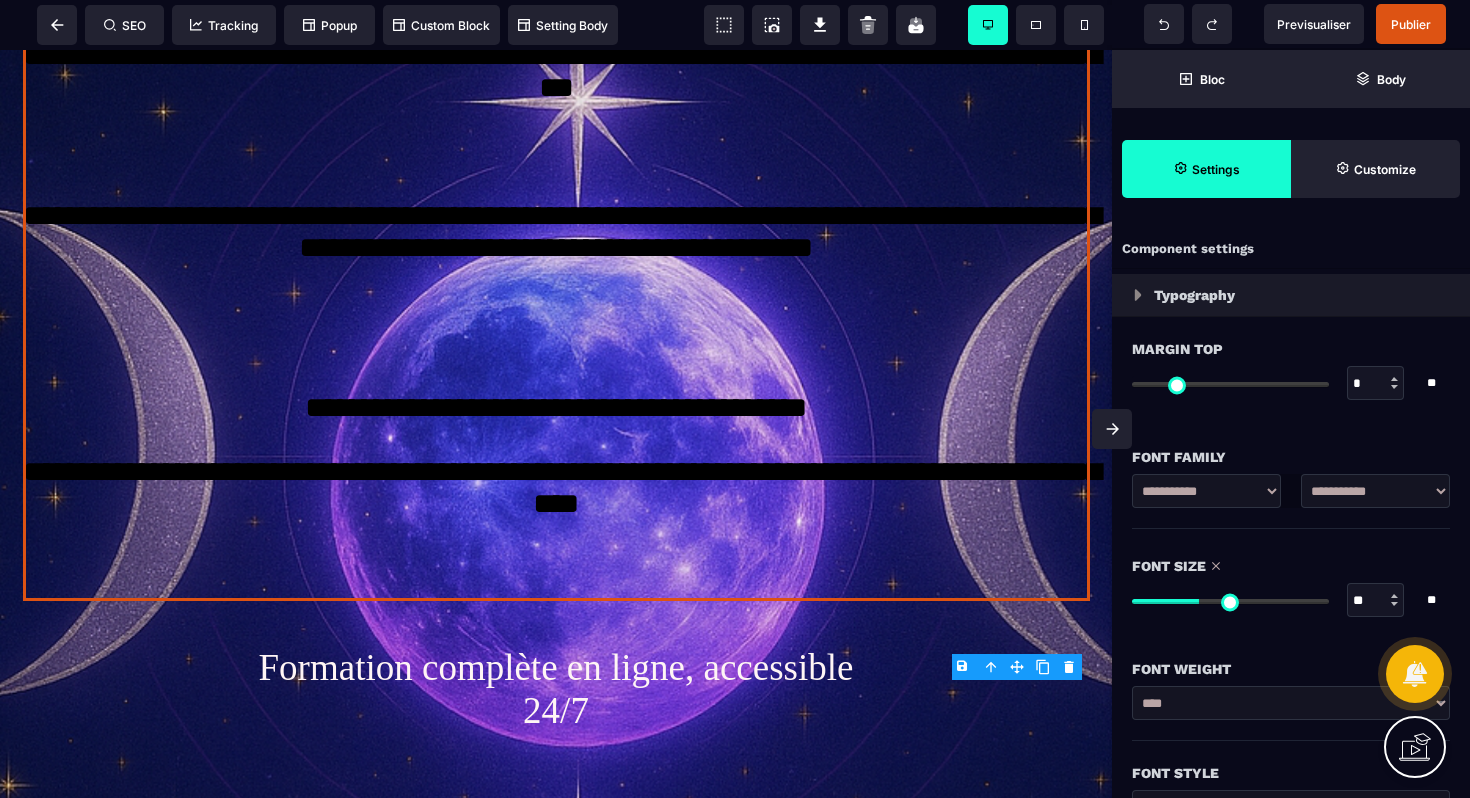 type on "**" 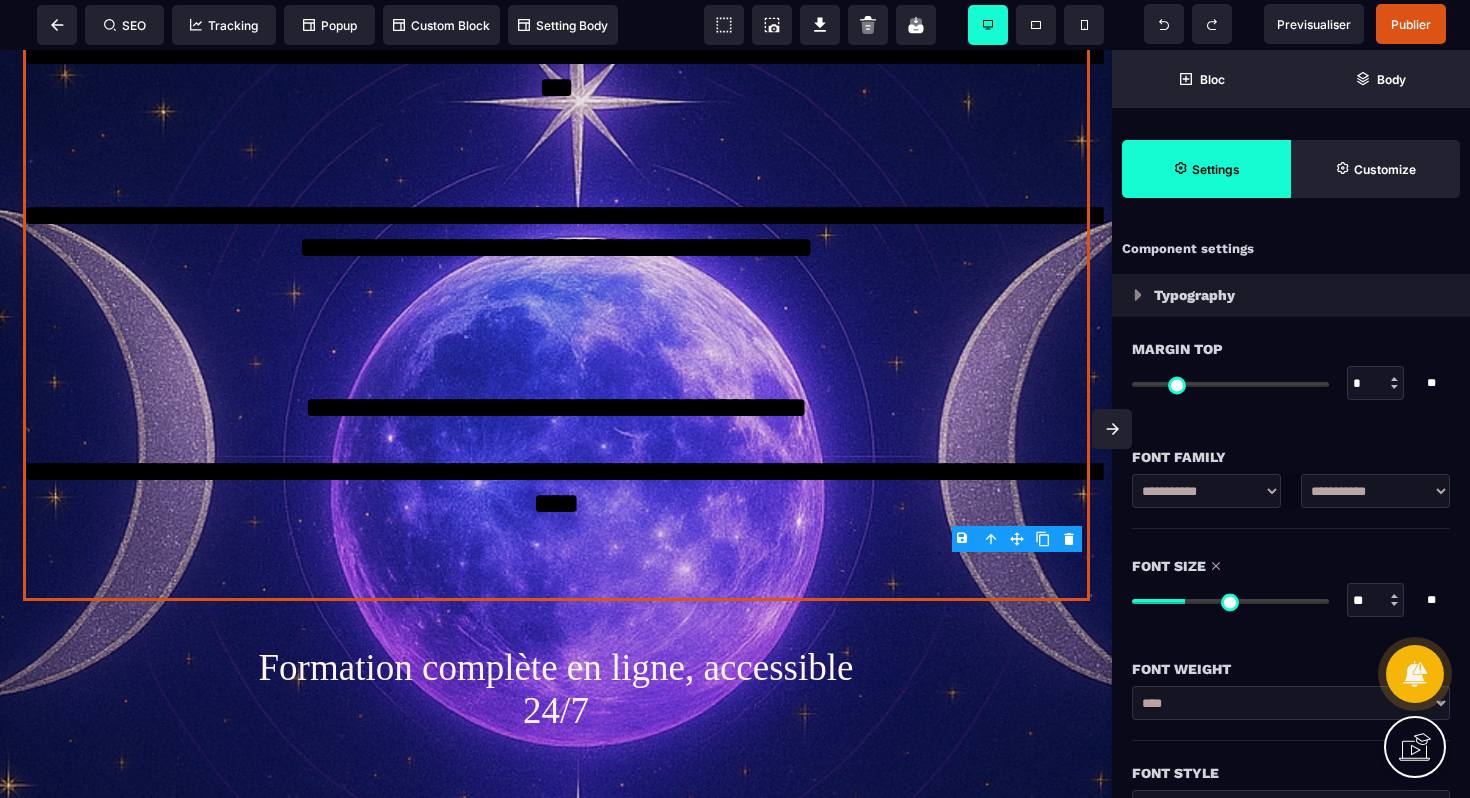 type on "**" 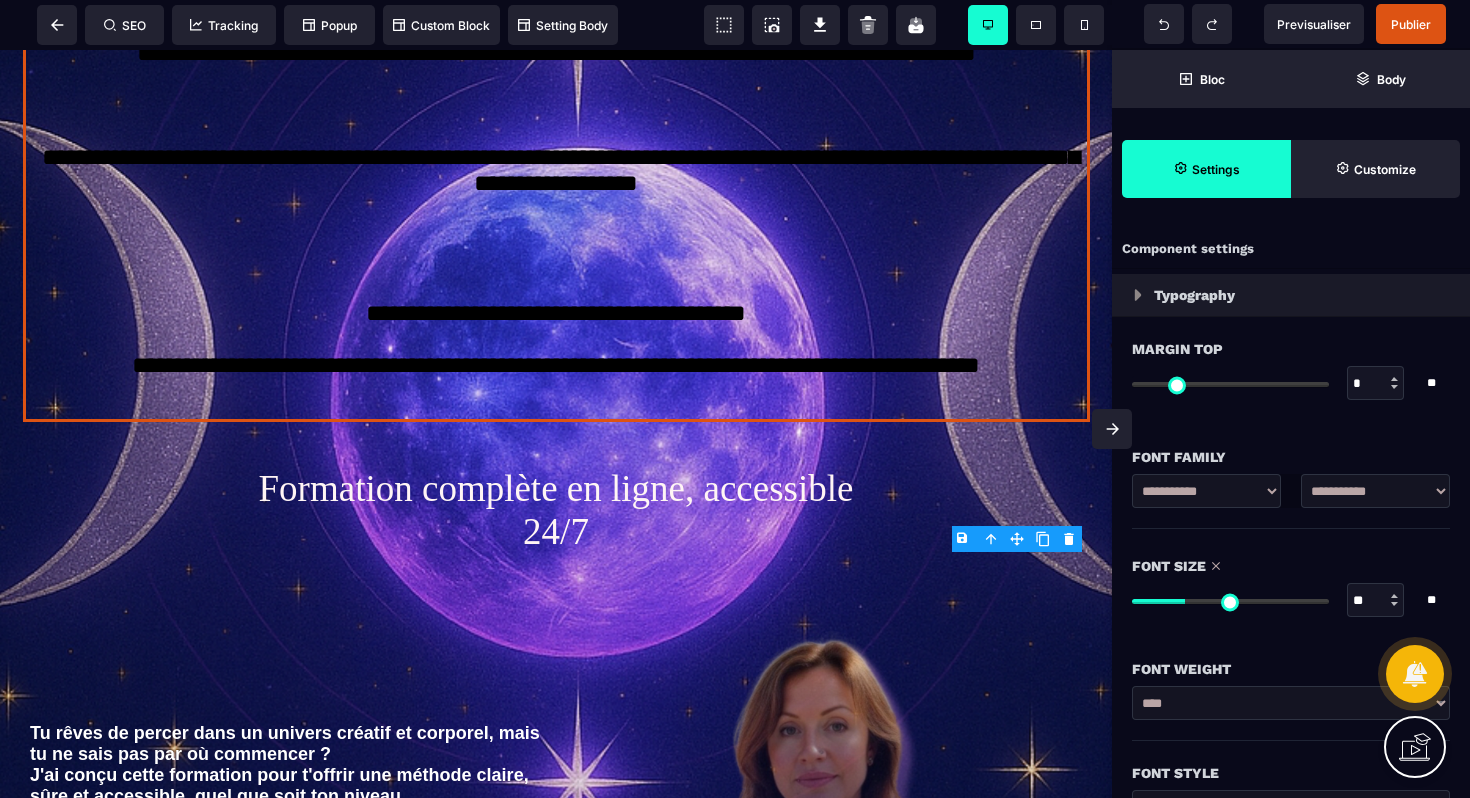 type on "**" 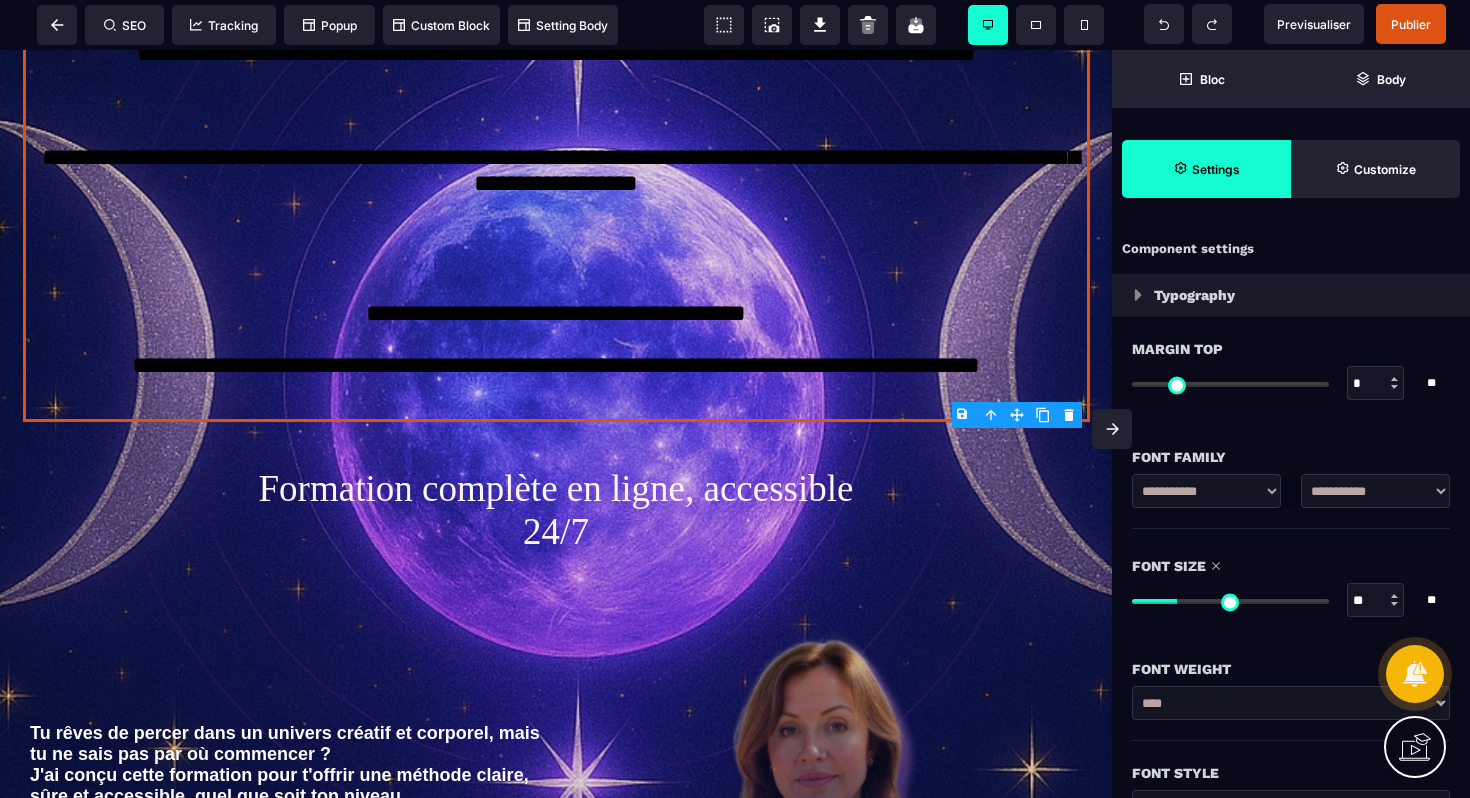 type on "**" 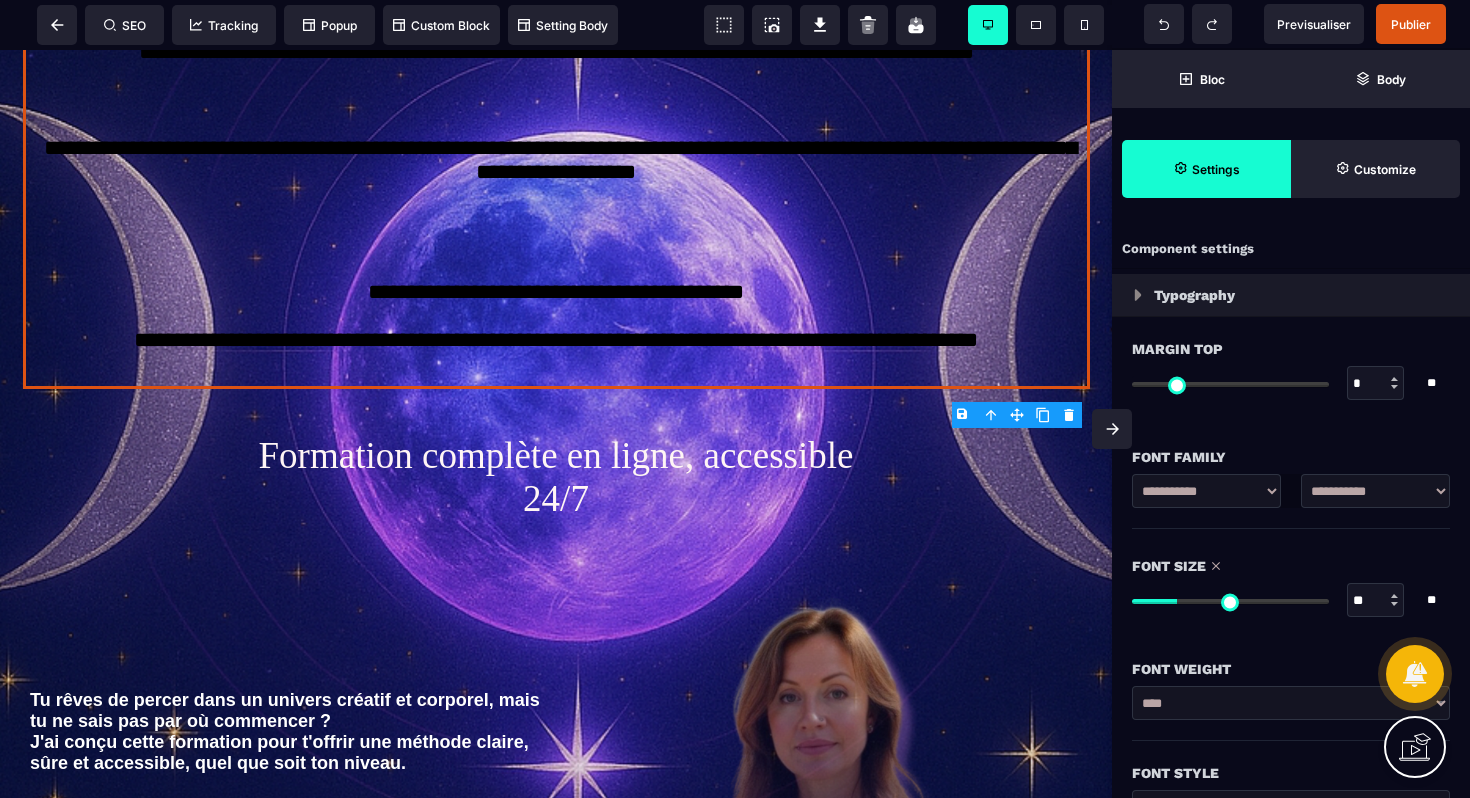 type on "**" 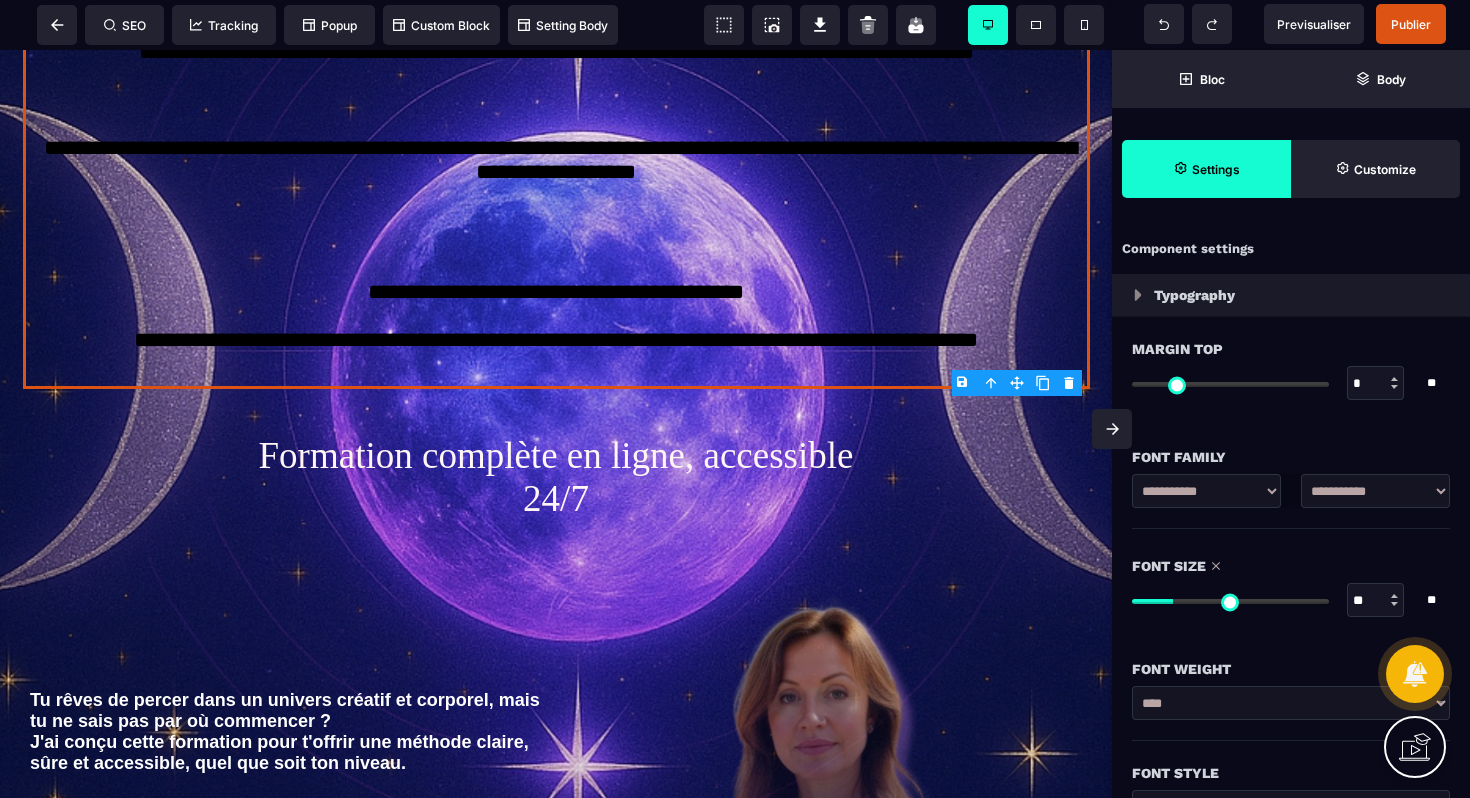 type on "**" 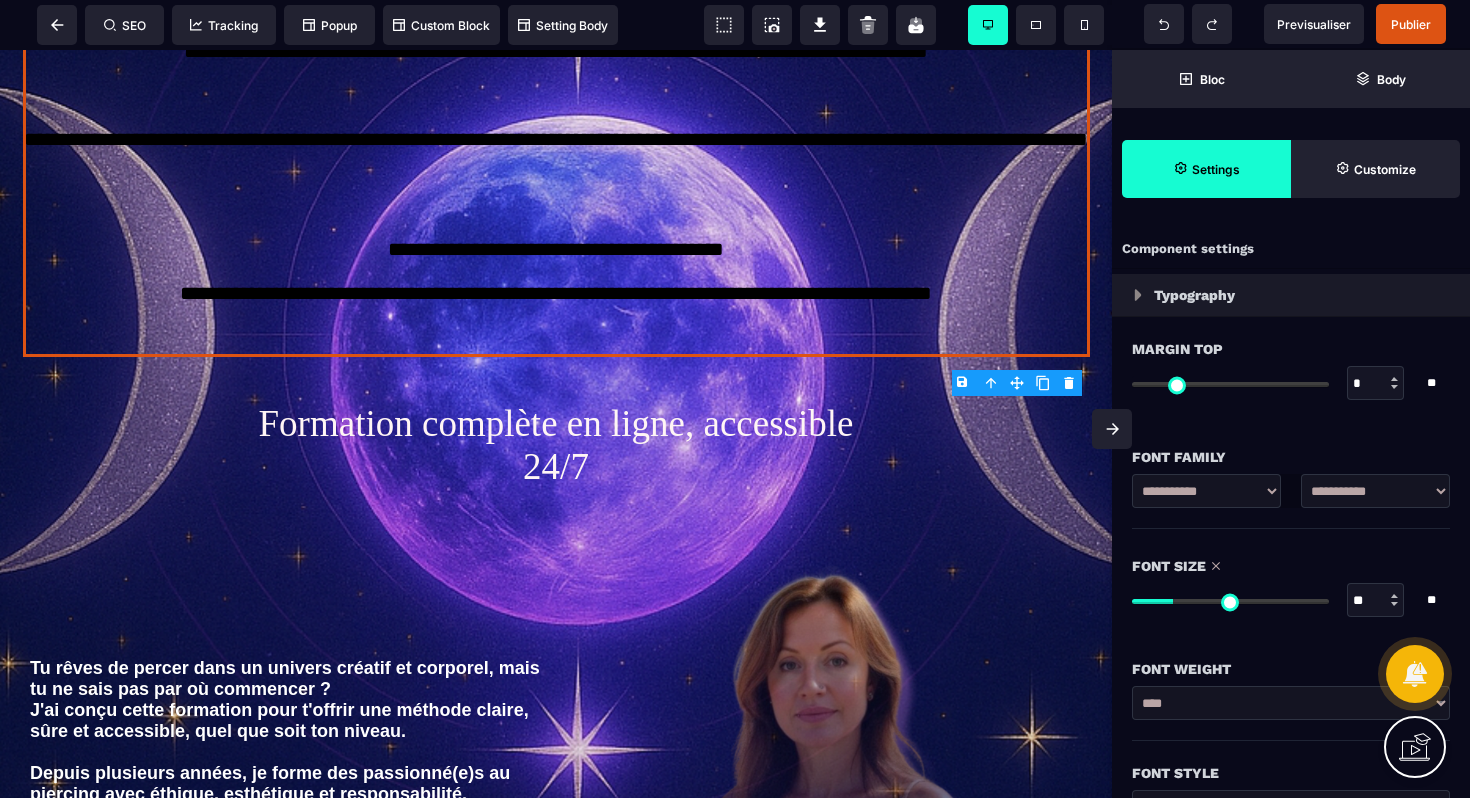 type on "**" 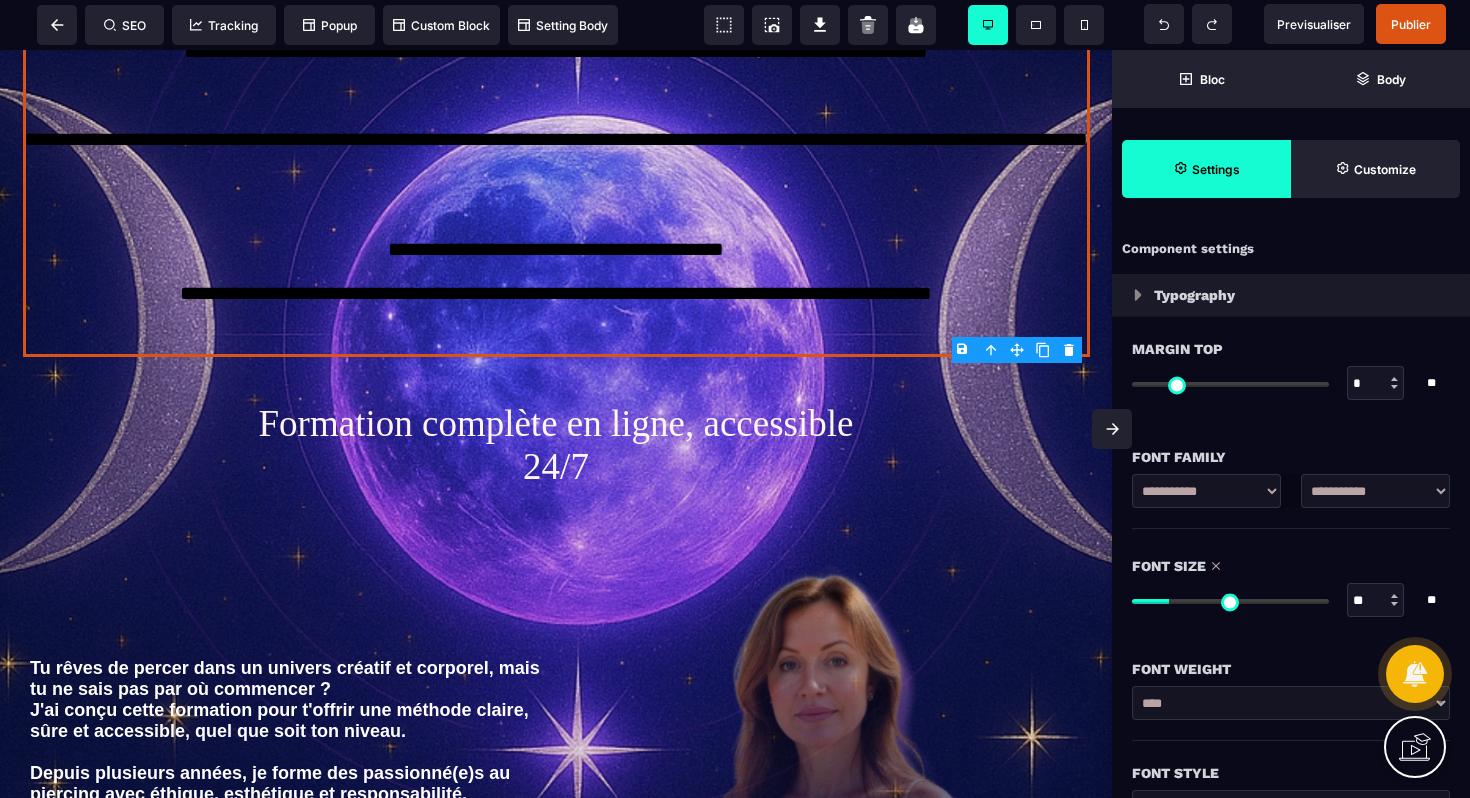 type on "**" 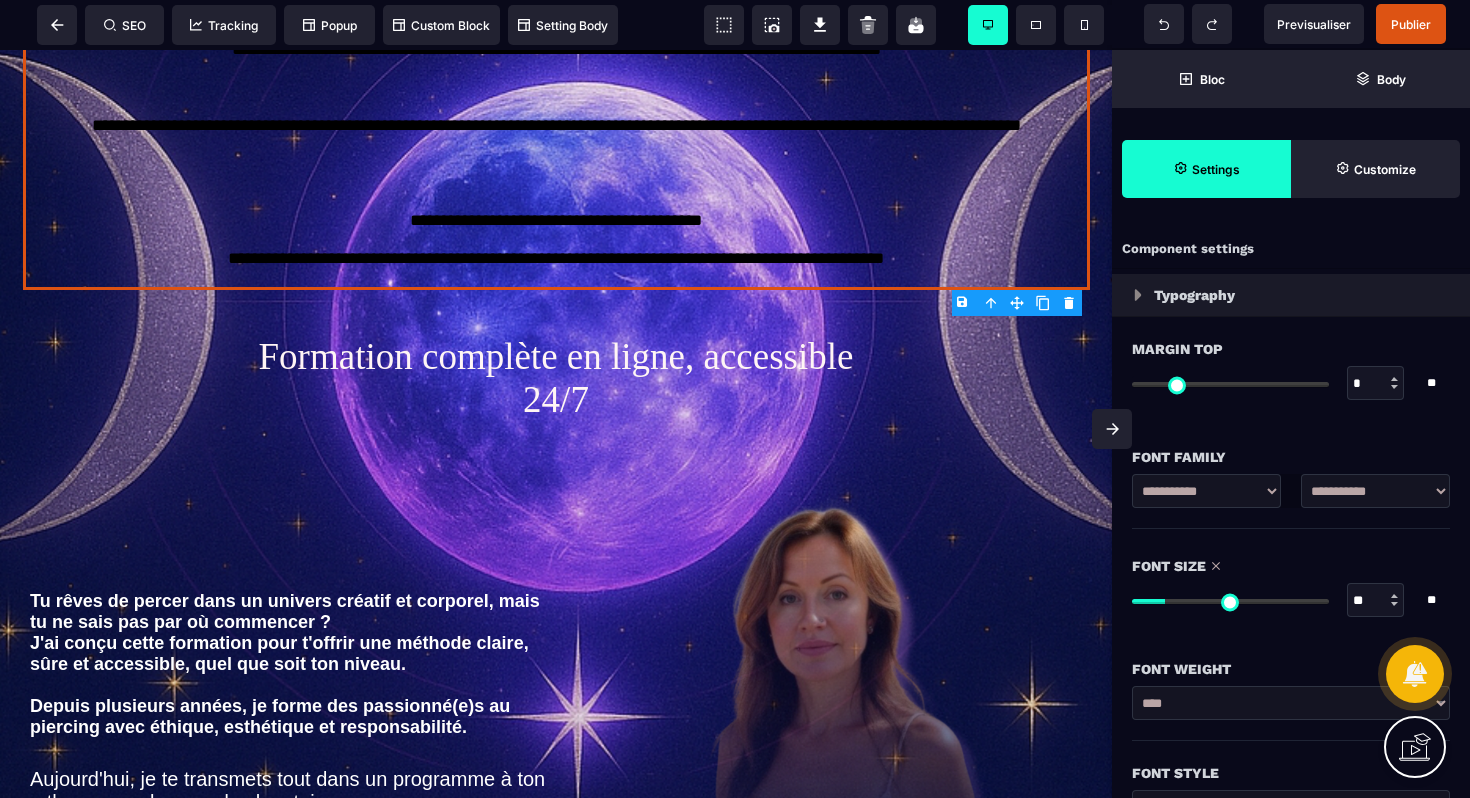 drag, startPoint x: 1211, startPoint y: 609, endPoint x: 1170, endPoint y: 617, distance: 41.773197 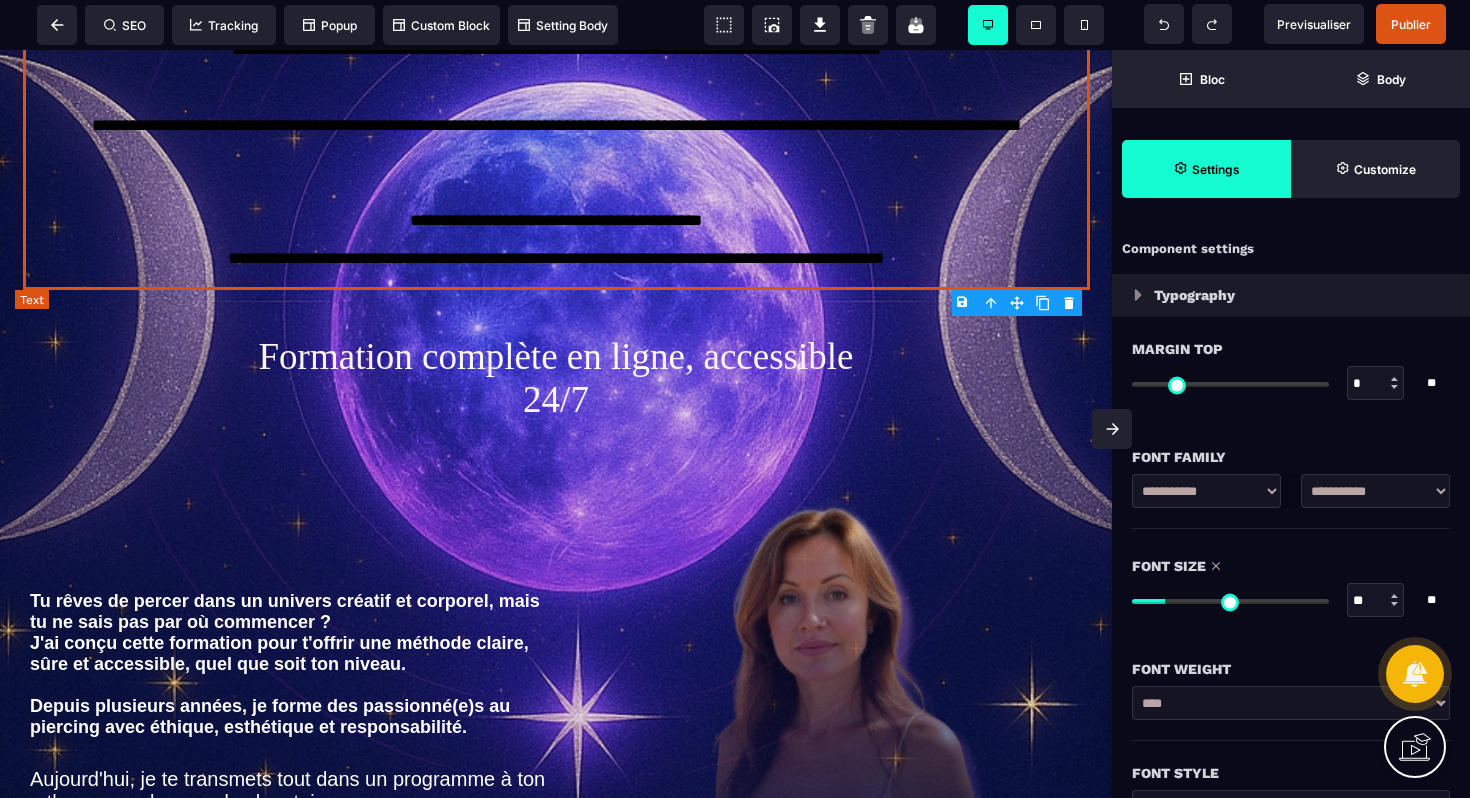 click on "**********" at bounding box center (556, 162) 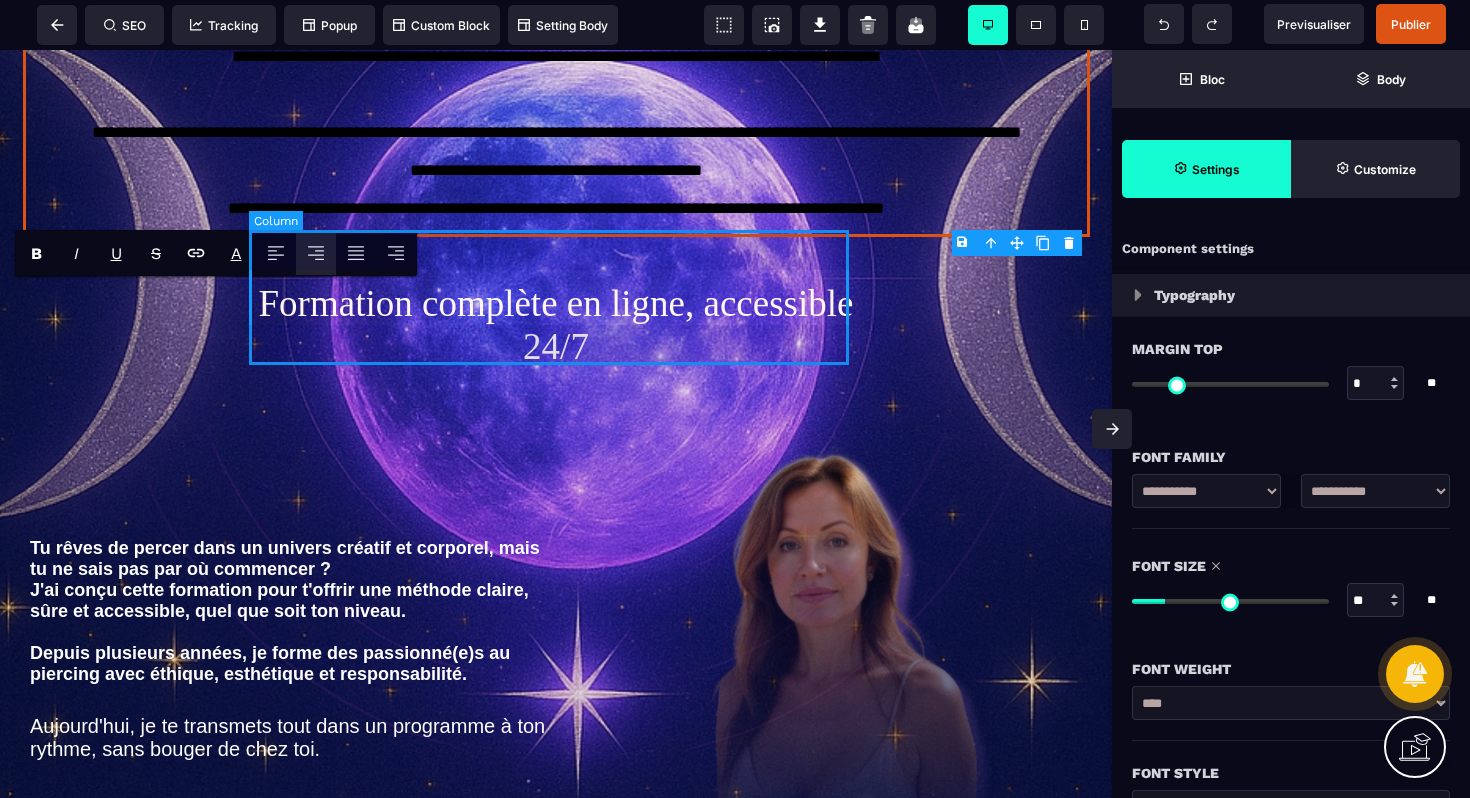scroll, scrollTop: 0, scrollLeft: 0, axis: both 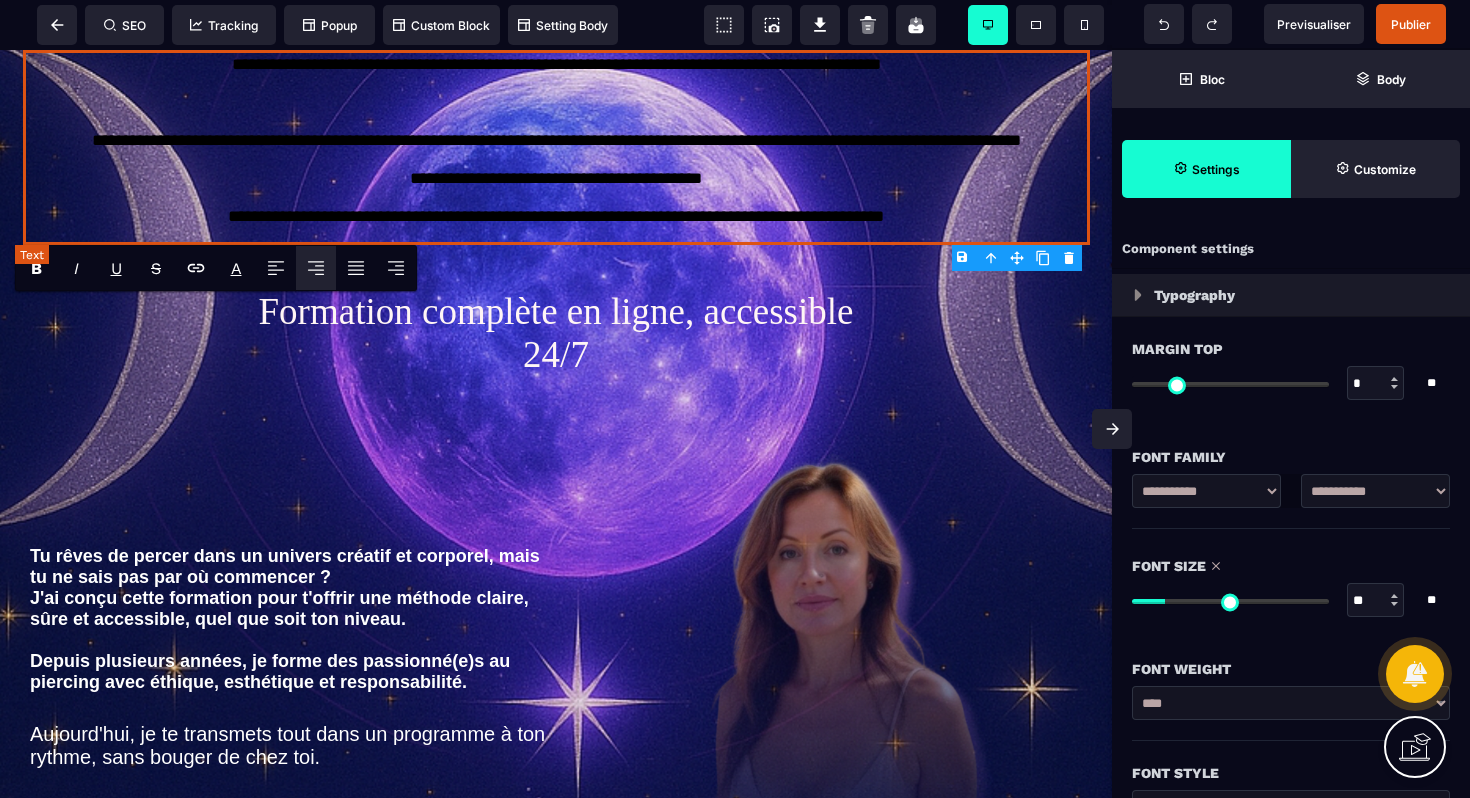 click on "**********" at bounding box center [556, 147] 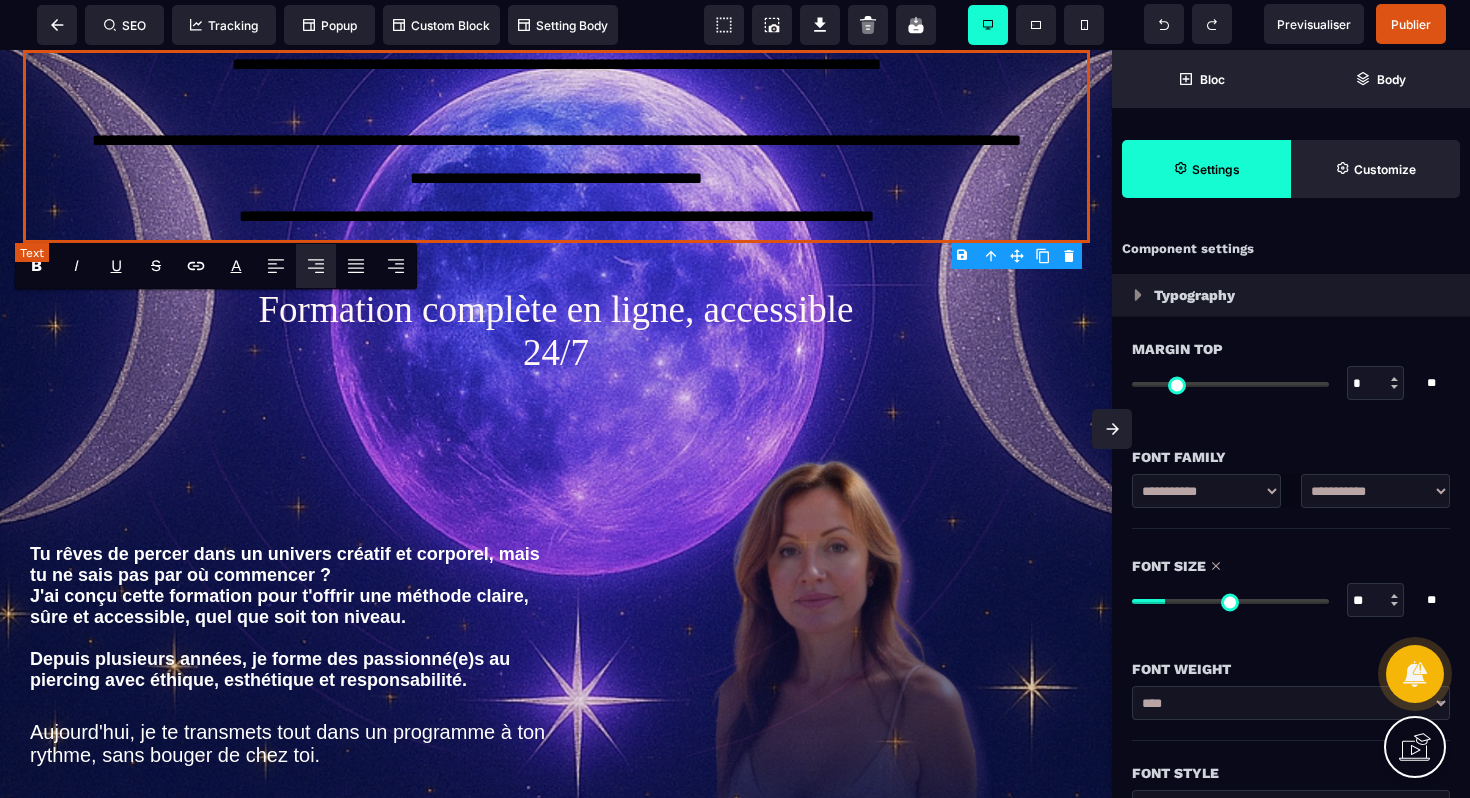 click on "**********" at bounding box center [556, 146] 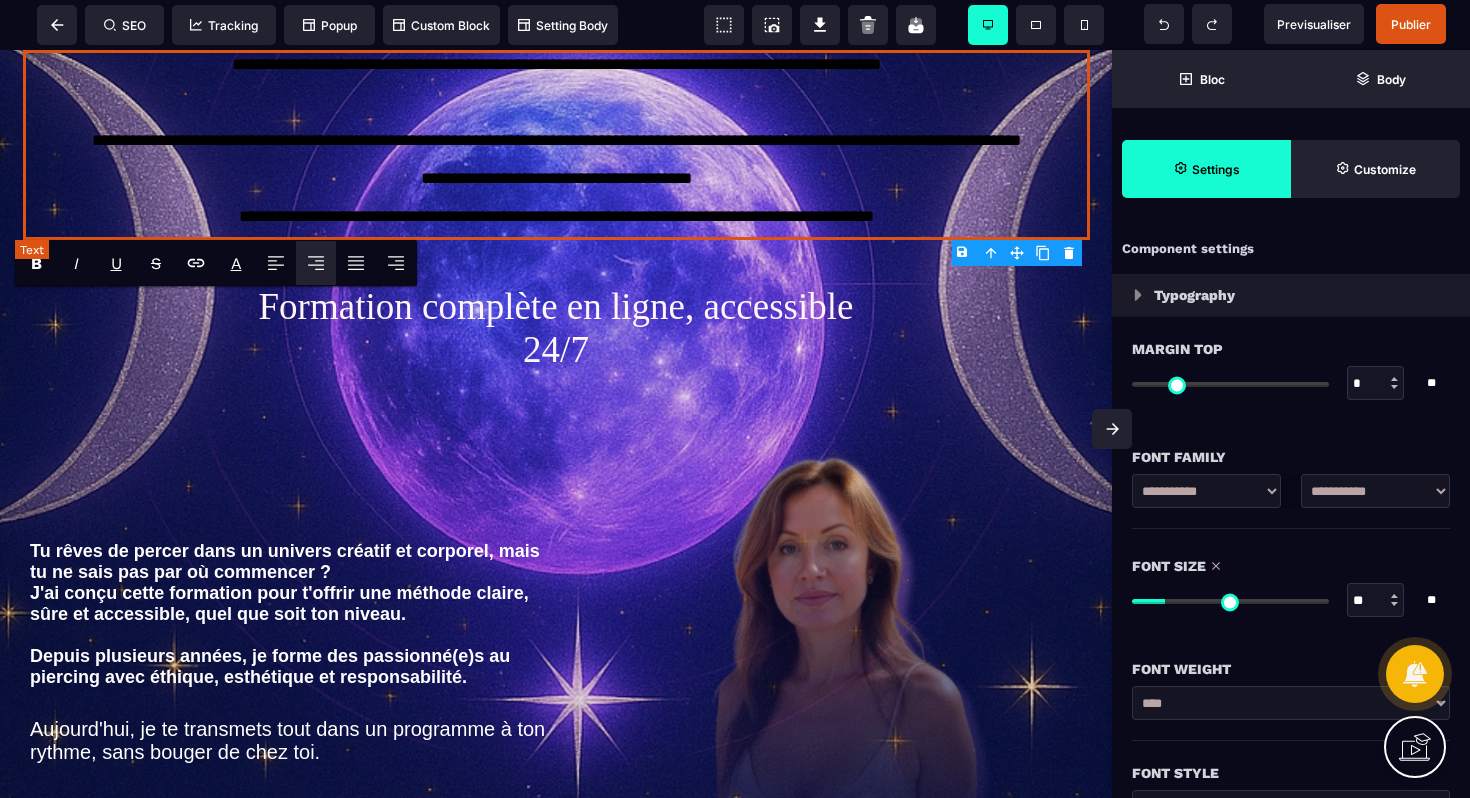 click on "**********" at bounding box center [556, 145] 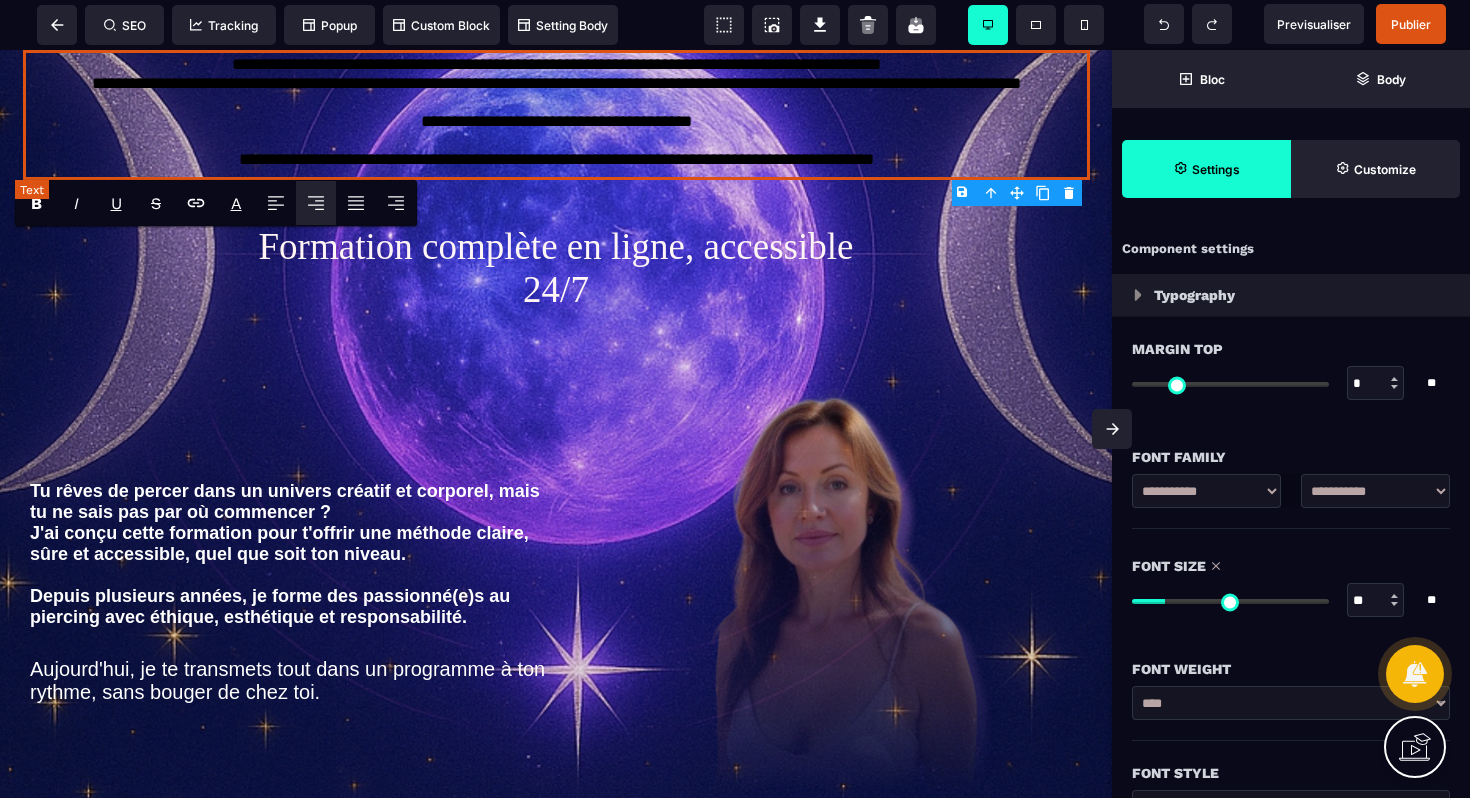click on "**********" at bounding box center (556, 115) 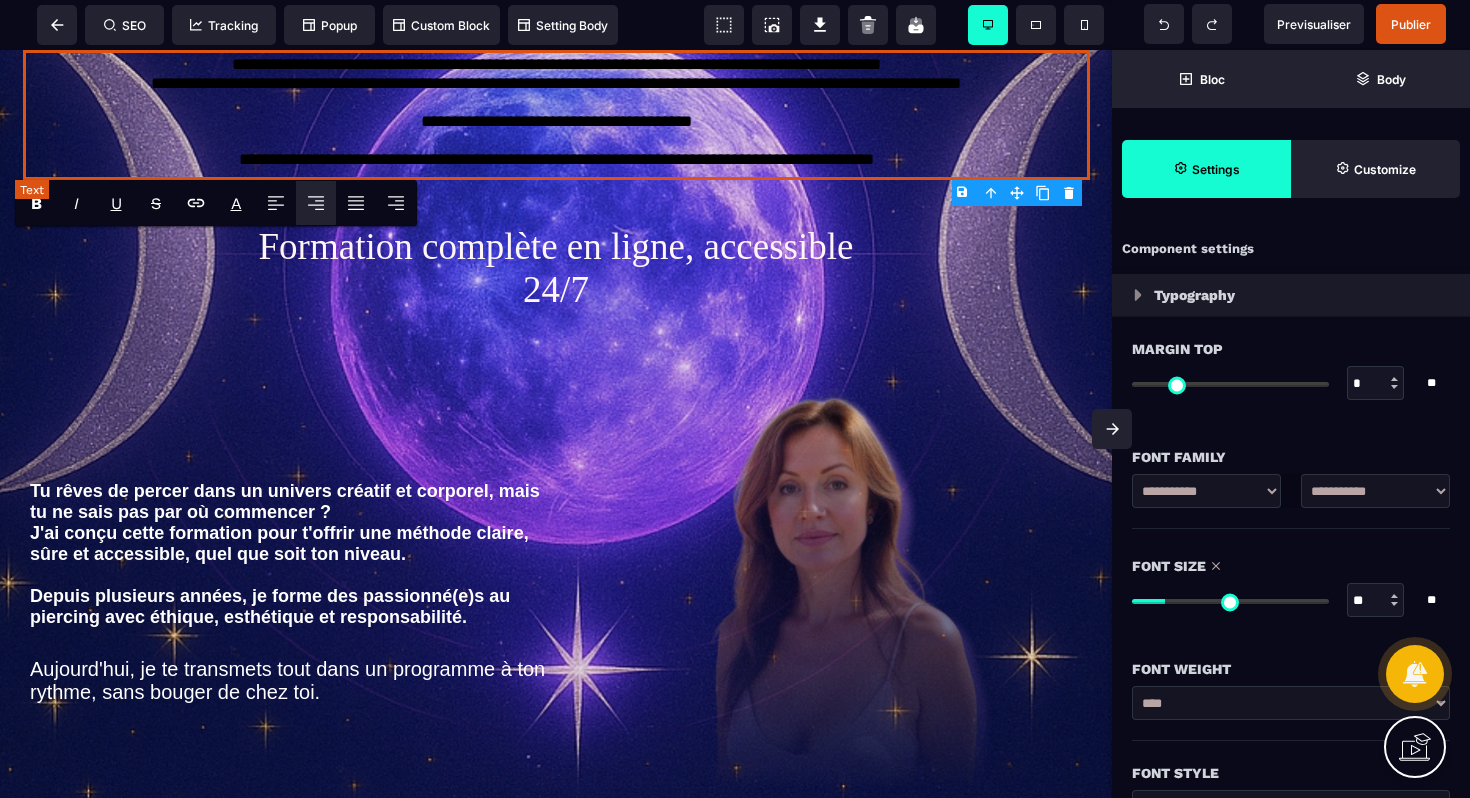 click on "**********" at bounding box center (556, 115) 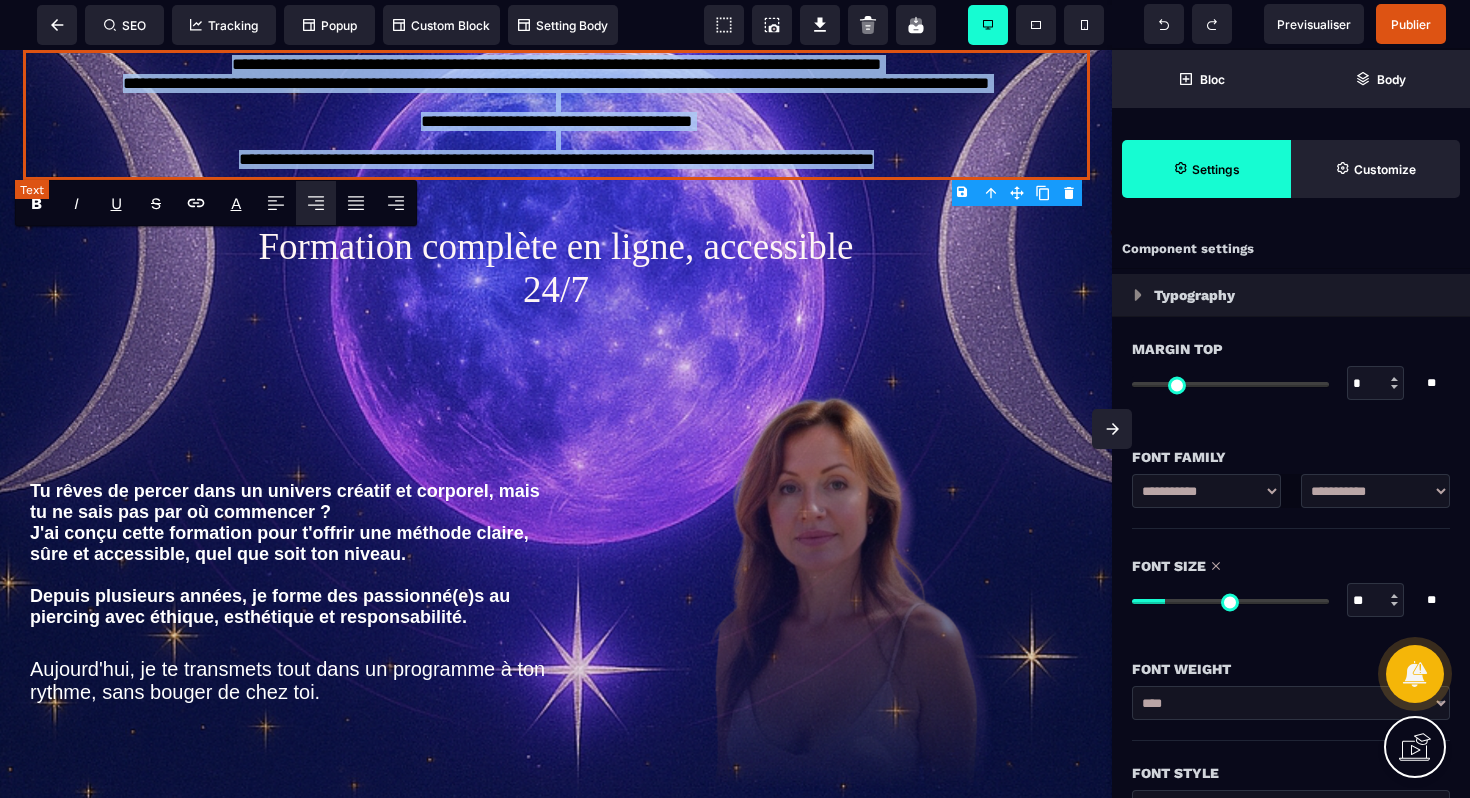 drag, startPoint x: 202, startPoint y: 65, endPoint x: 934, endPoint y: 161, distance: 738.26825 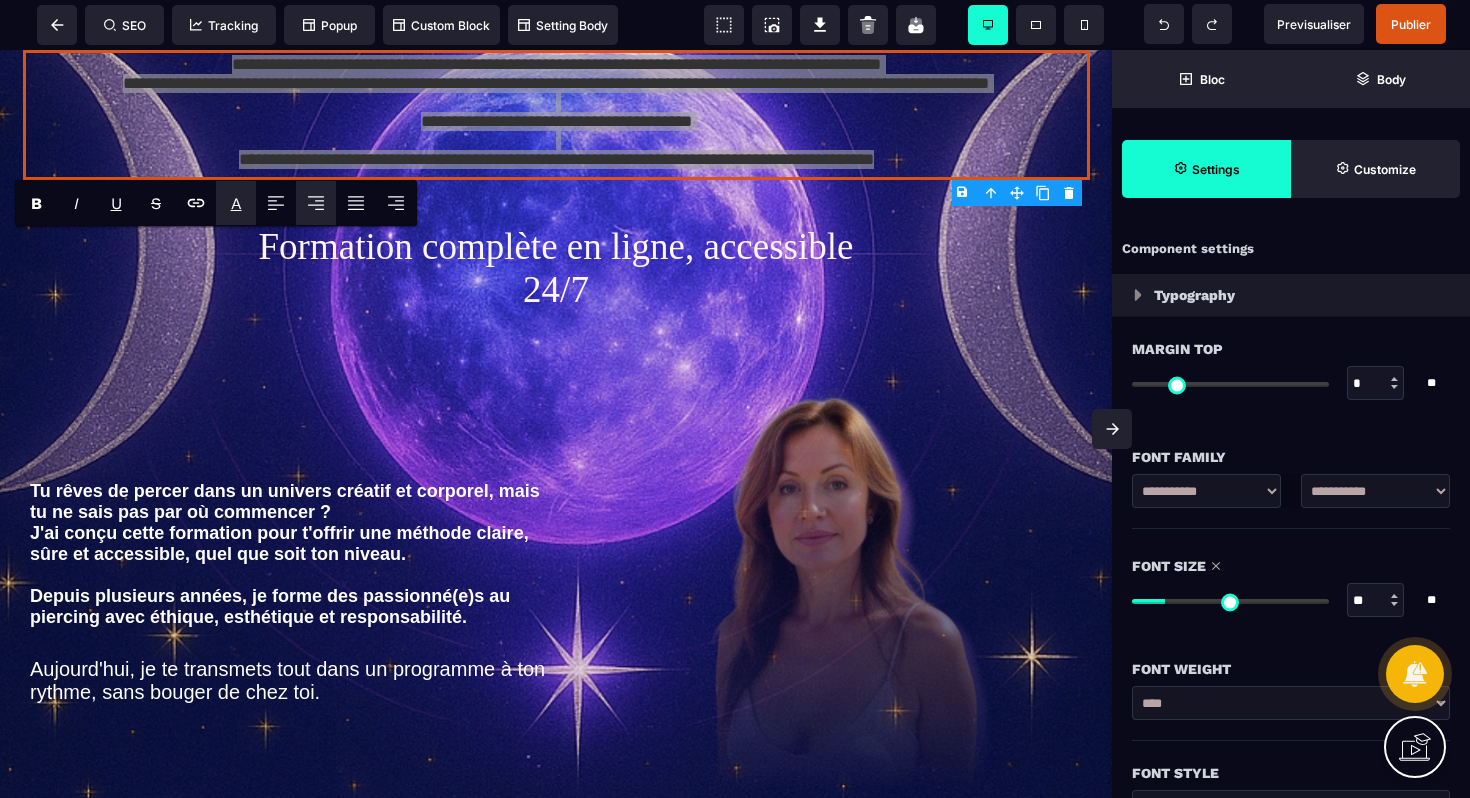 click on "A *******" at bounding box center [236, 203] 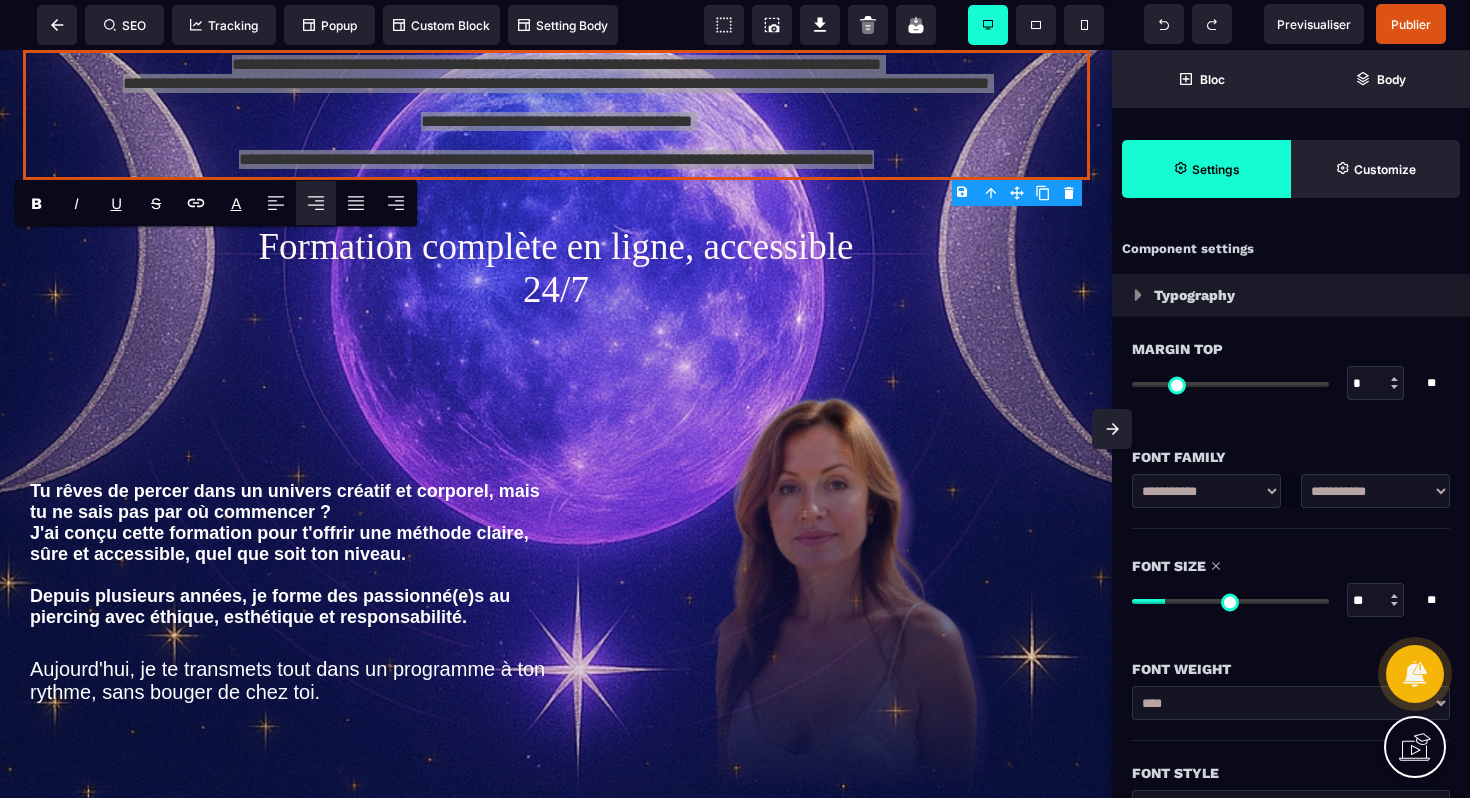 type on "*******" 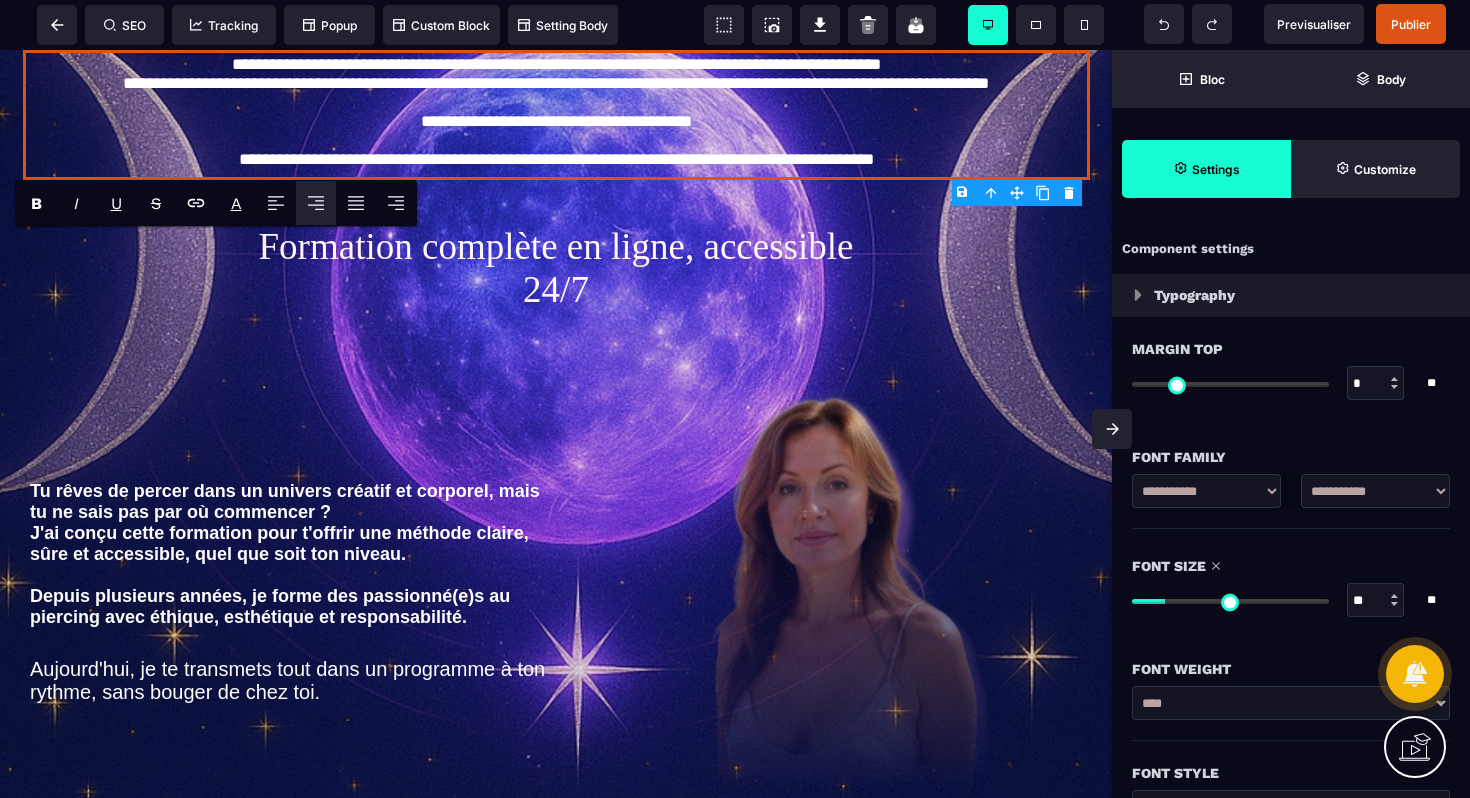 click on "**********" at bounding box center (1375, 491) 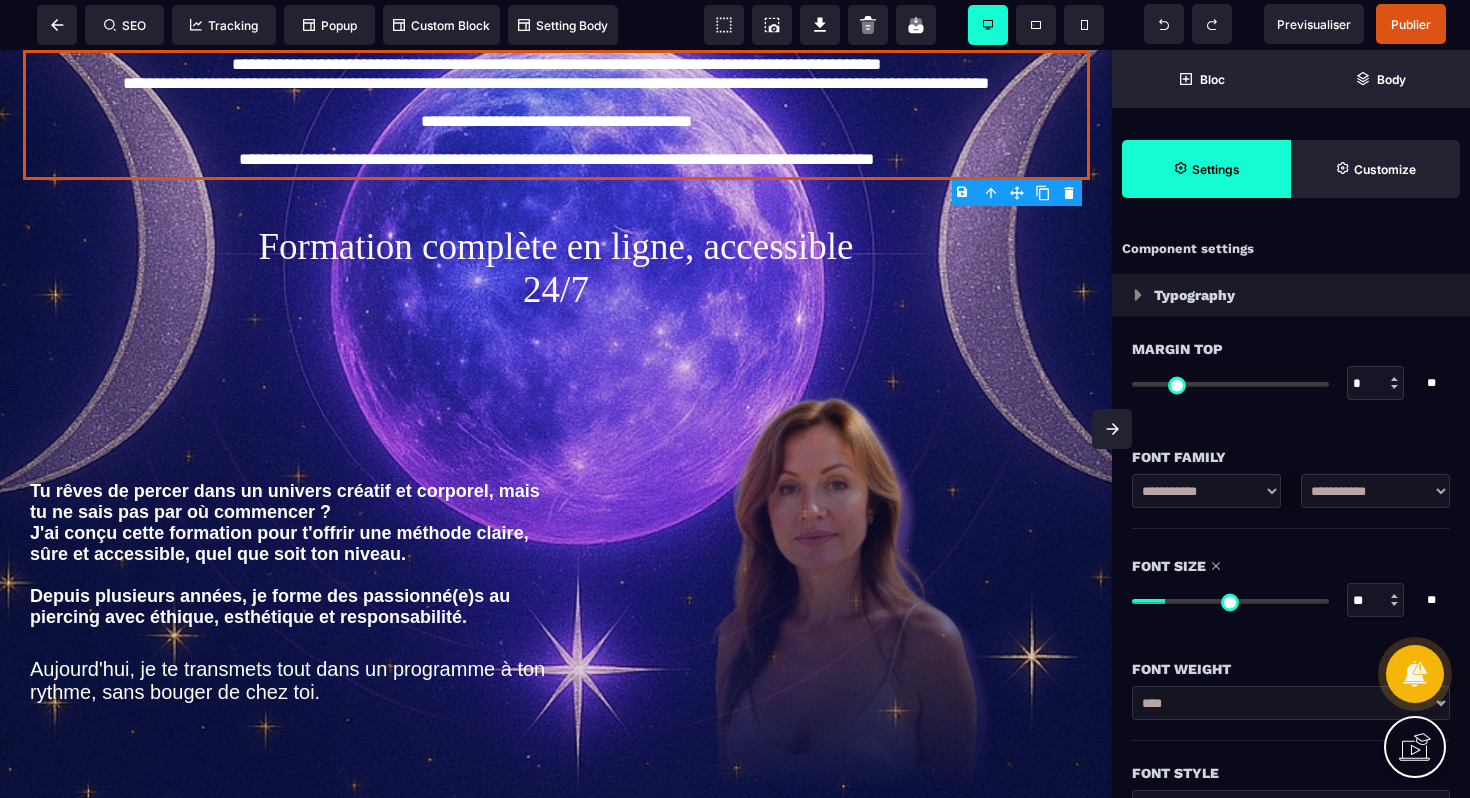 select on "**********" 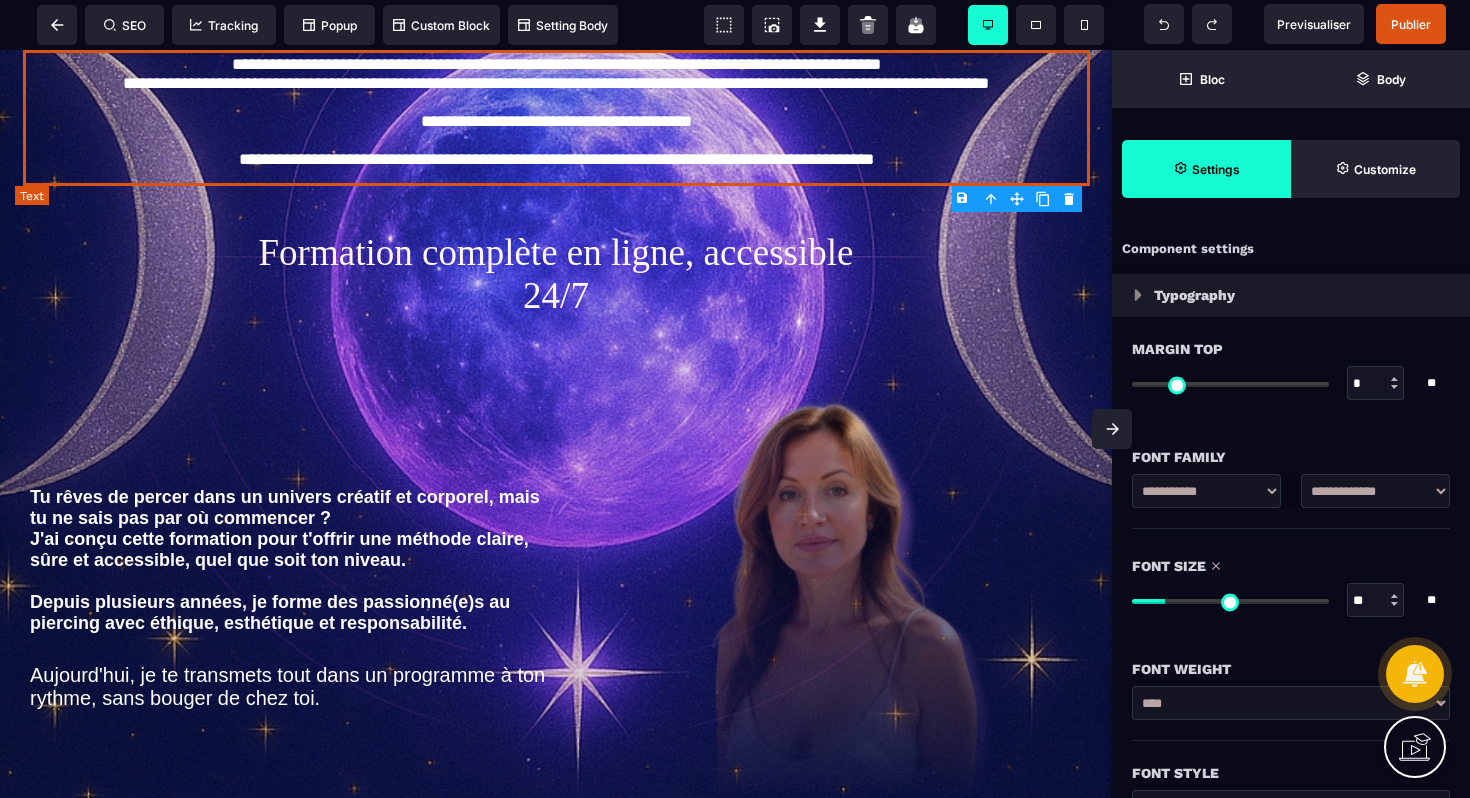 click on "**********" at bounding box center [556, 118] 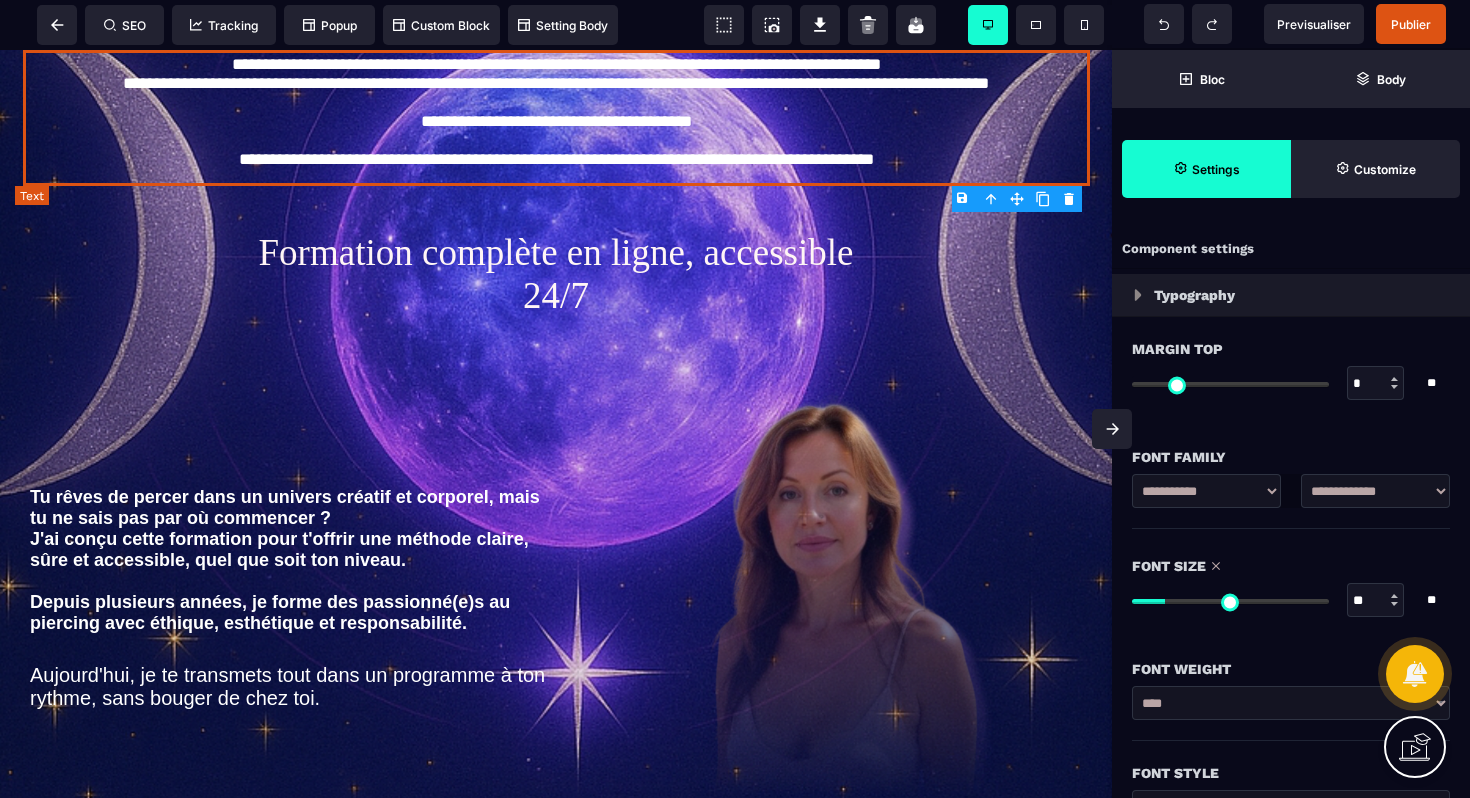 click on "**********" at bounding box center (556, 118) 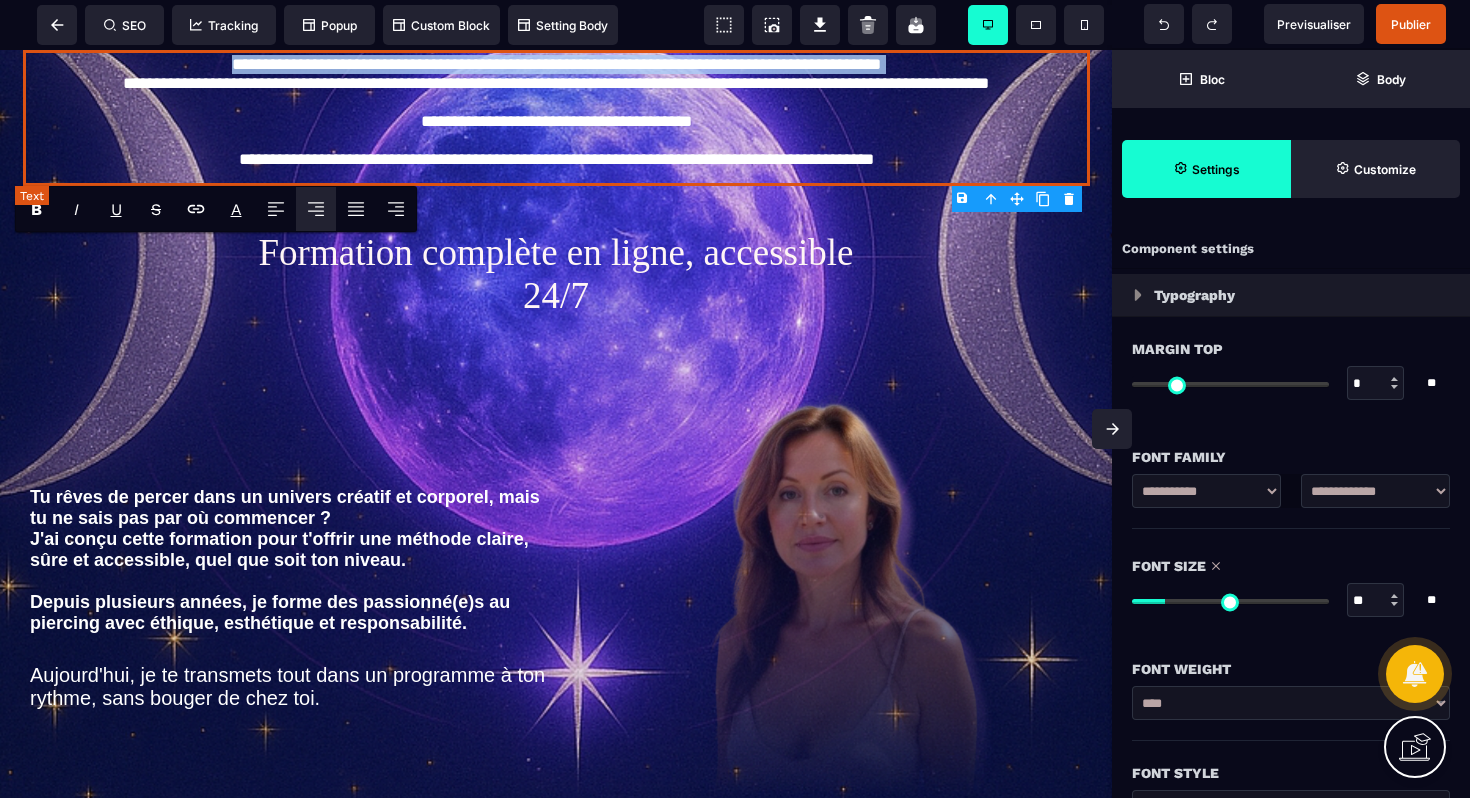 click on "**********" at bounding box center [556, 118] 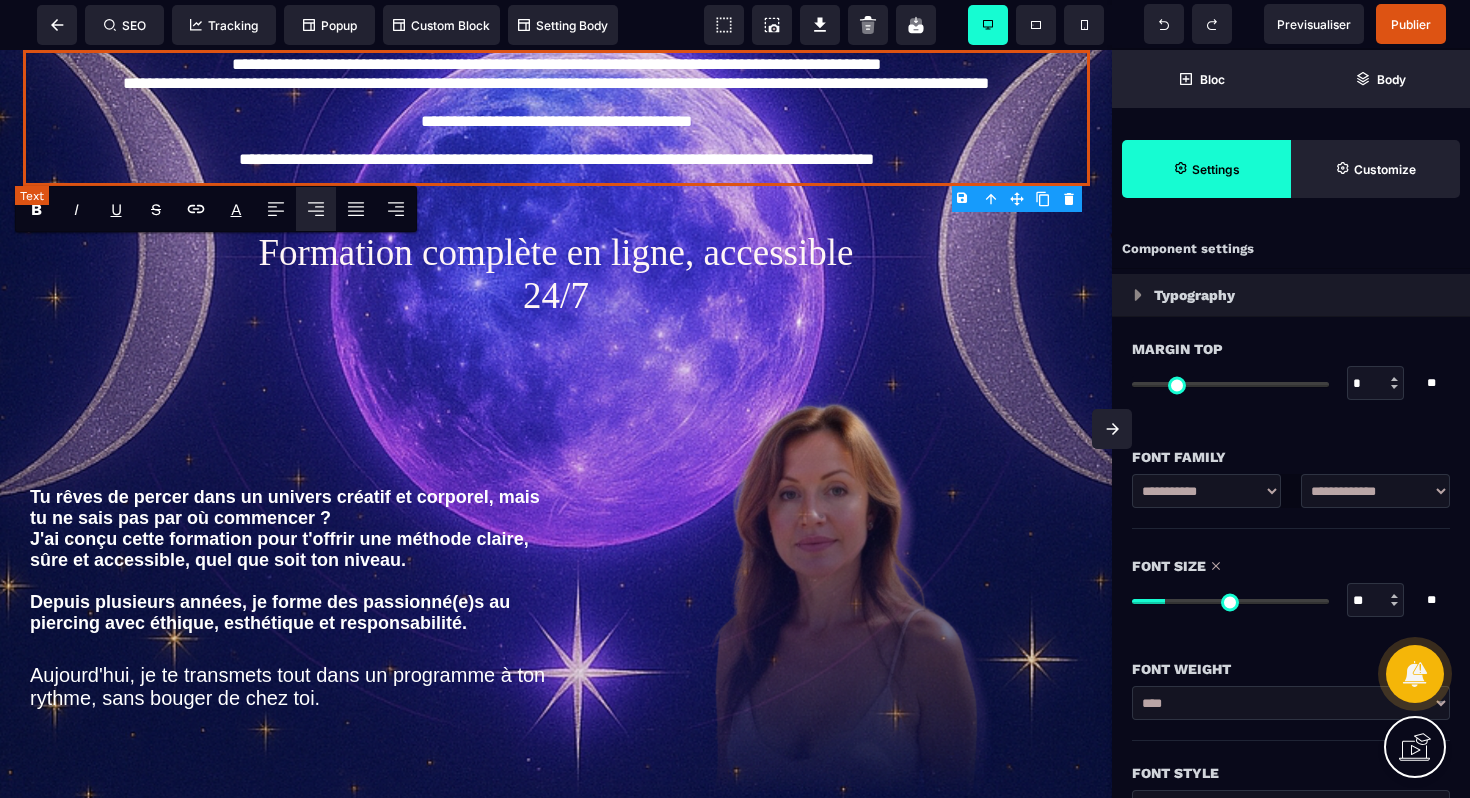 click on "**********" at bounding box center [556, 118] 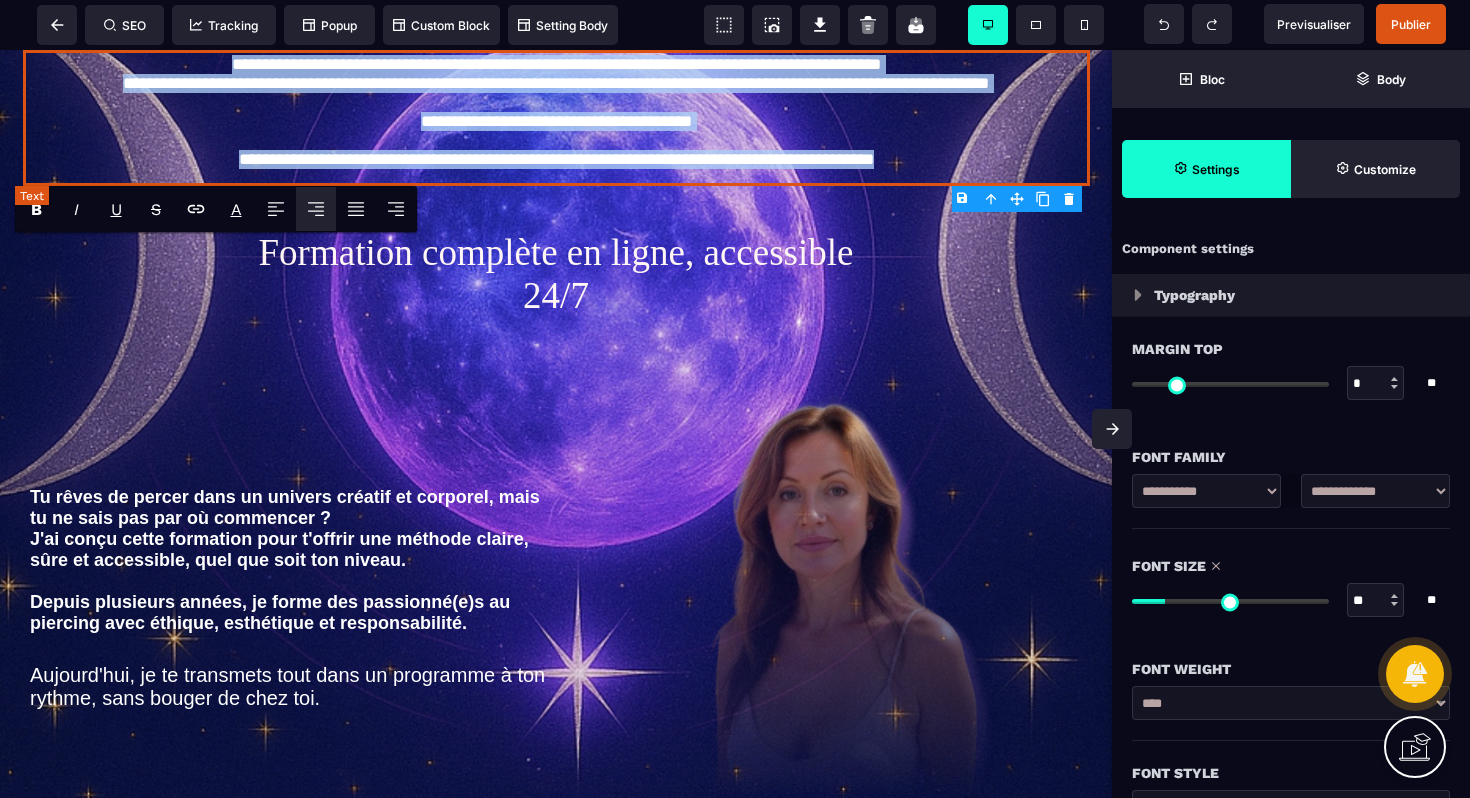 drag, startPoint x: 136, startPoint y: 61, endPoint x: 971, endPoint y: 177, distance: 843.019 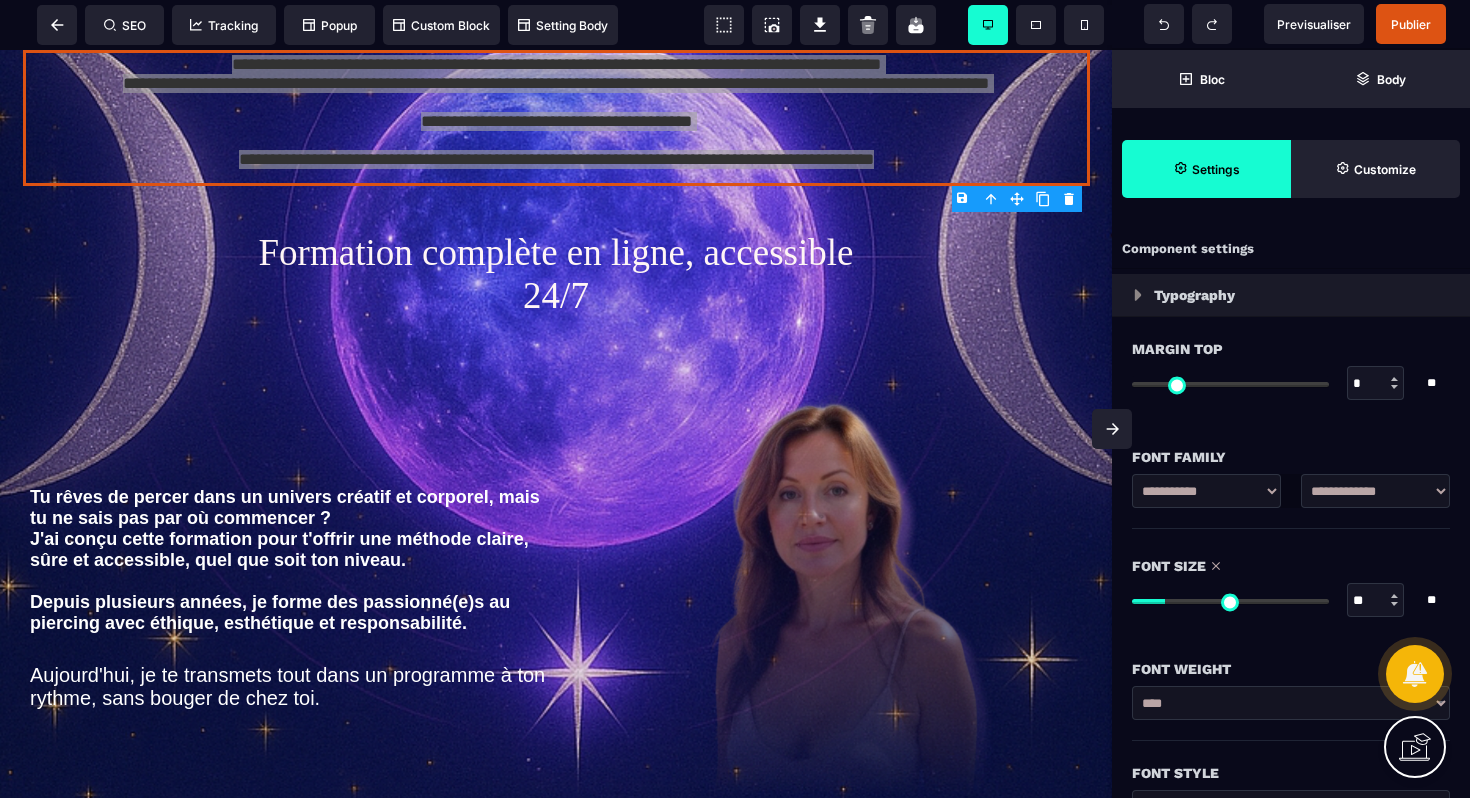 type on "**" 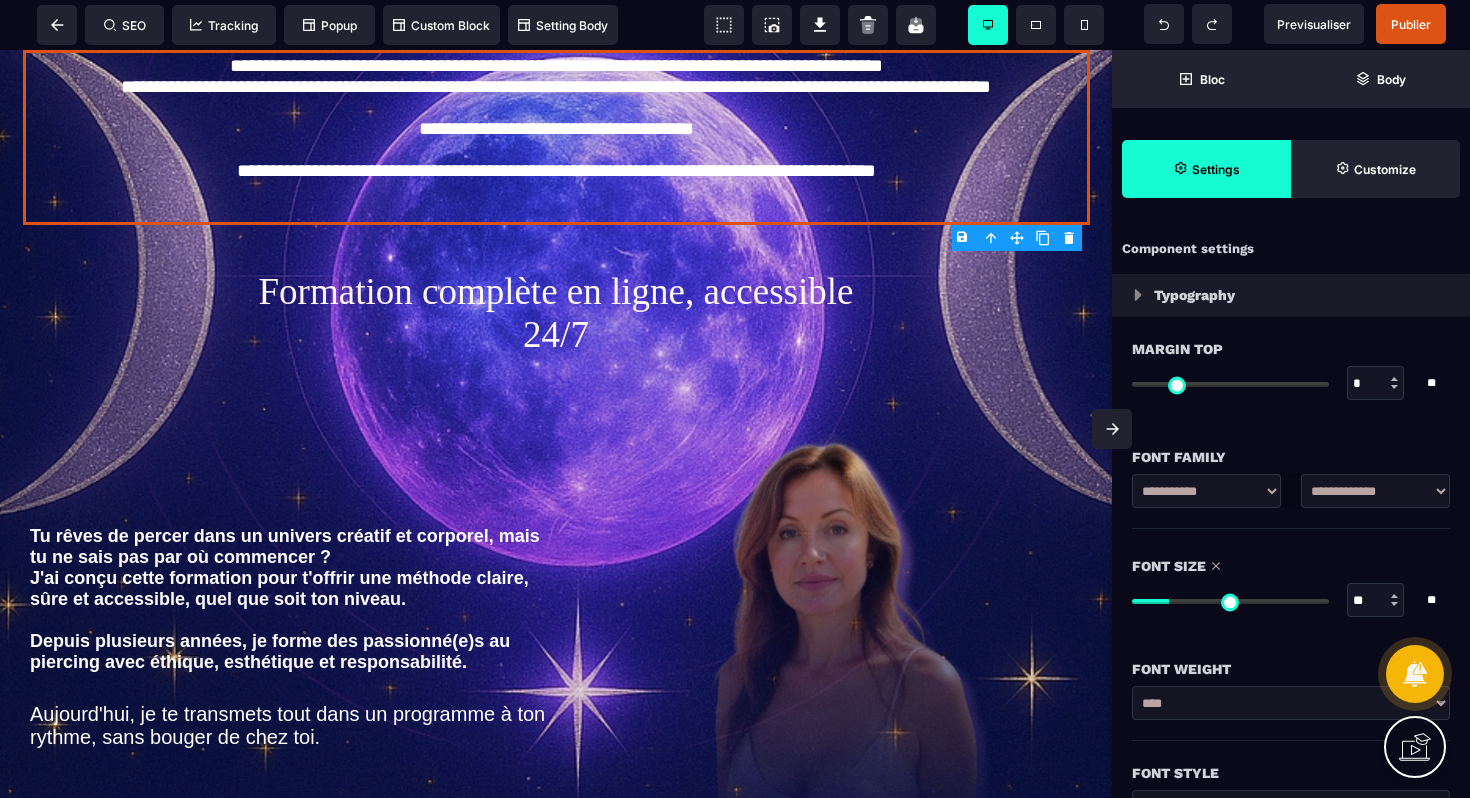 type on "**" 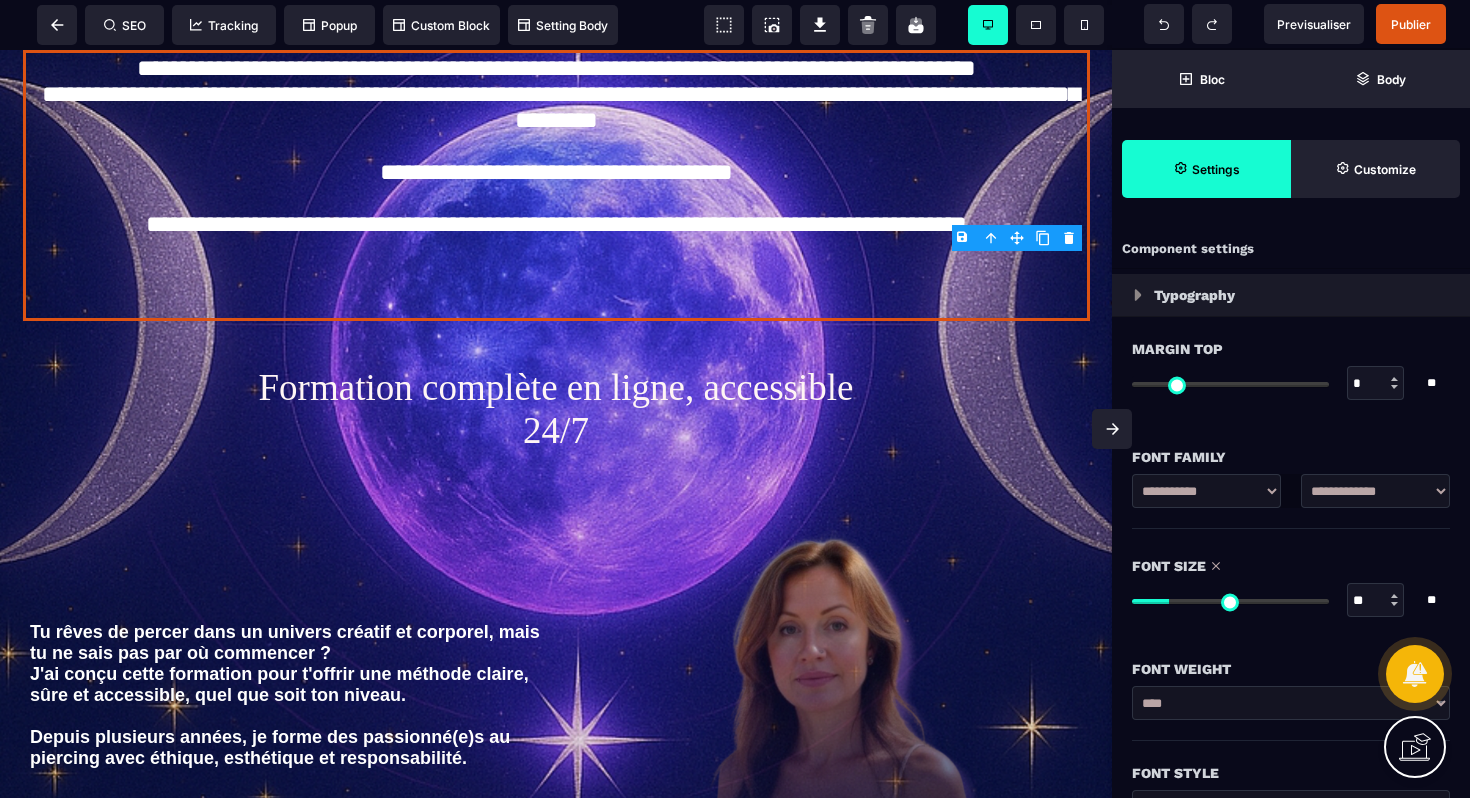 type on "**" 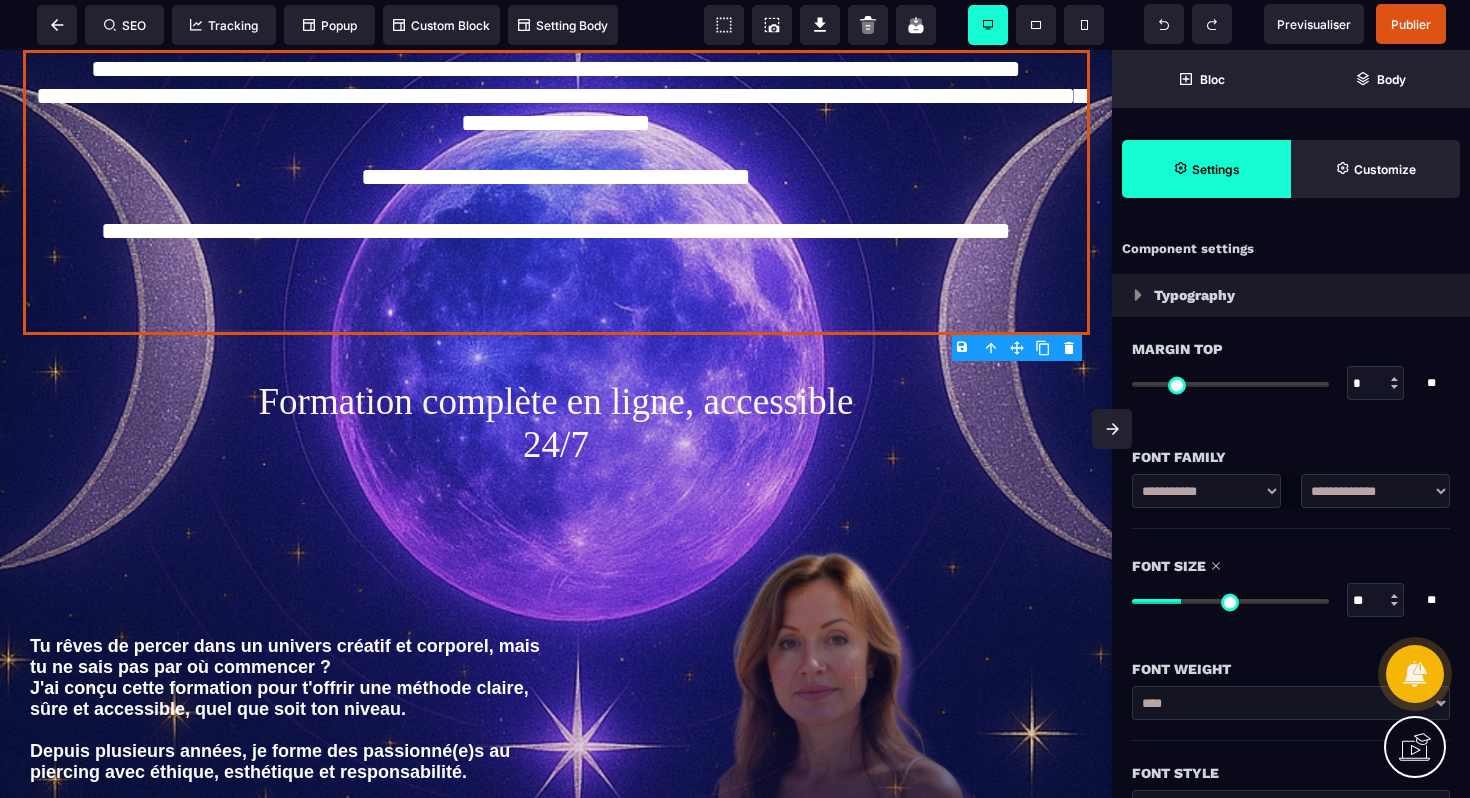 type on "**" 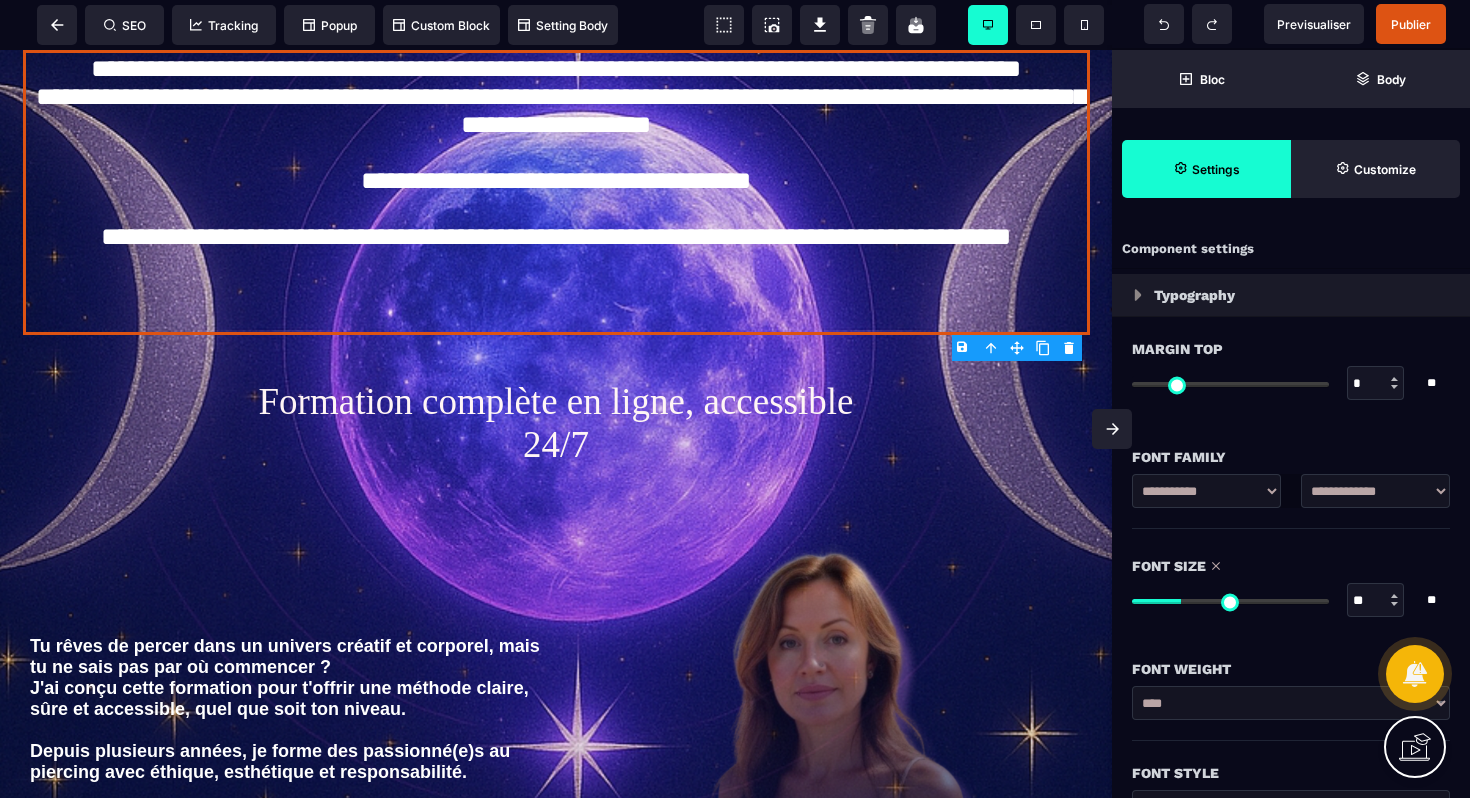 type on "**" 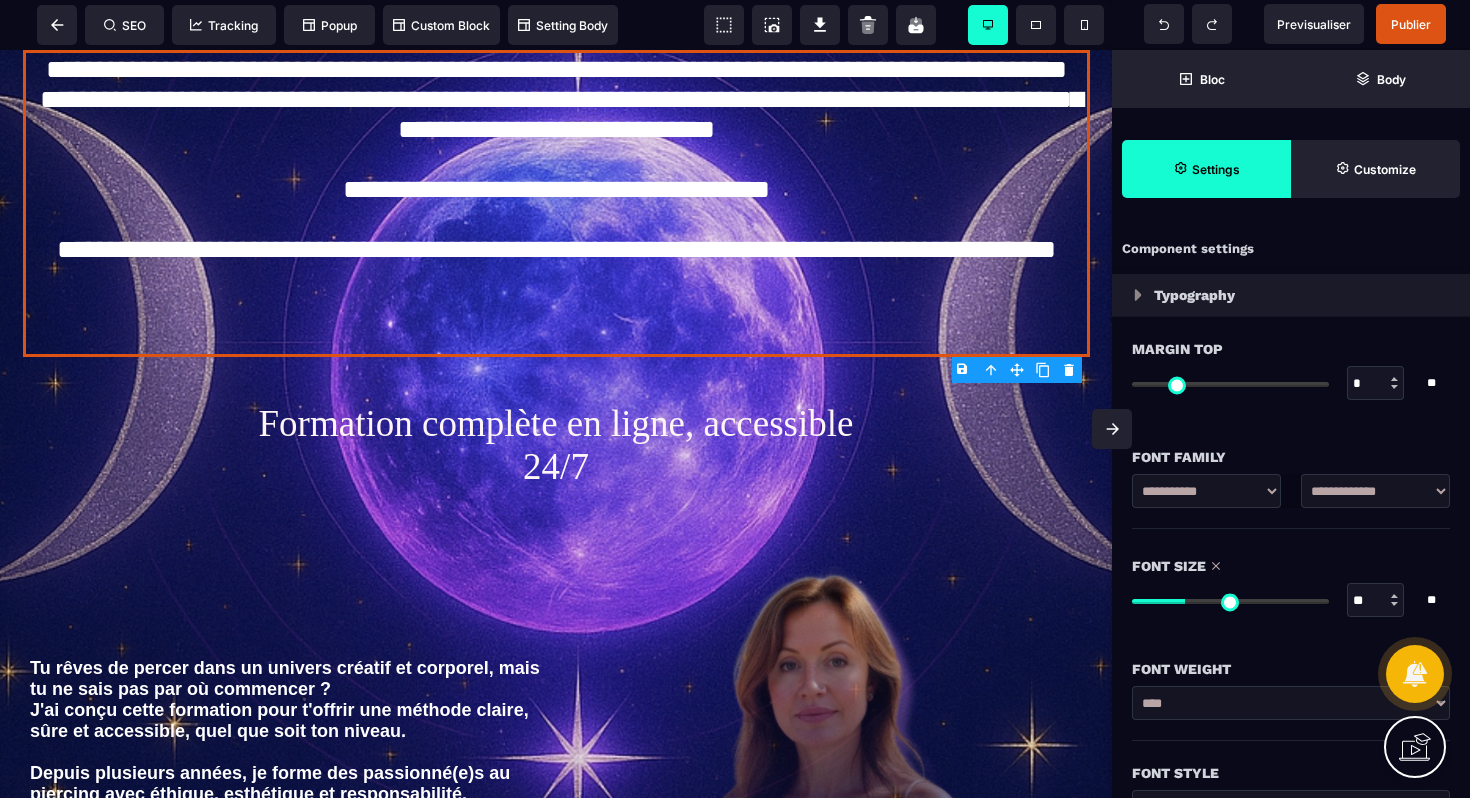 type on "**" 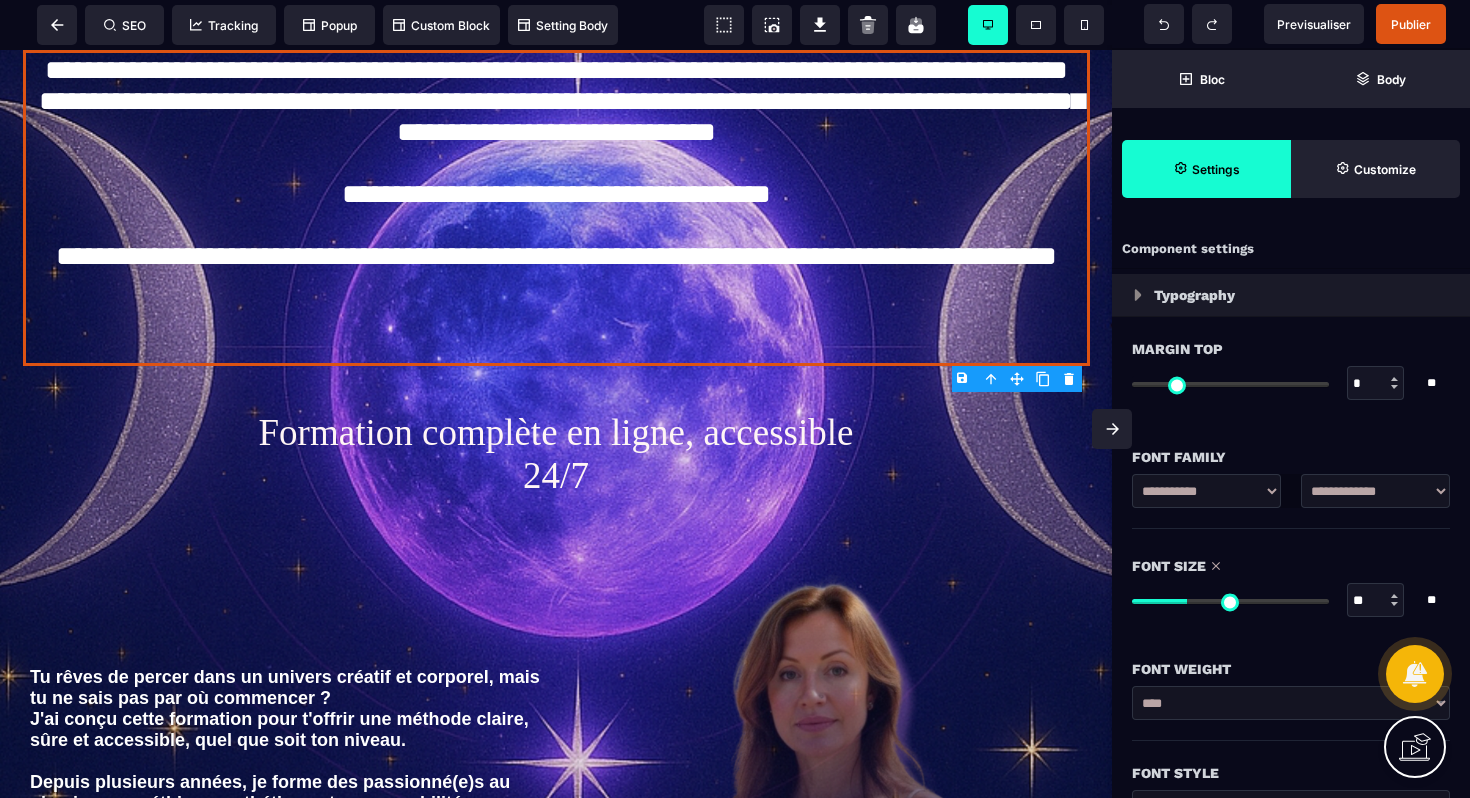 type on "**" 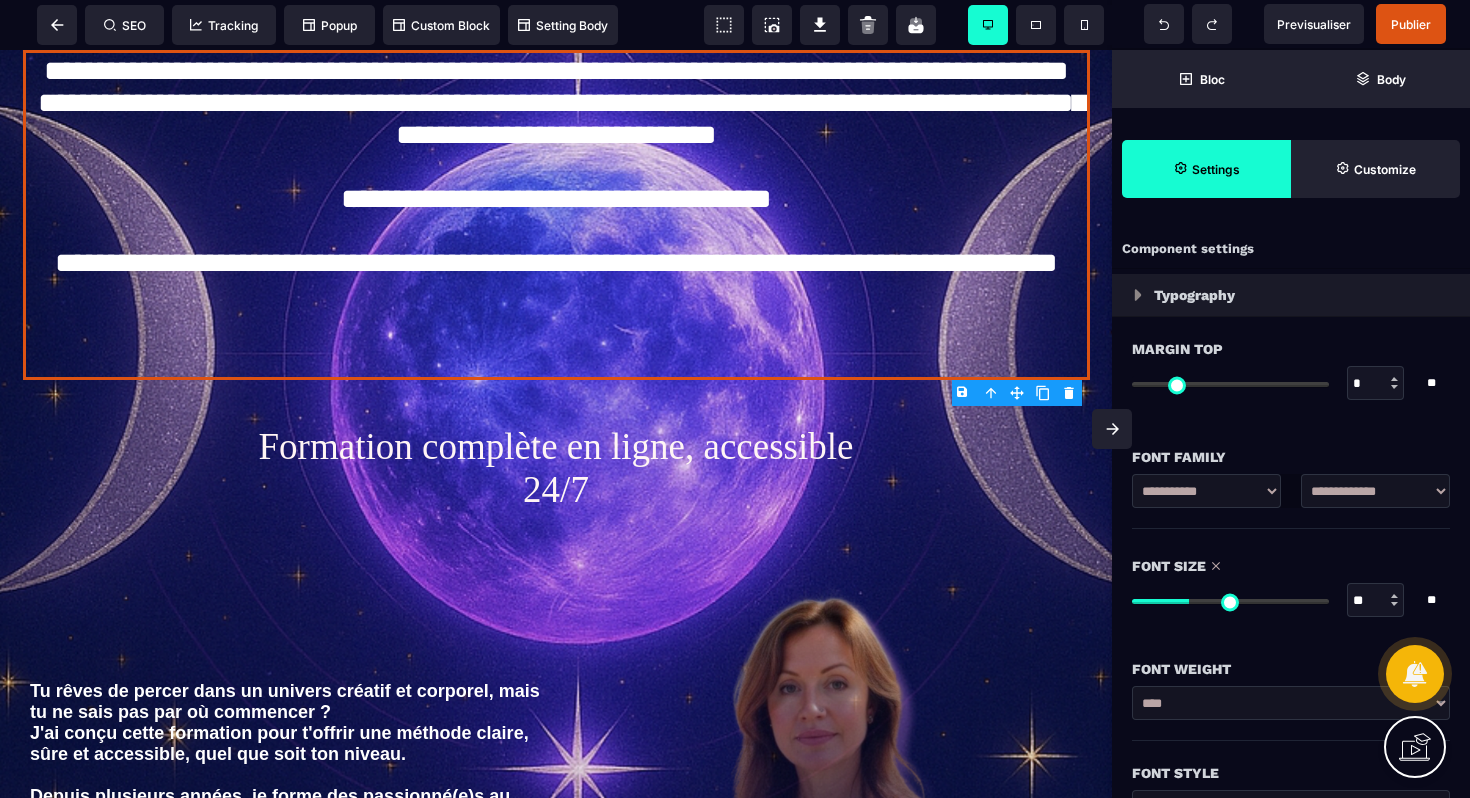 drag, startPoint x: 1174, startPoint y: 609, endPoint x: 1192, endPoint y: 606, distance: 18.248287 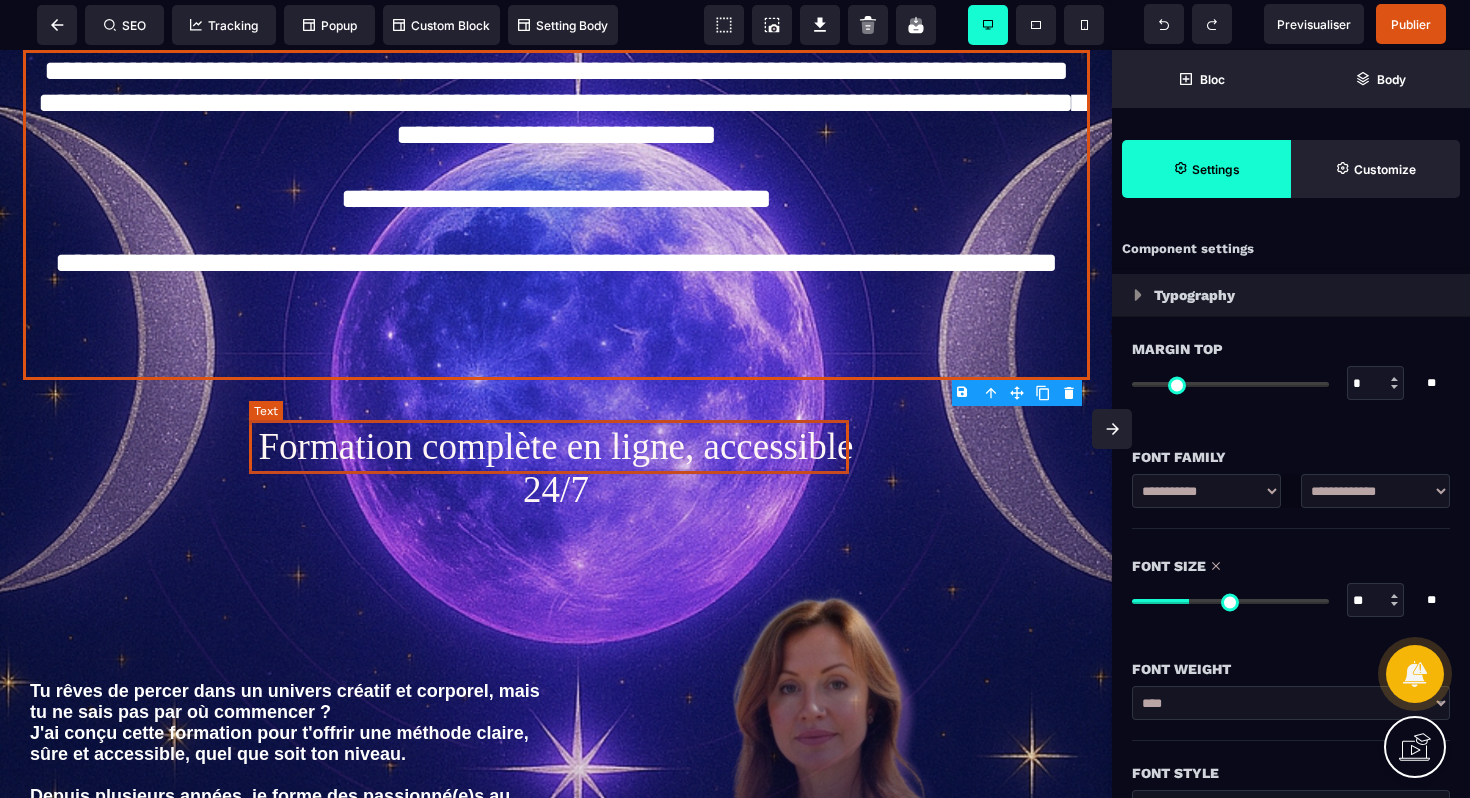 click on "Formation complète en ligne, accessible 24/7" at bounding box center [556, 468] 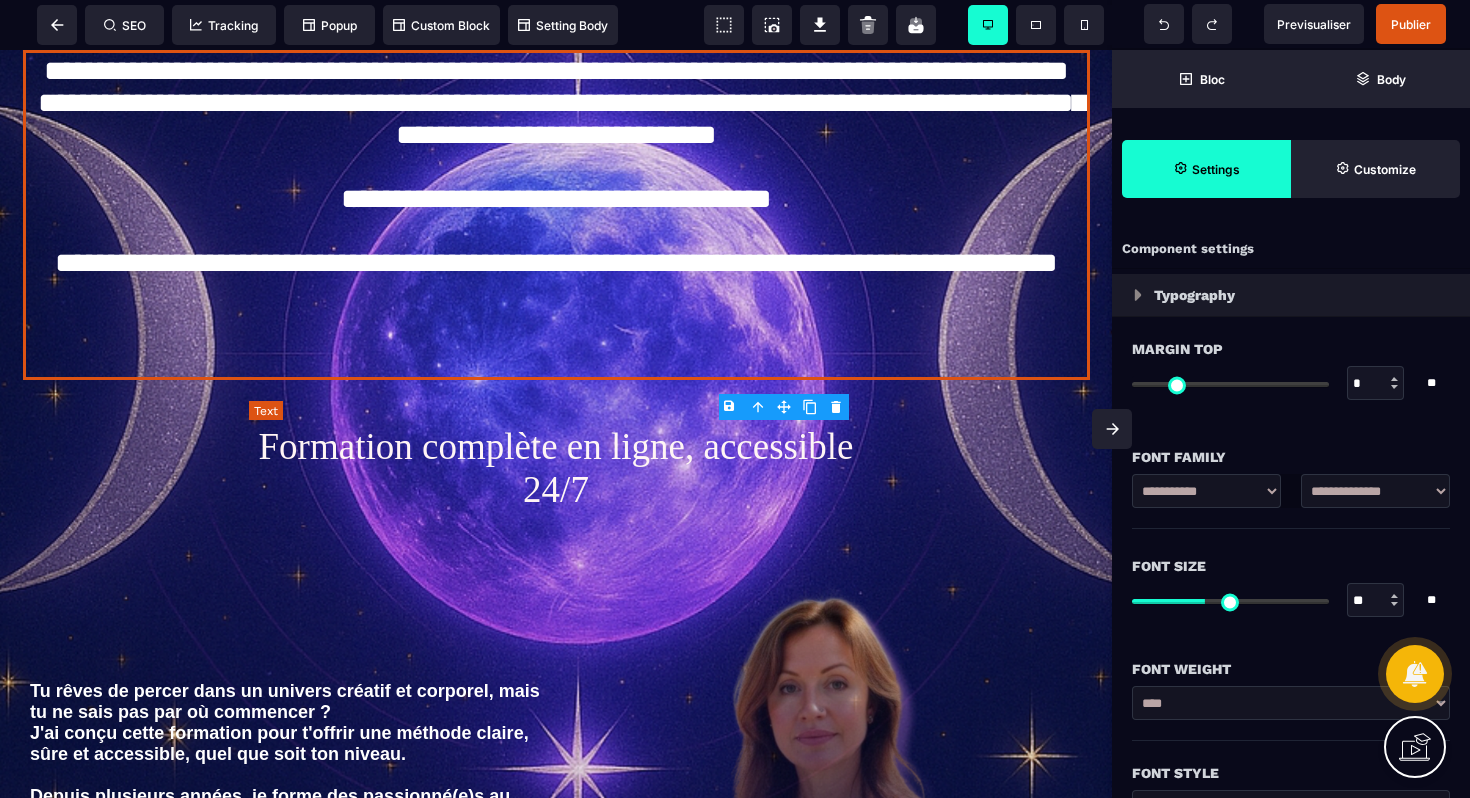 type on "*" 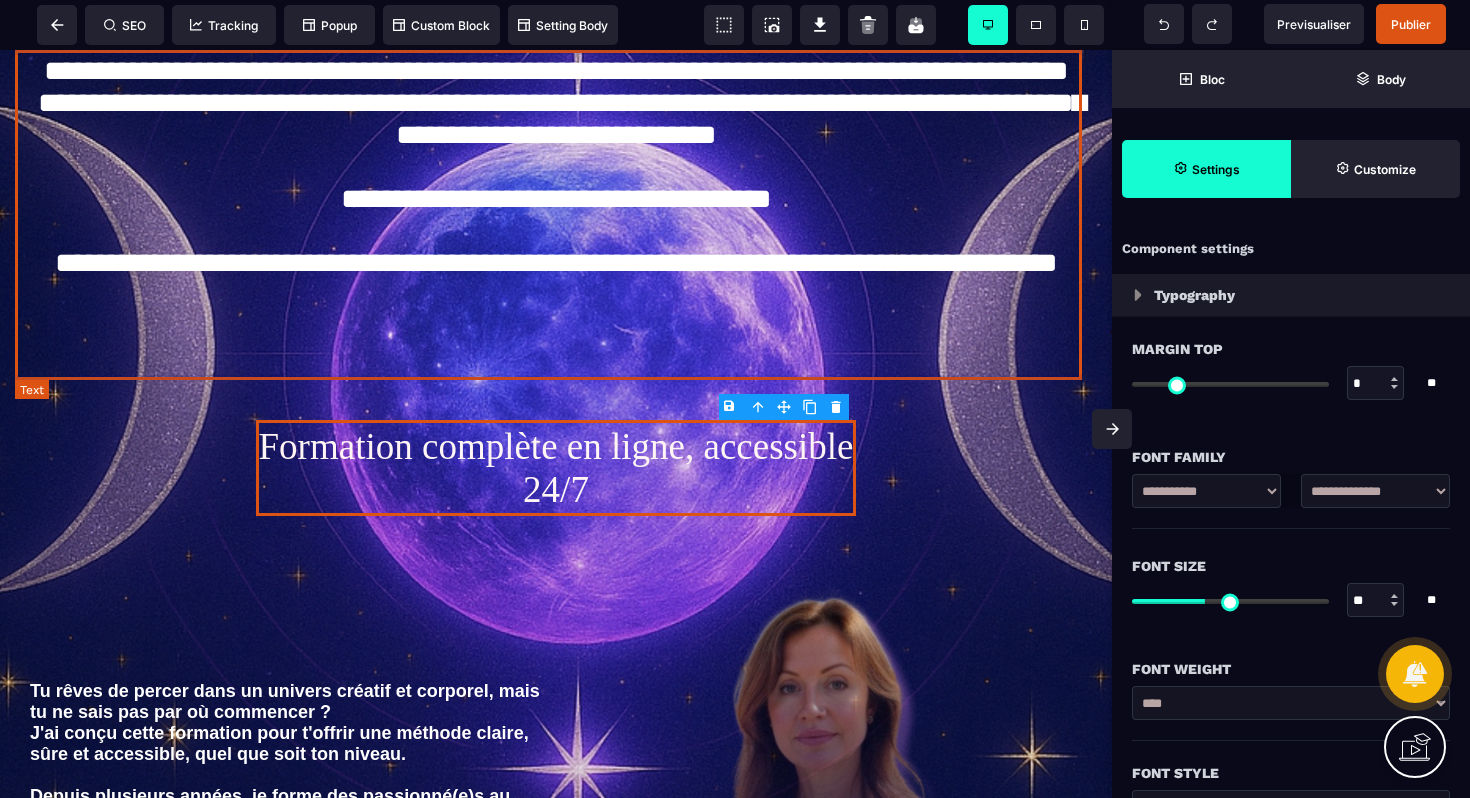 click on "**********" at bounding box center (556, 215) 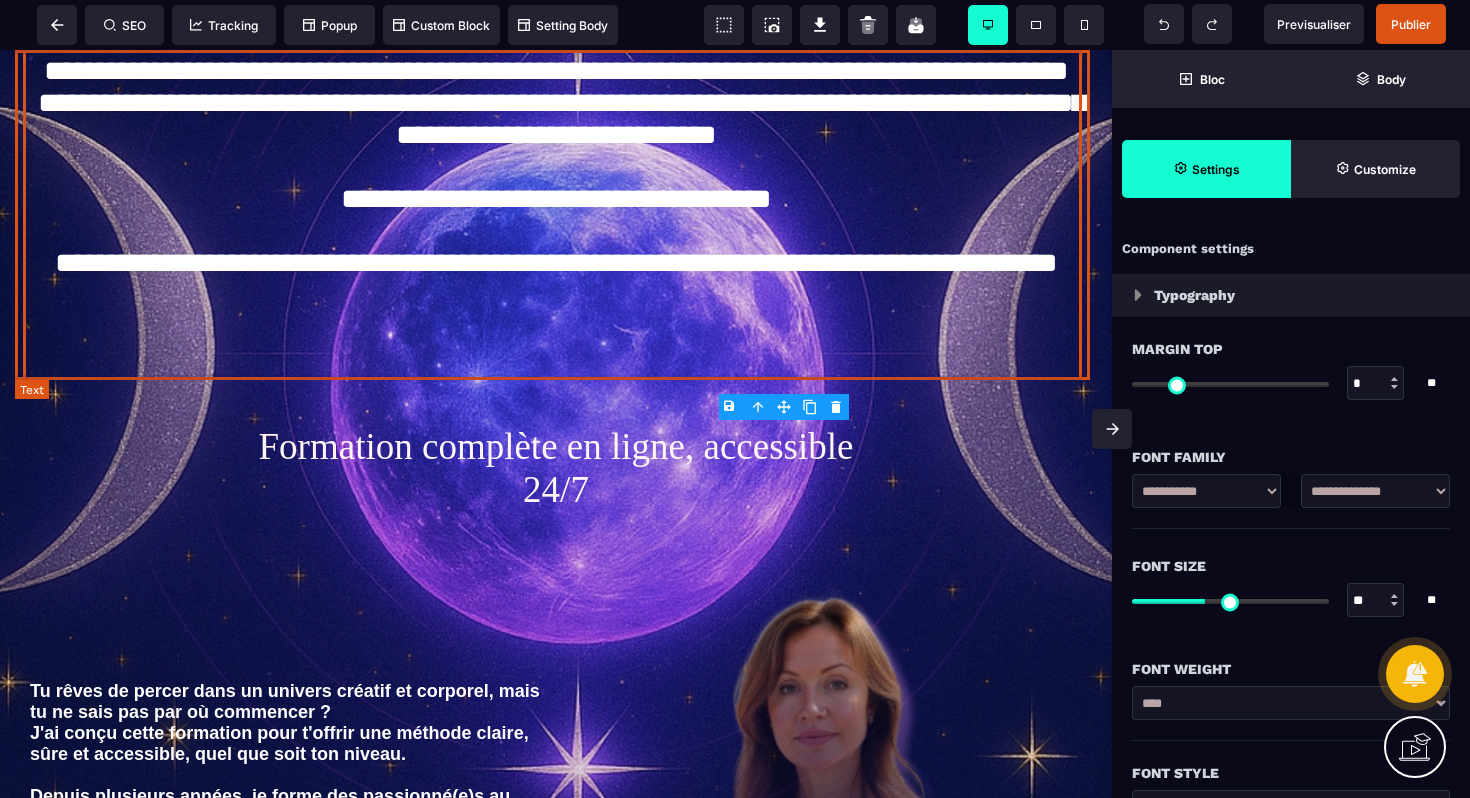 select on "***" 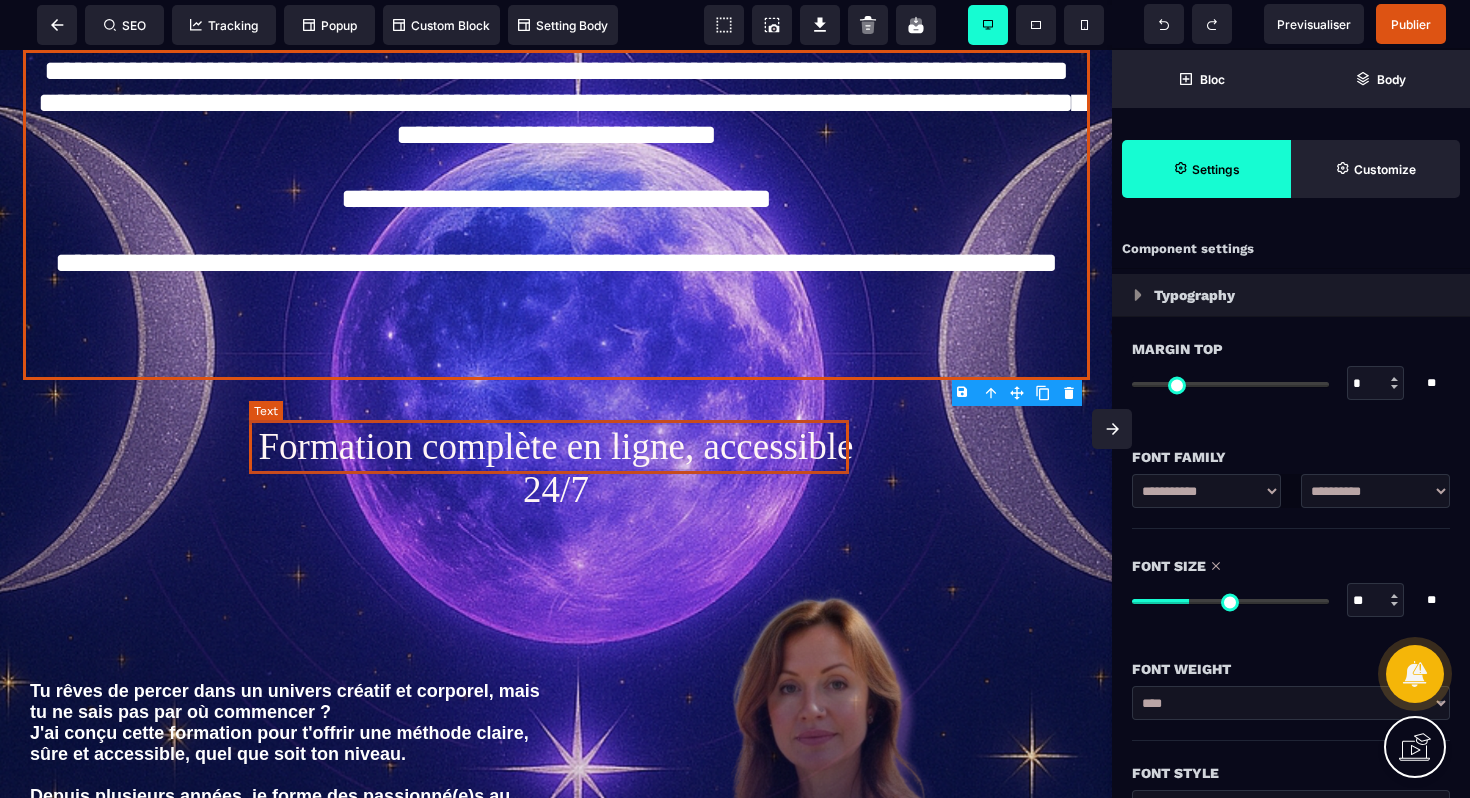 click on "Formation complète en ligne, accessible 24/7" at bounding box center [556, 468] 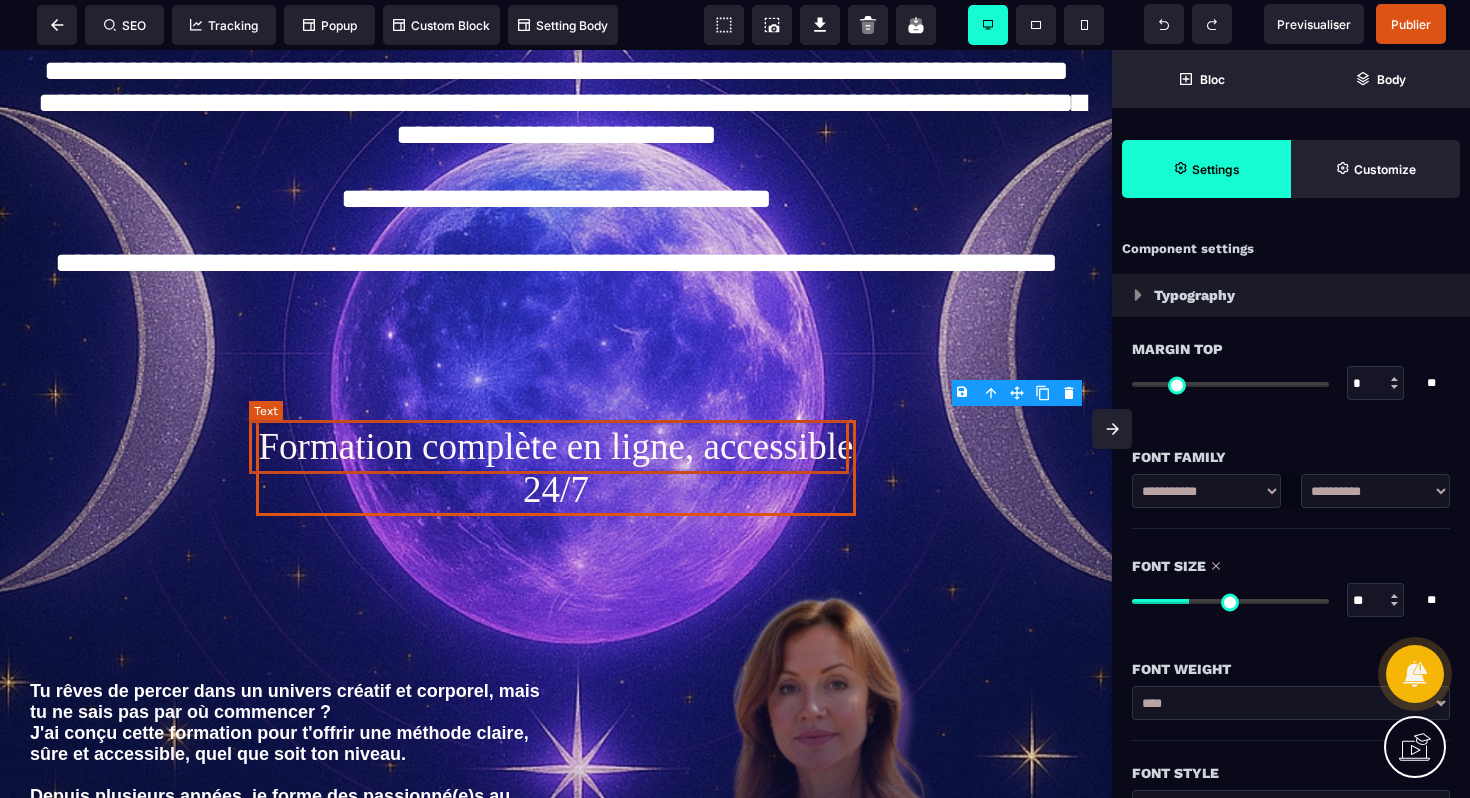 select on "***" 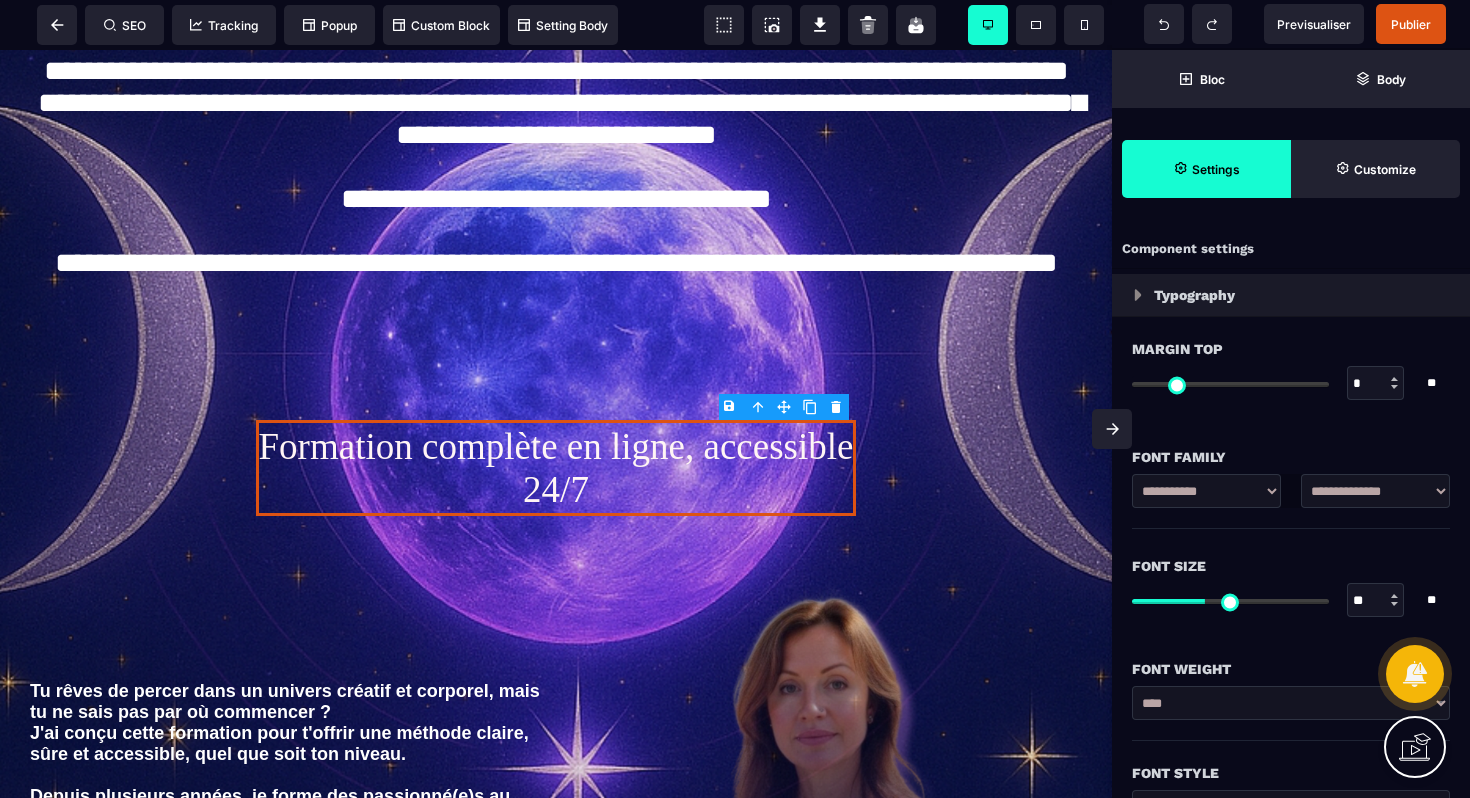 click on "B I U S
A *******
Text
SEO
Tracking
Popup" at bounding box center (735, 399) 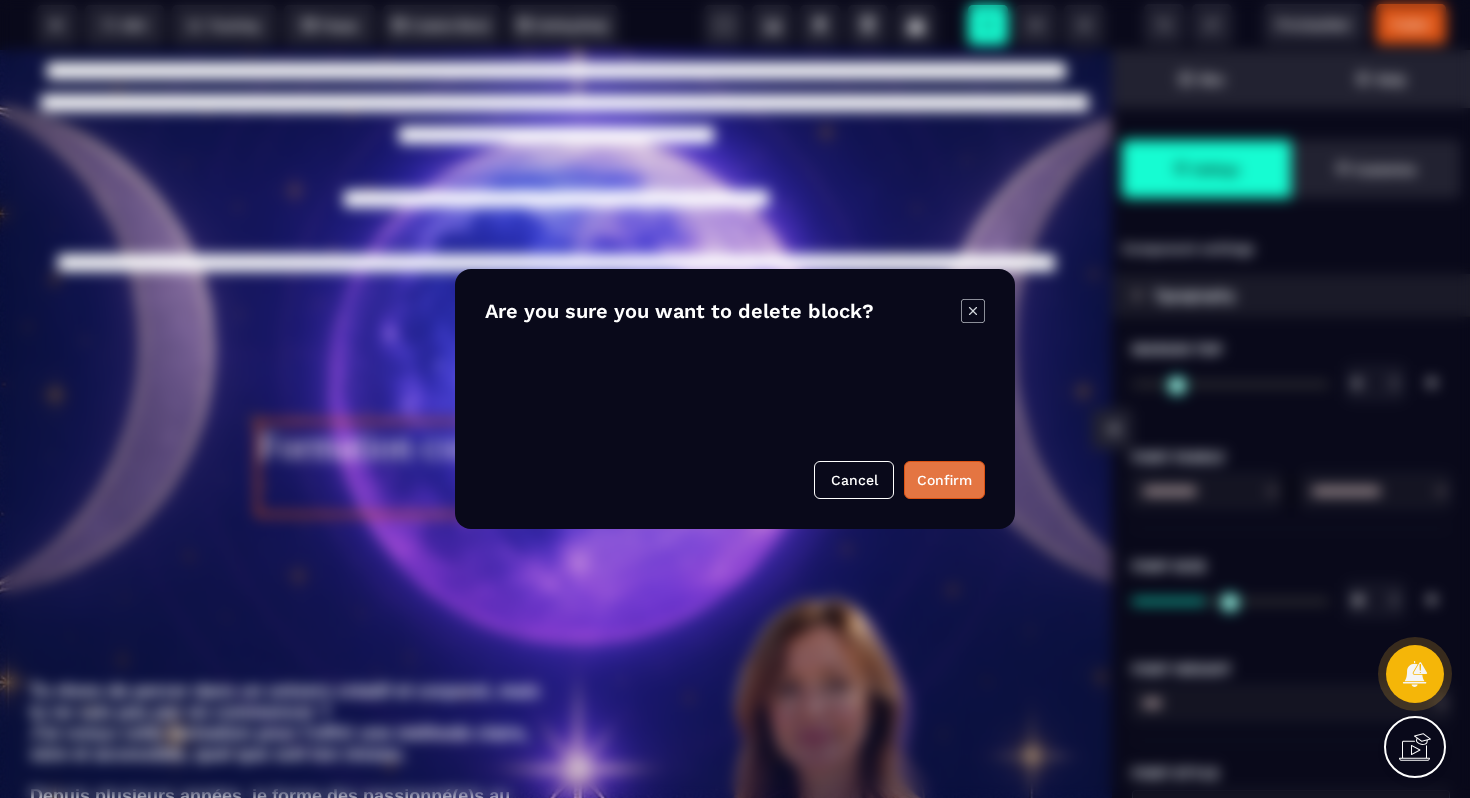 click on "Confirm" at bounding box center (944, 480) 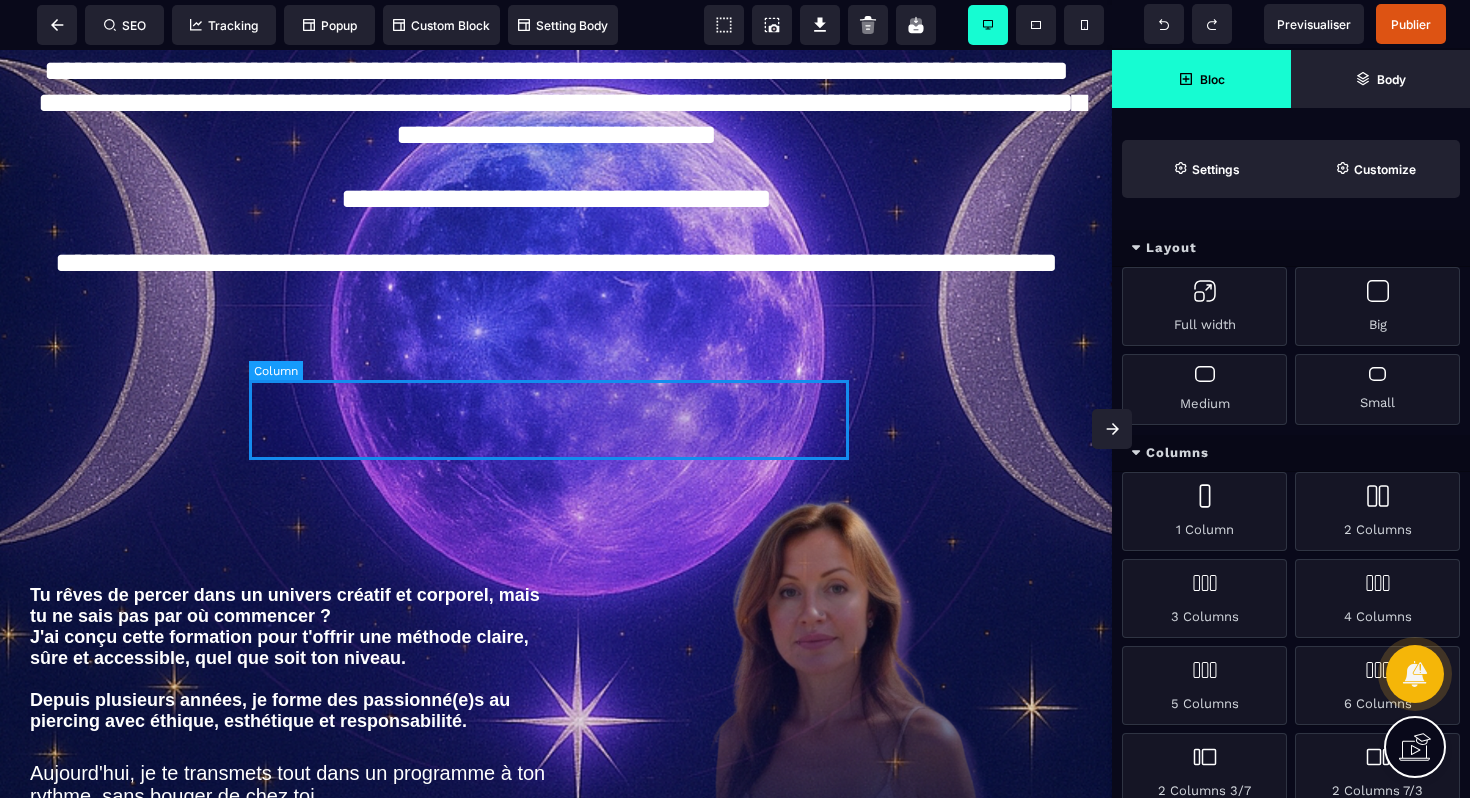 click at bounding box center [556, 420] 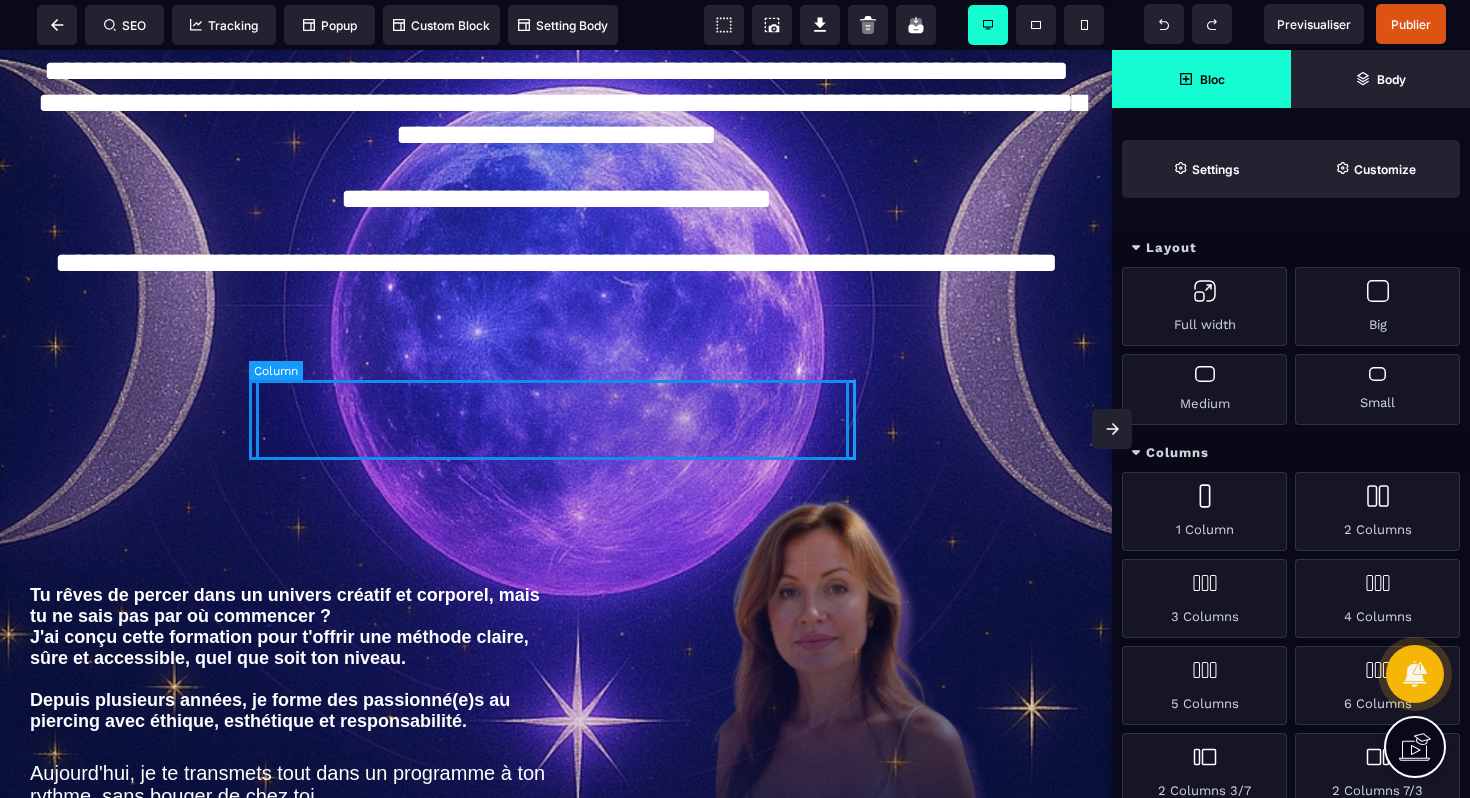 select on "**" 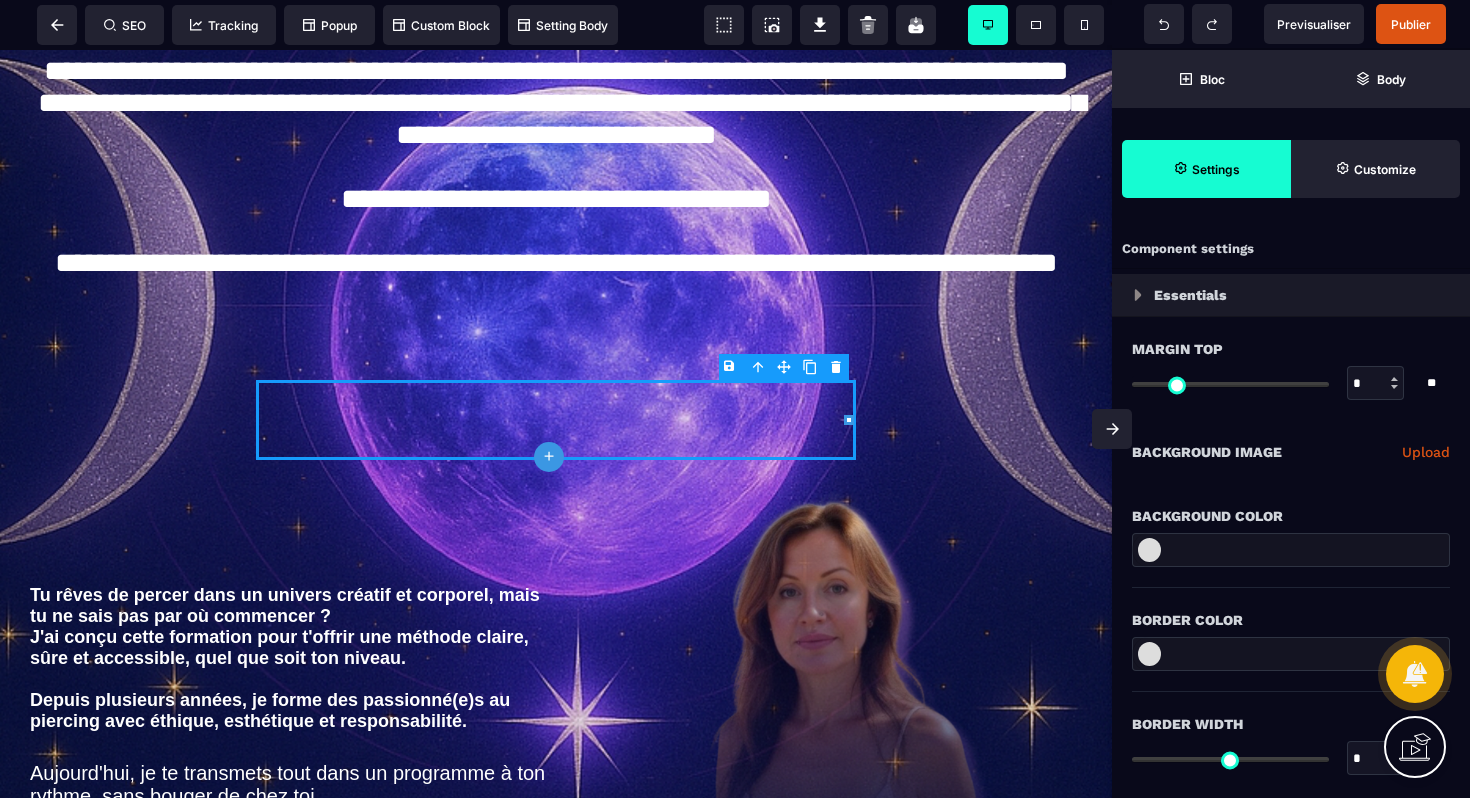 click on "B I U S
A *******
plus
Column
SEO" at bounding box center (735, 399) 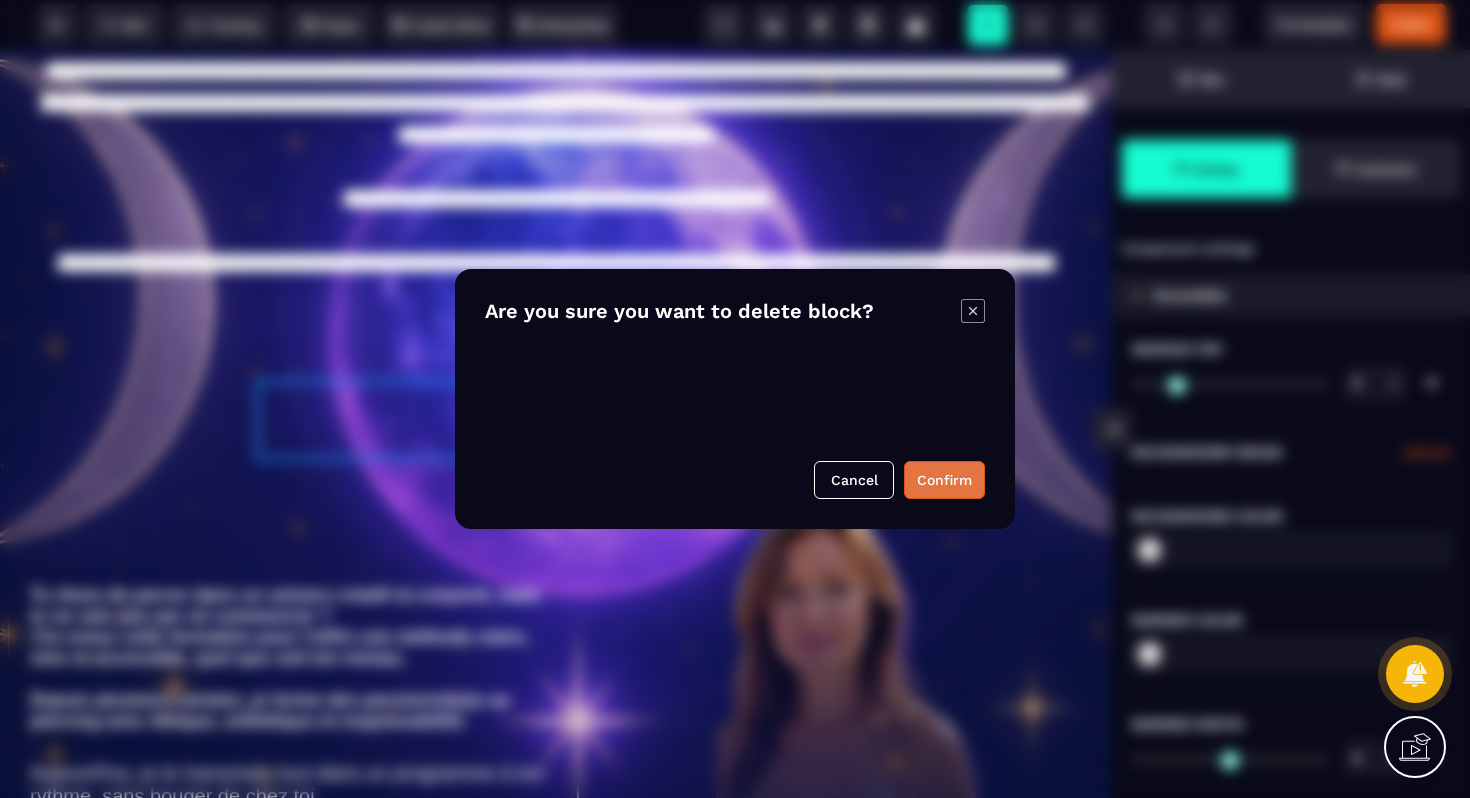 click on "Confirm" at bounding box center [944, 480] 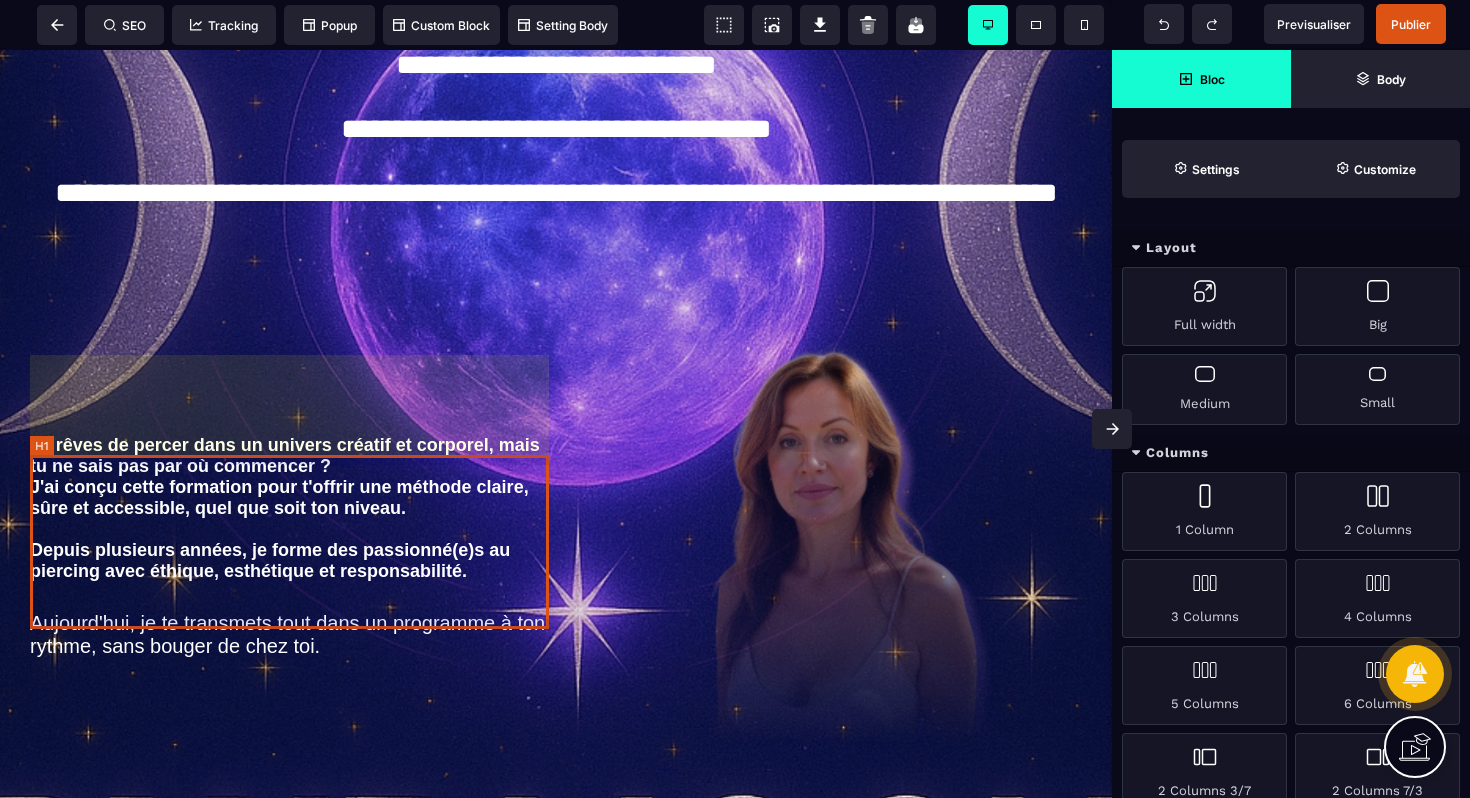 scroll, scrollTop: 337, scrollLeft: 0, axis: vertical 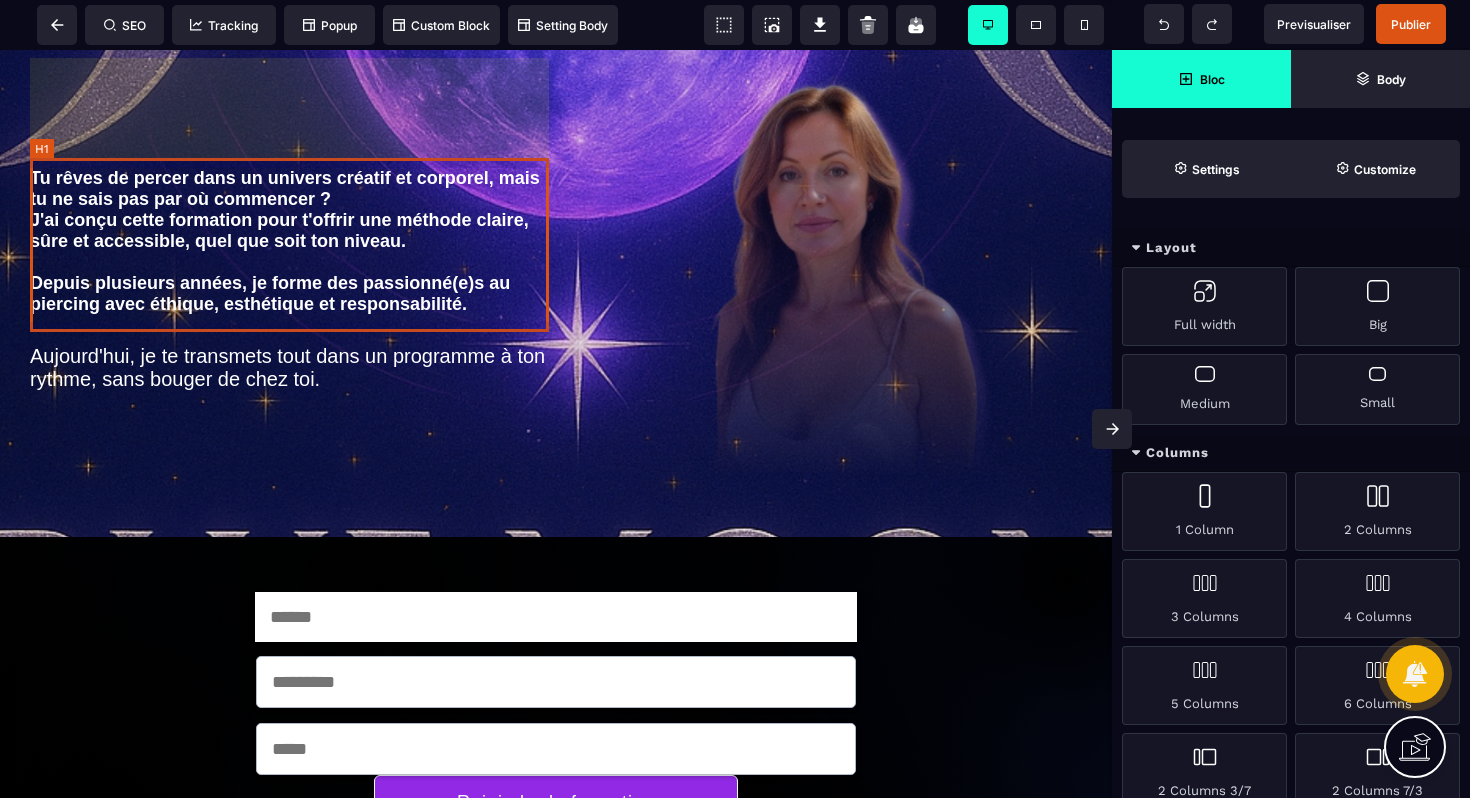 click on "Tu rêves de percer dans un univers créatif et corporel, mais tu ne sais pas par où commencer ?  J'ai conçu cette formation pour t'offrir une méthode claire, sûre et accessible, quel que soit ton niveau. Depuis plusieurs années, je forme des passionné(e)s au piercing avec éthique, esthétique et responsabilité." at bounding box center [293, 241] 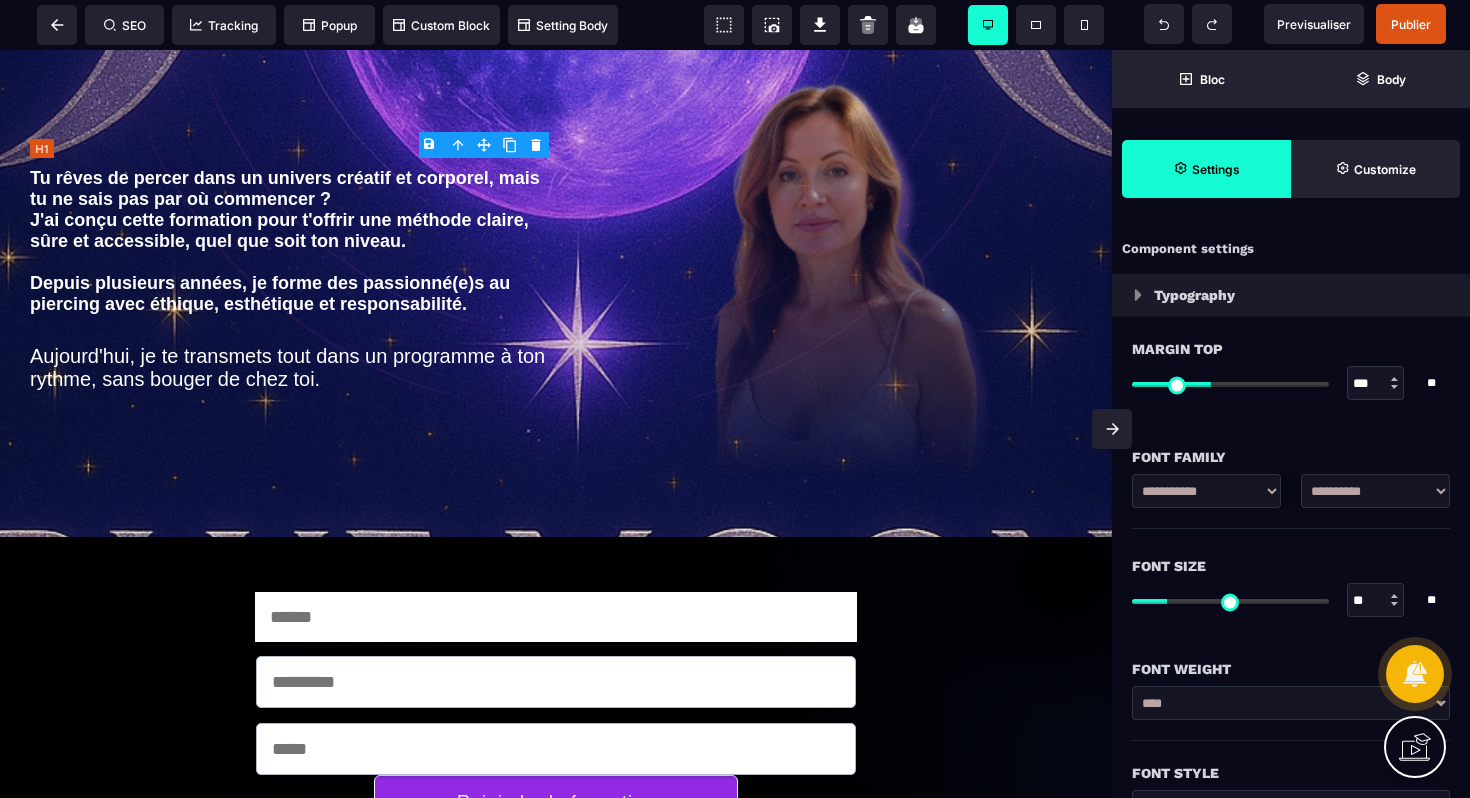 type on "*" 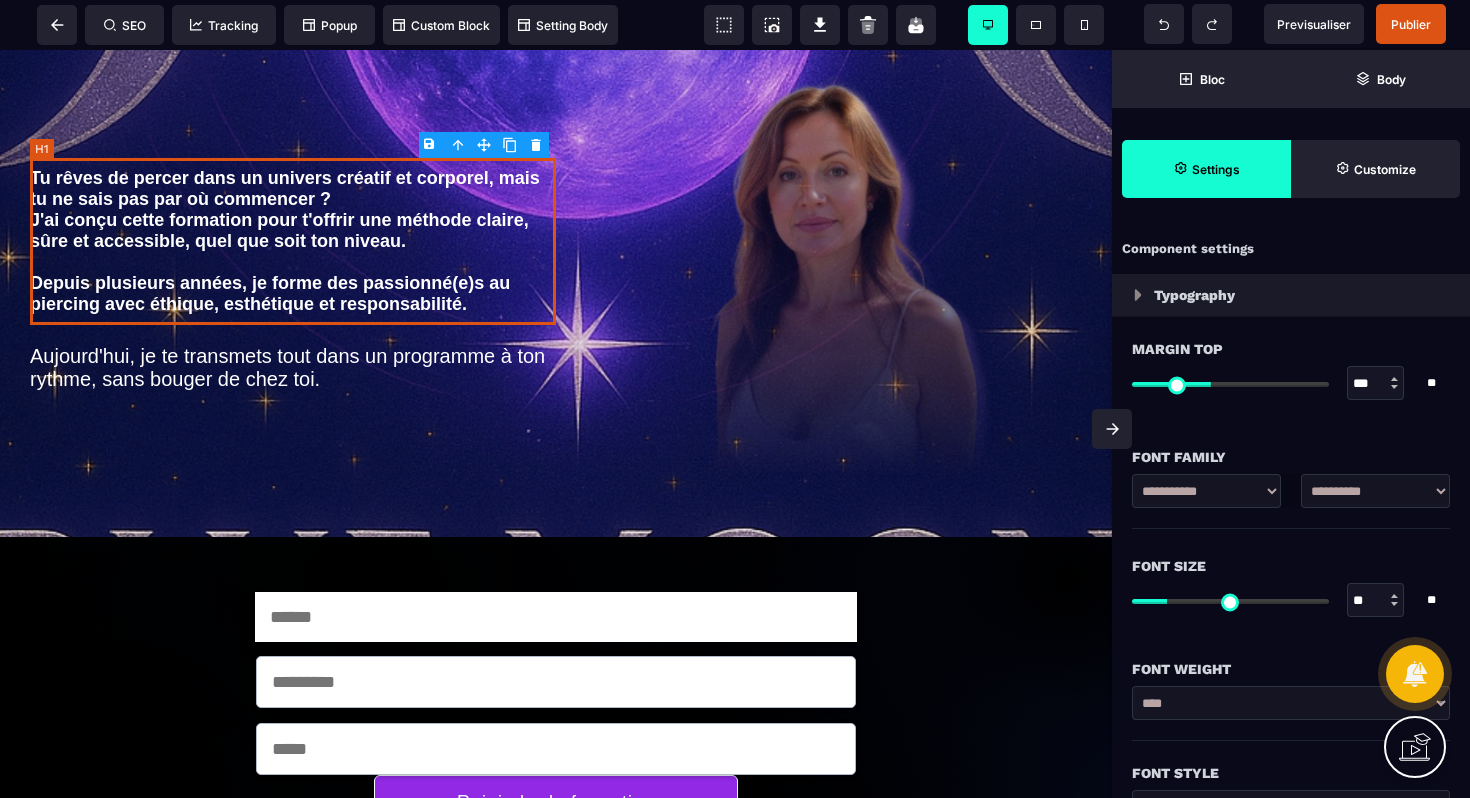 click on "Tu rêves de percer dans un univers créatif et corporel, mais tu ne sais pas par où commencer ?  J'ai conçu cette formation pour t'offrir une méthode claire, sûre et accessible, quel que soit ton niveau. Depuis plusieurs années, je forme des passionné(e)s au piercing avec éthique, esthétique et responsabilité." at bounding box center [293, 241] 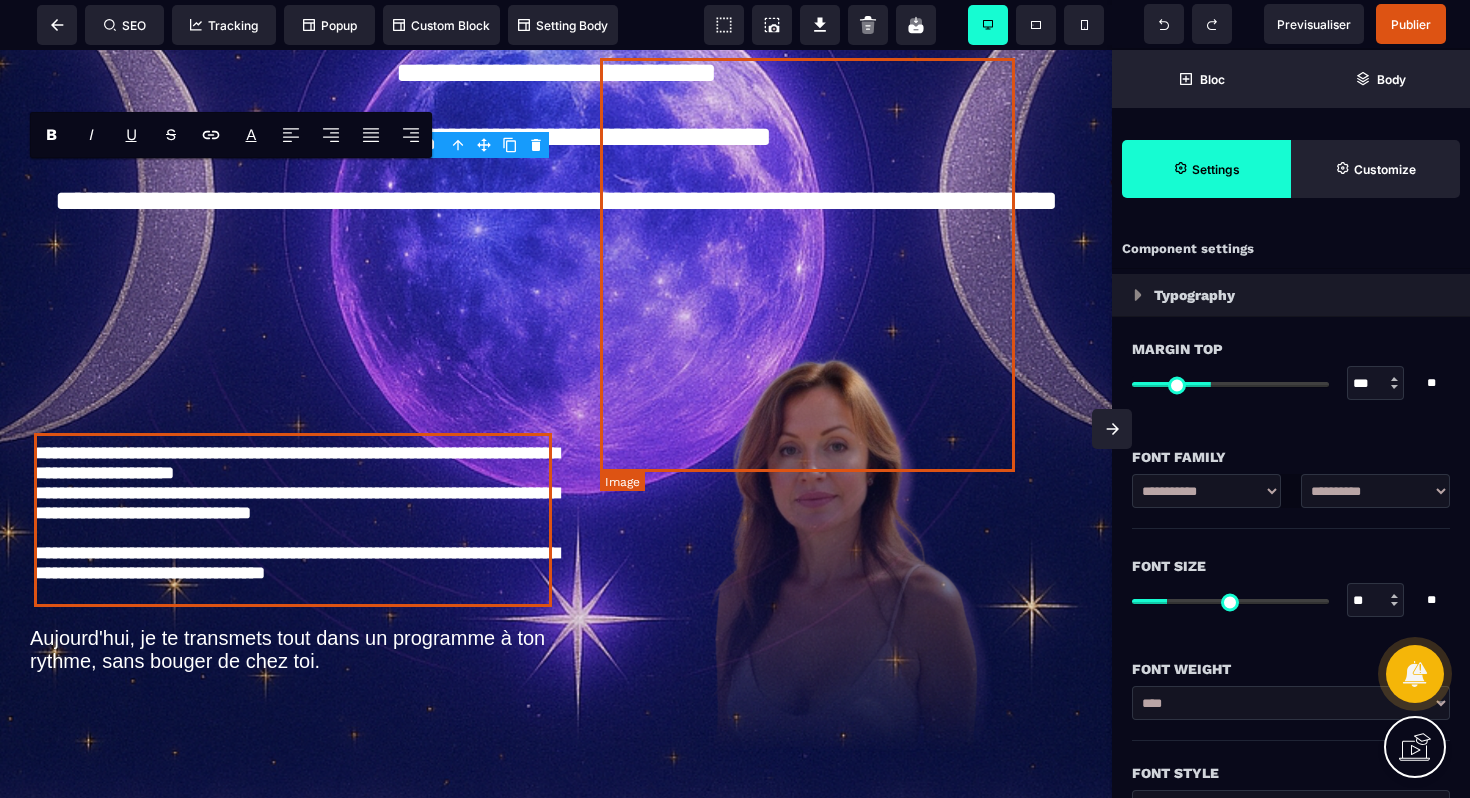 scroll, scrollTop: 0, scrollLeft: 0, axis: both 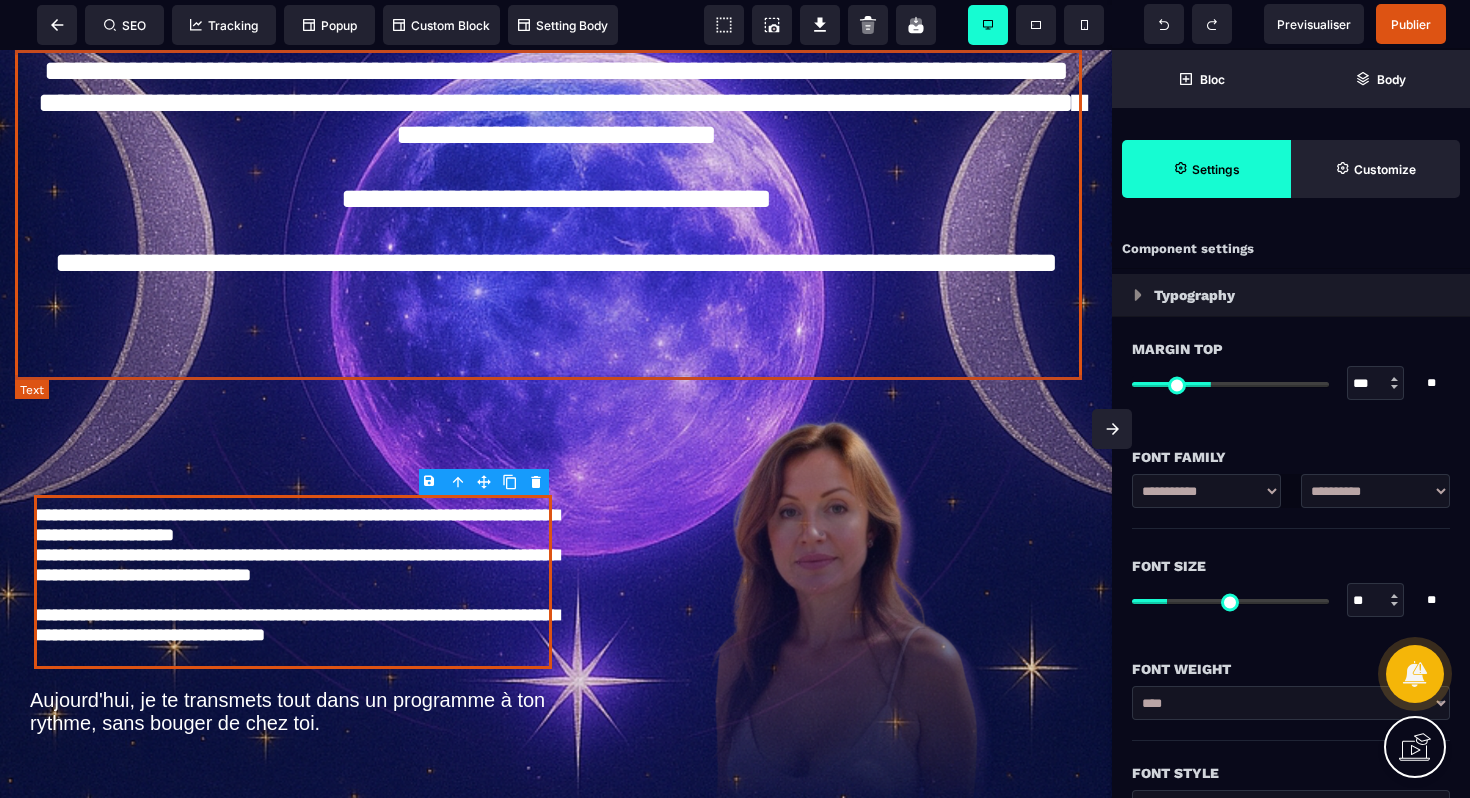 click on "**********" at bounding box center [556, 215] 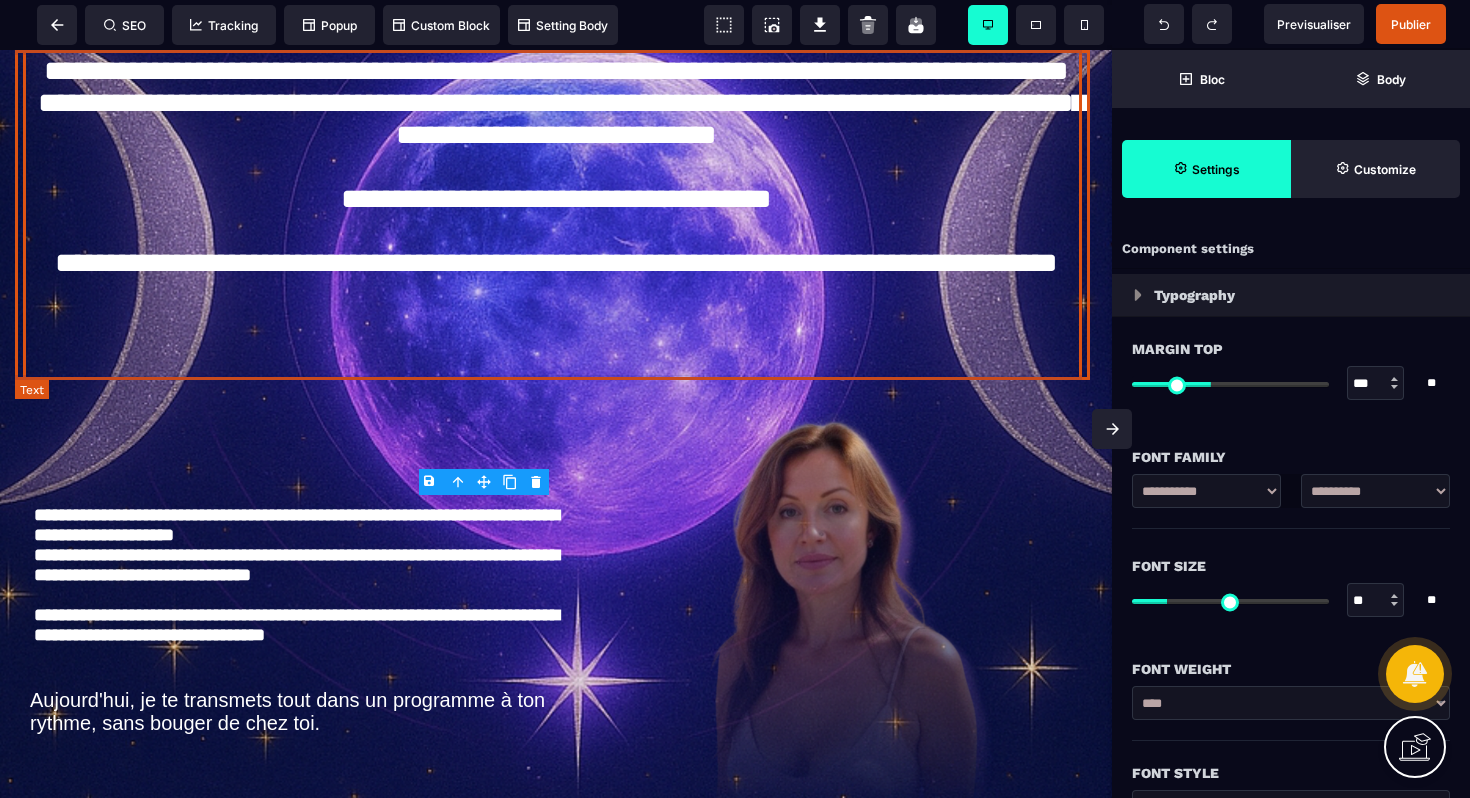select on "***" 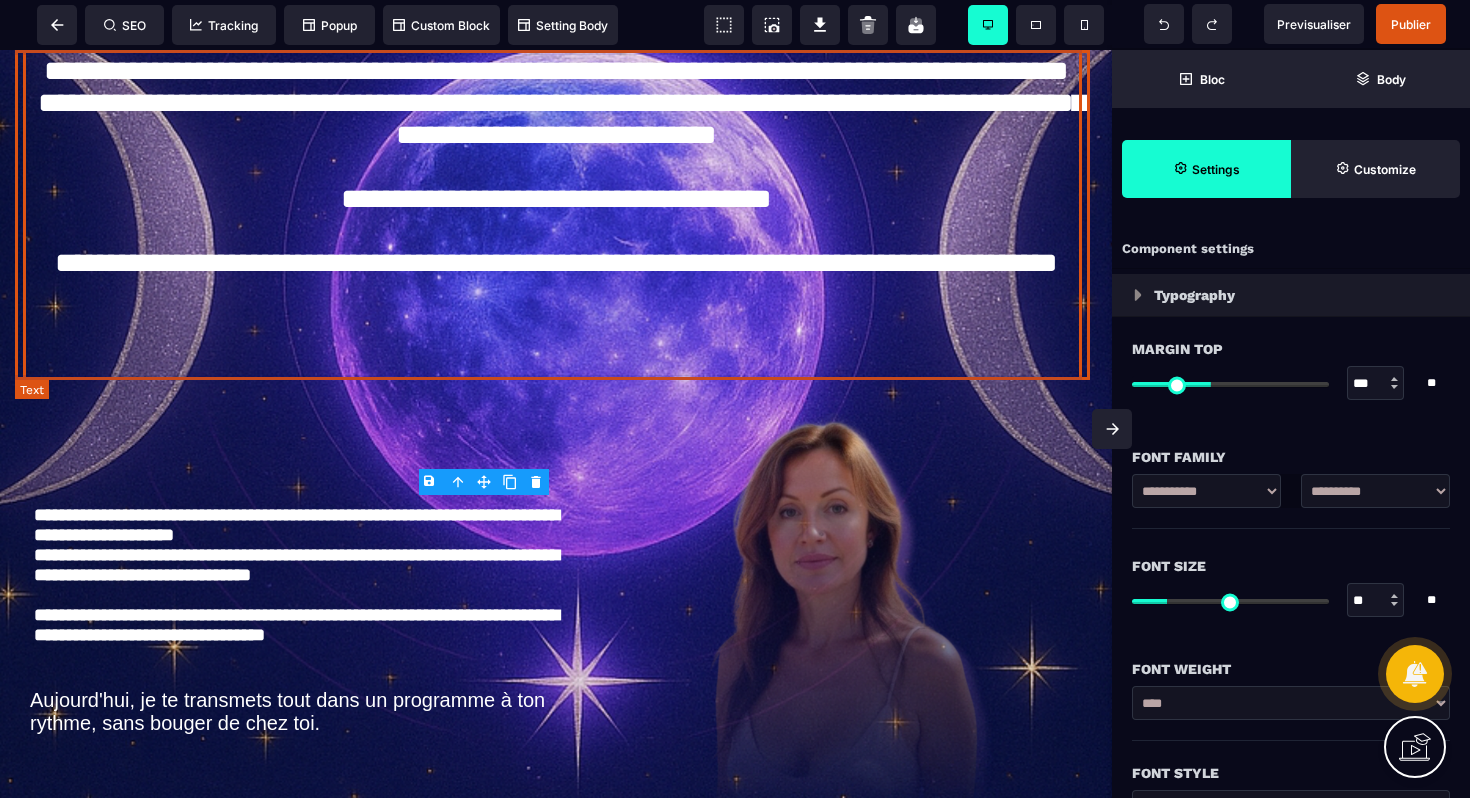 select on "**" 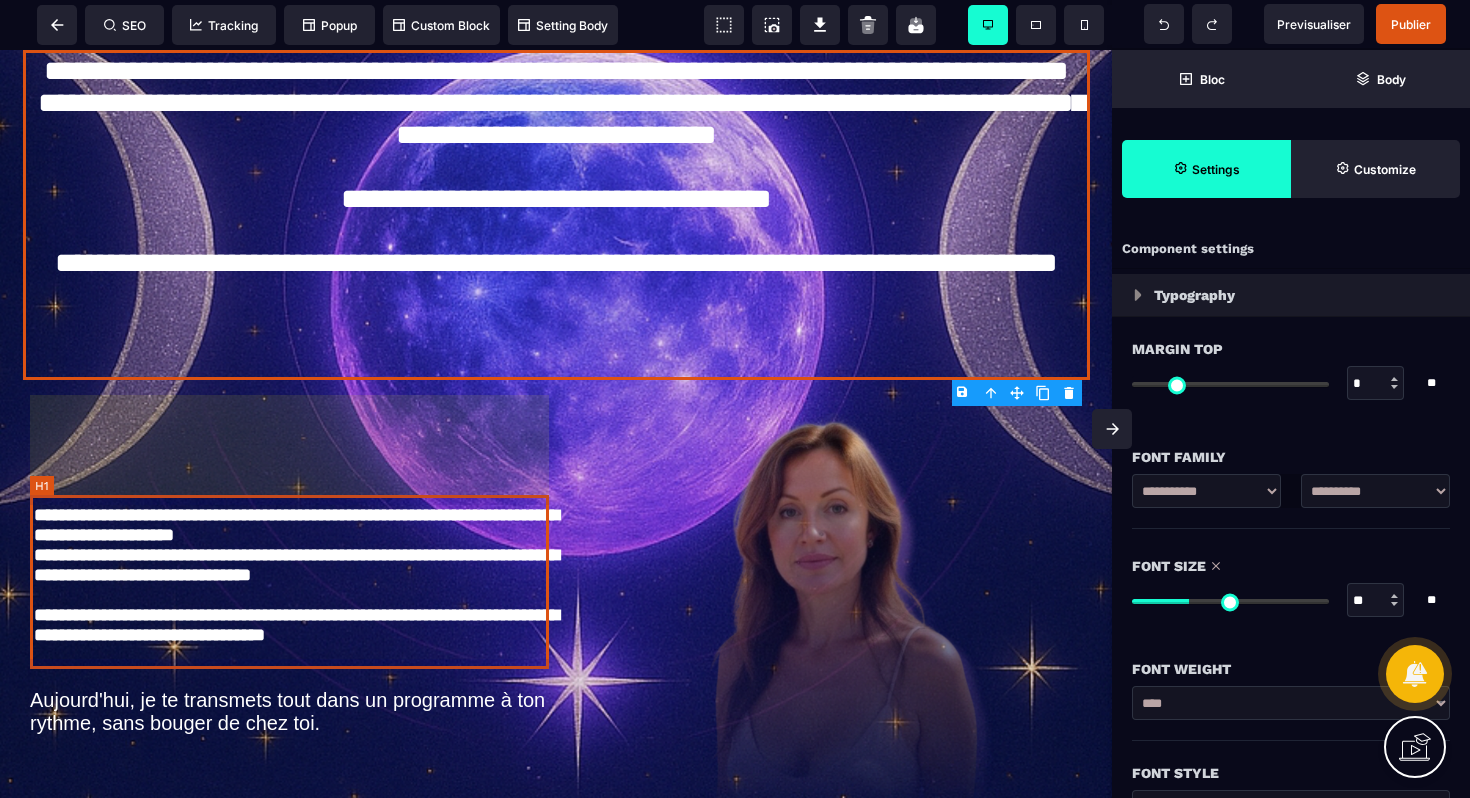 click on "**********" at bounding box center [293, 582] 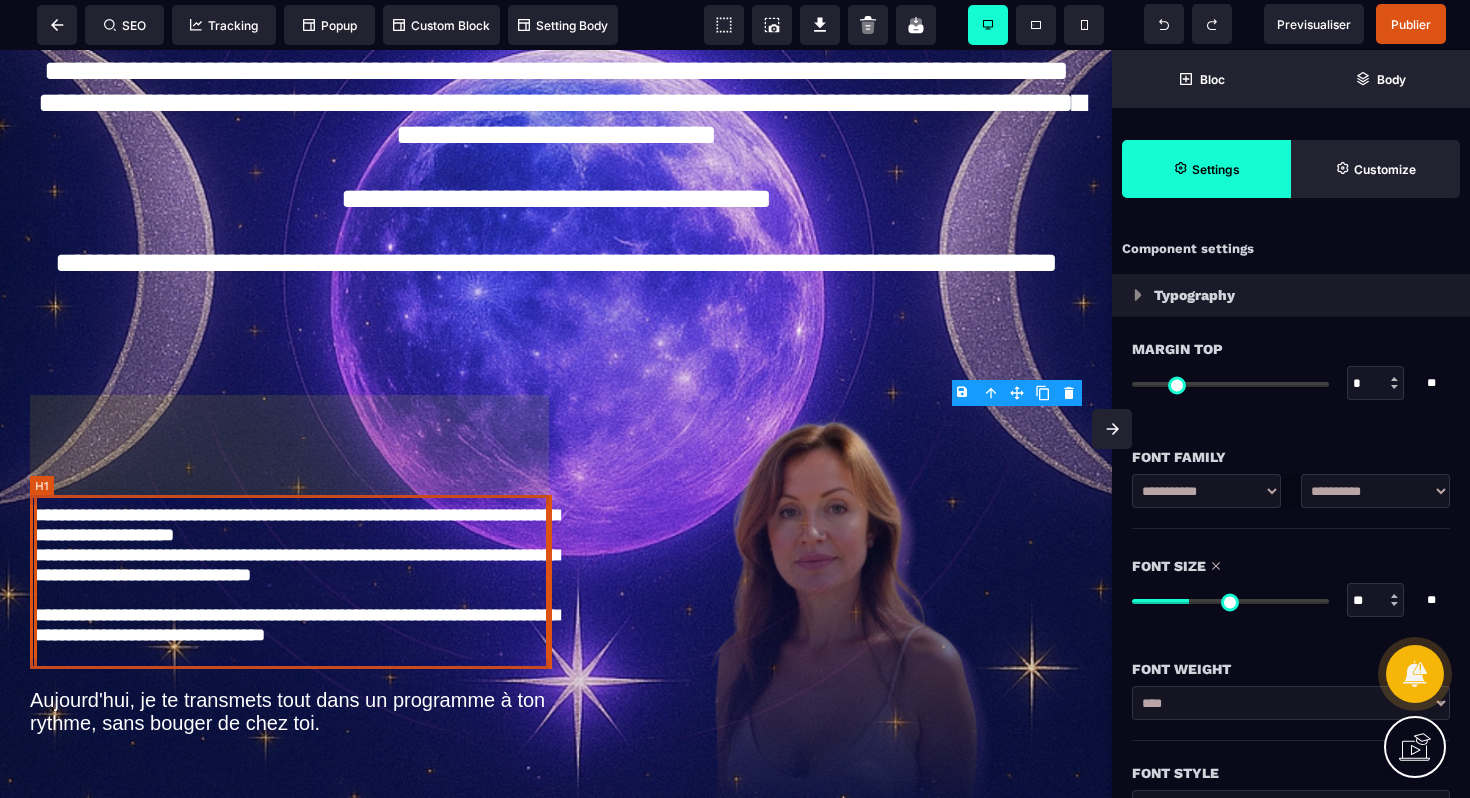 select on "***" 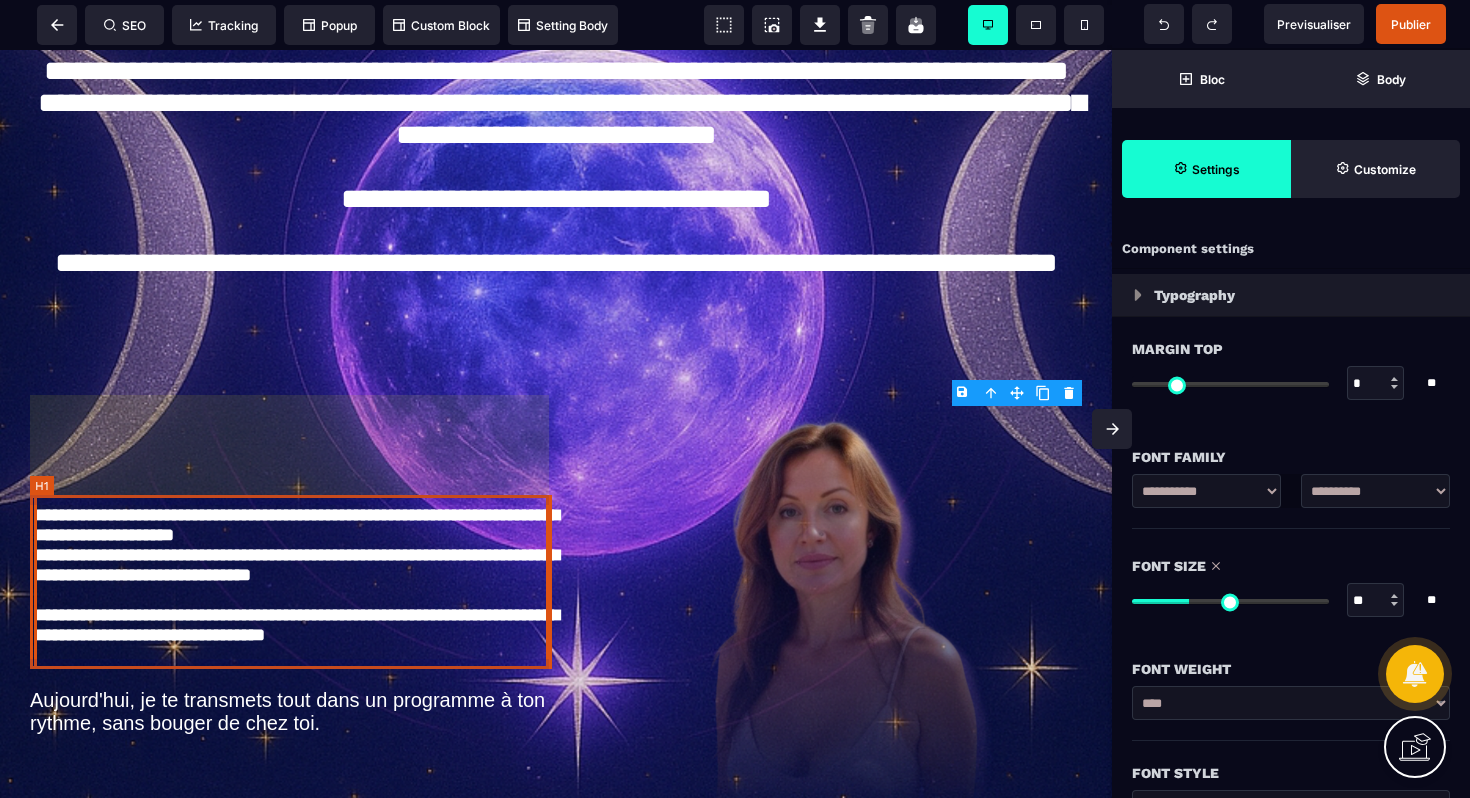 select on "**" 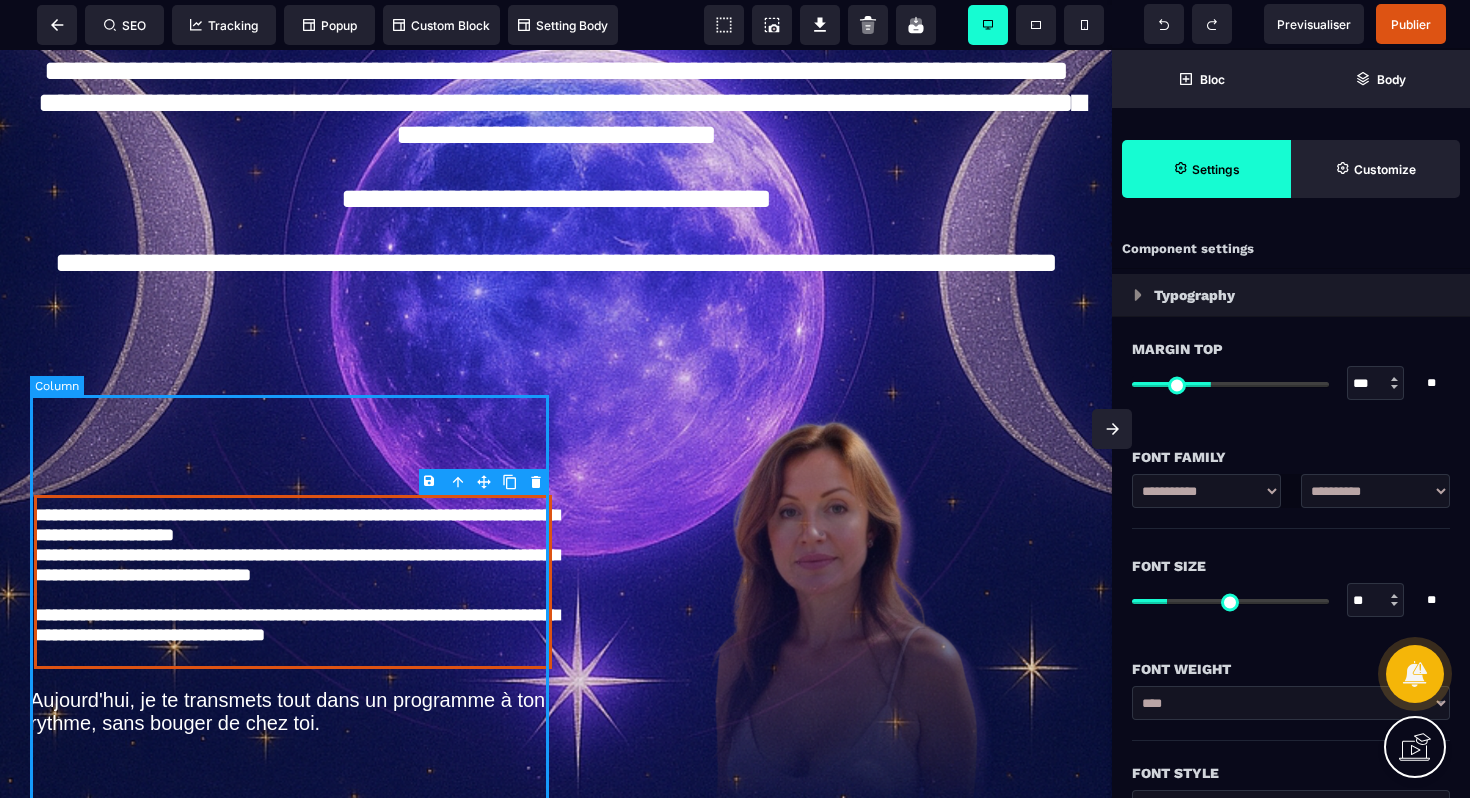 click on "**********" at bounding box center [293, 607] 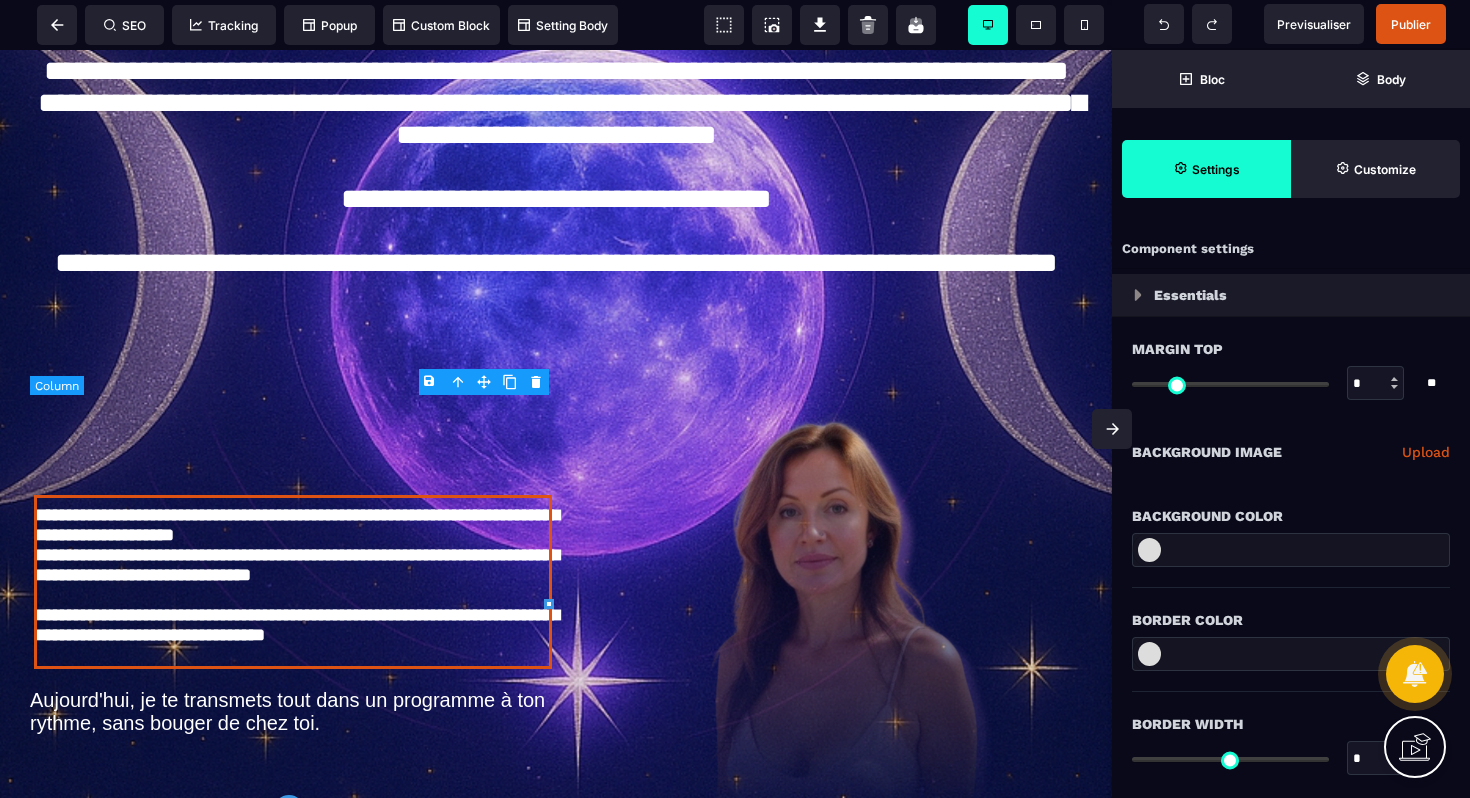 type on "*" 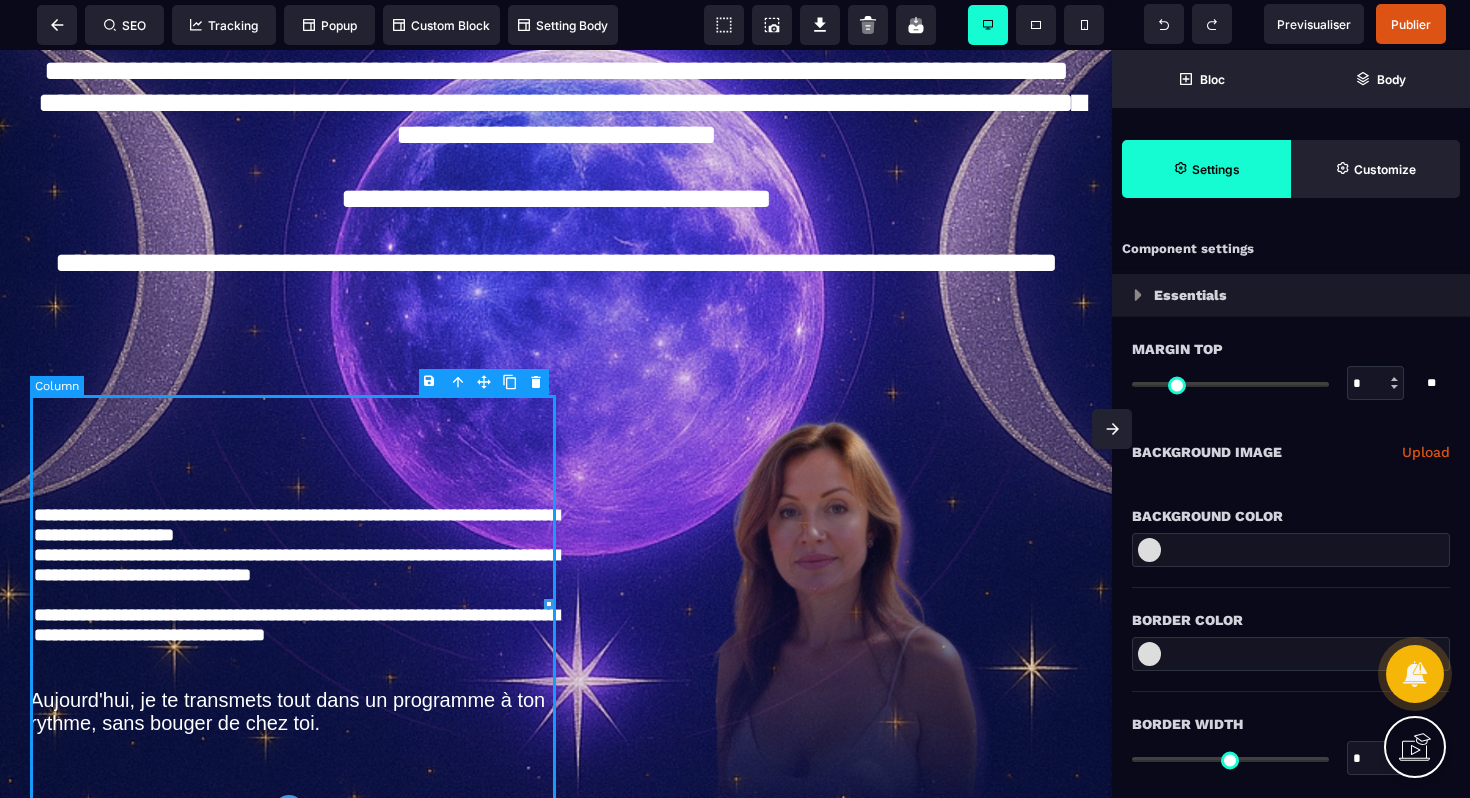 select on "*********" 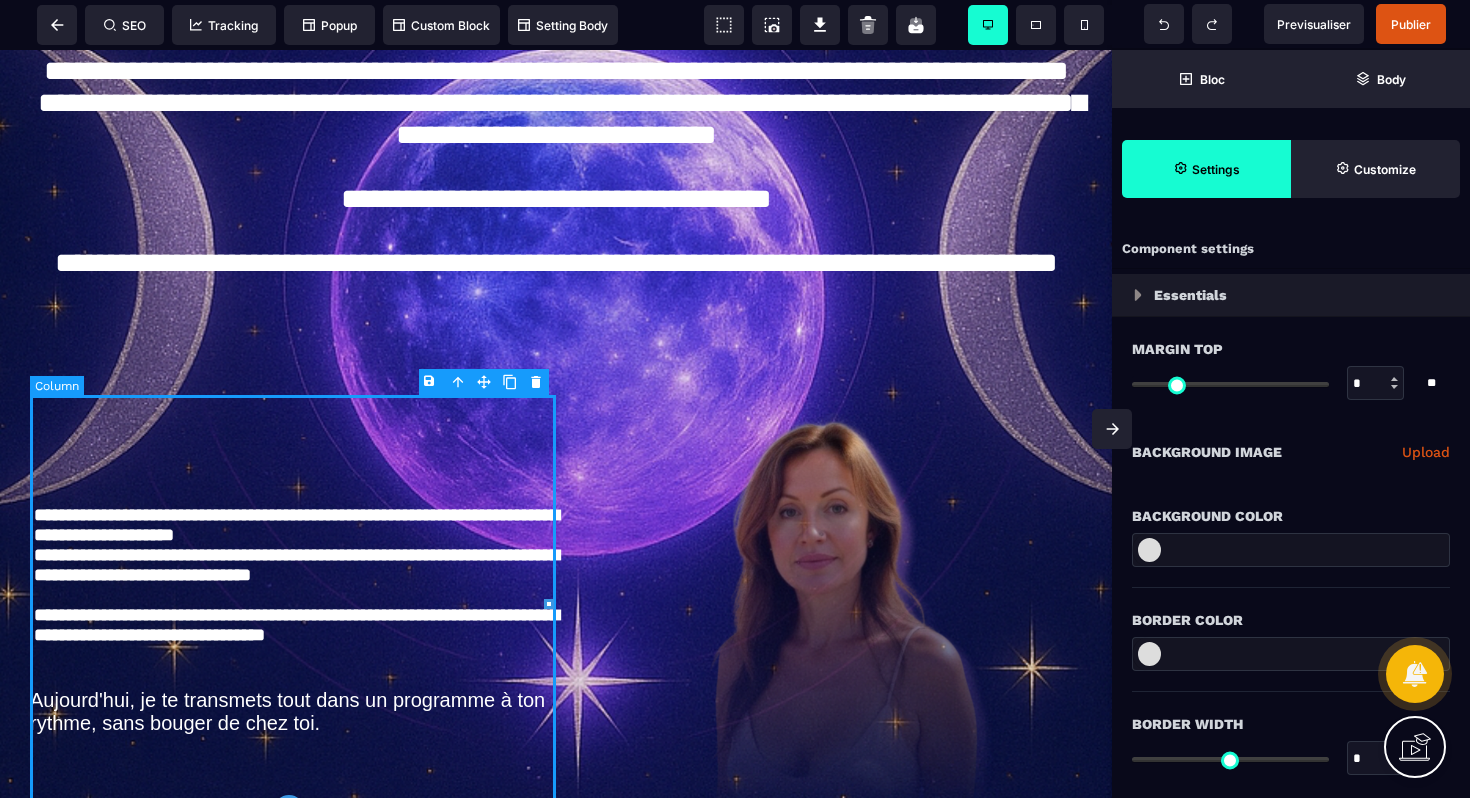 select on "**********" 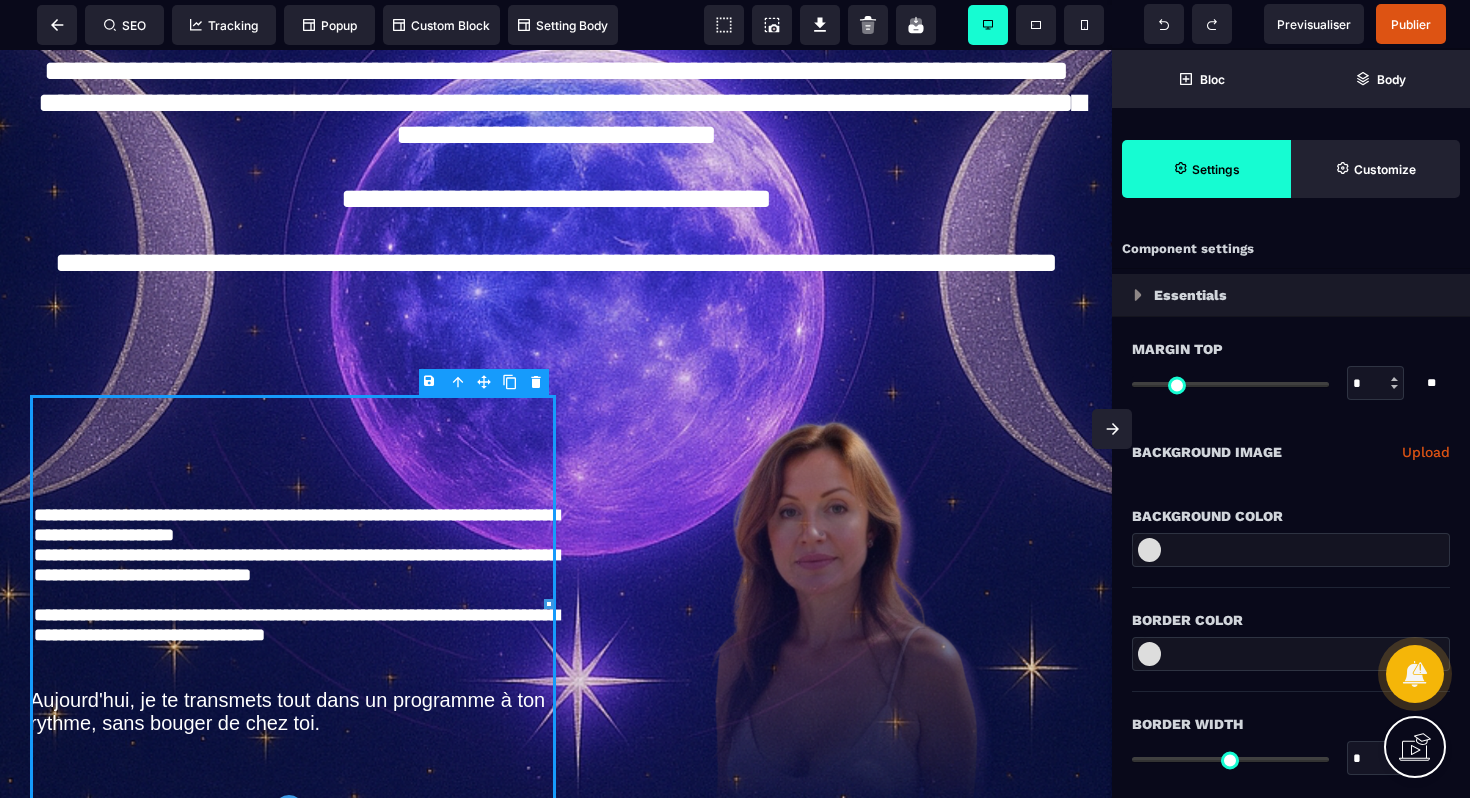click on "Upload" at bounding box center [1426, 452] 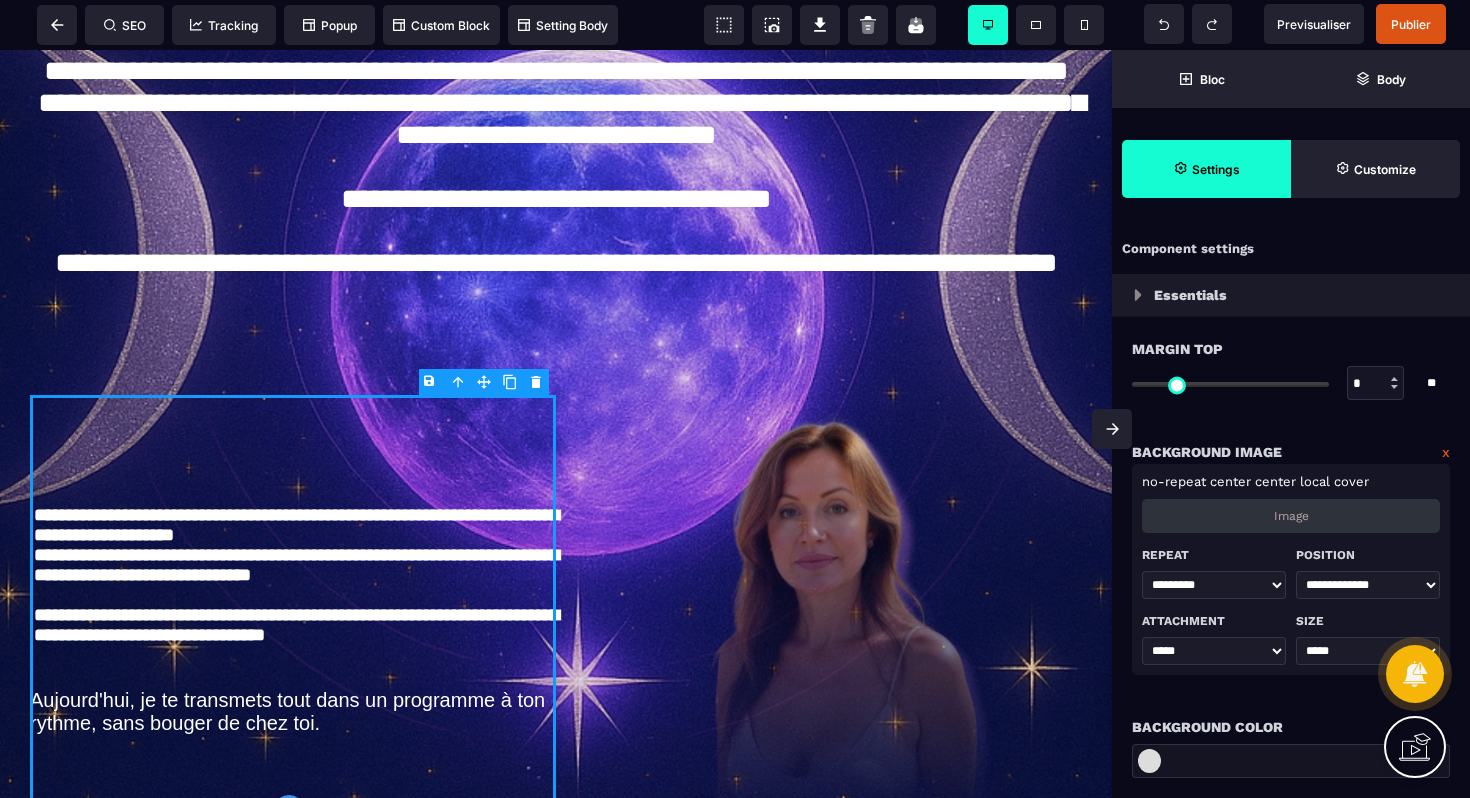 click on "Image" at bounding box center (1291, 516) 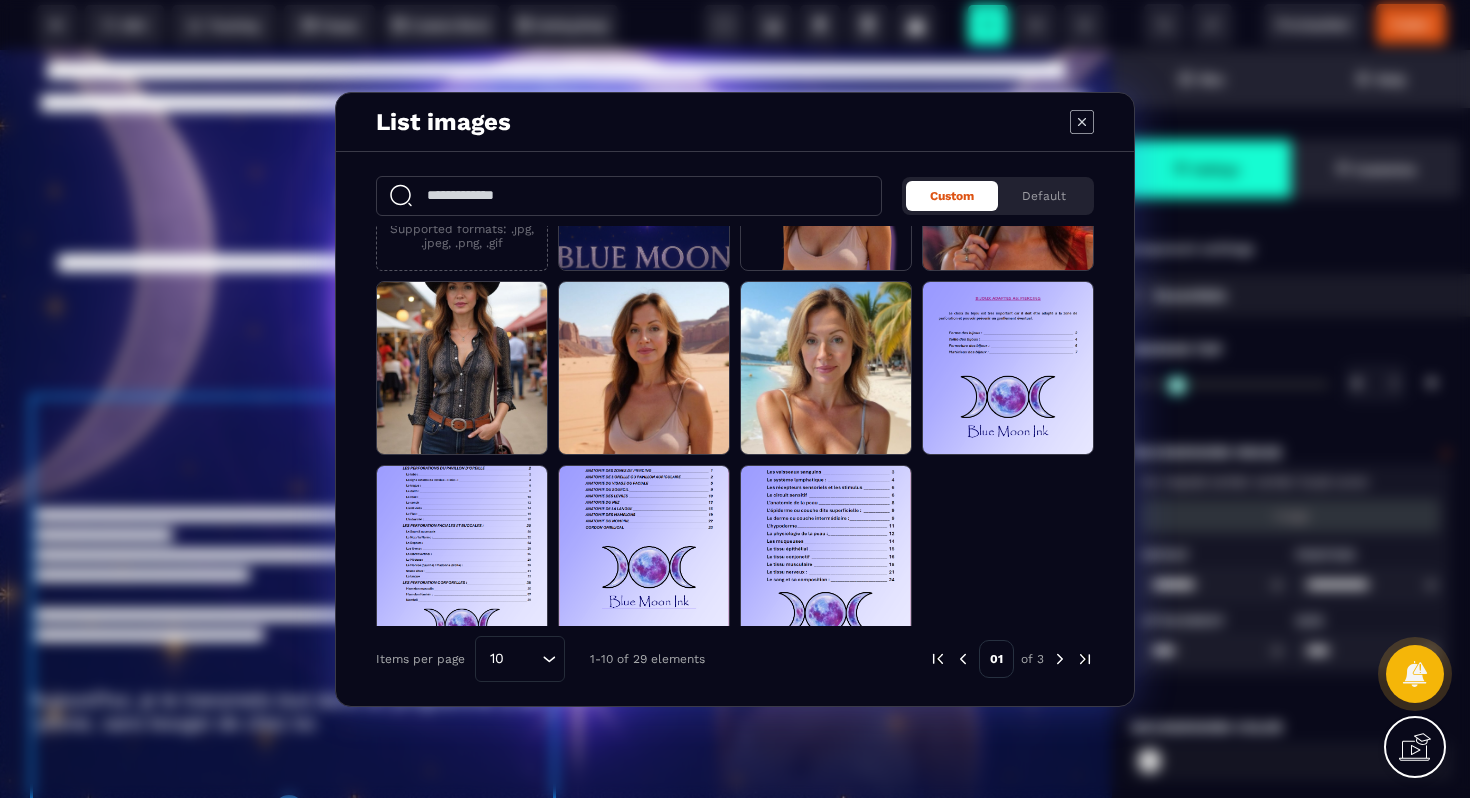 scroll, scrollTop: 112, scrollLeft: 0, axis: vertical 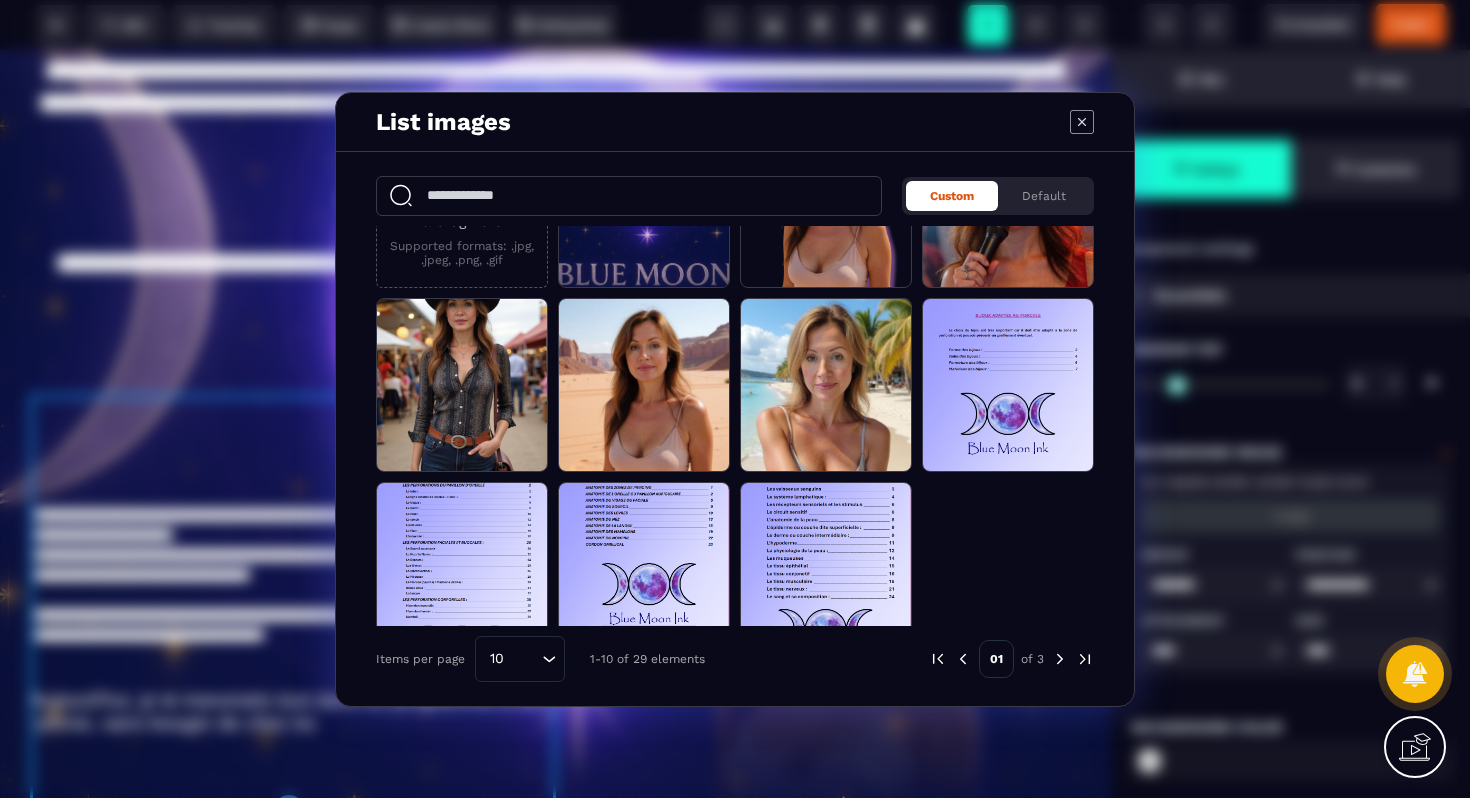 click at bounding box center (1060, 659) 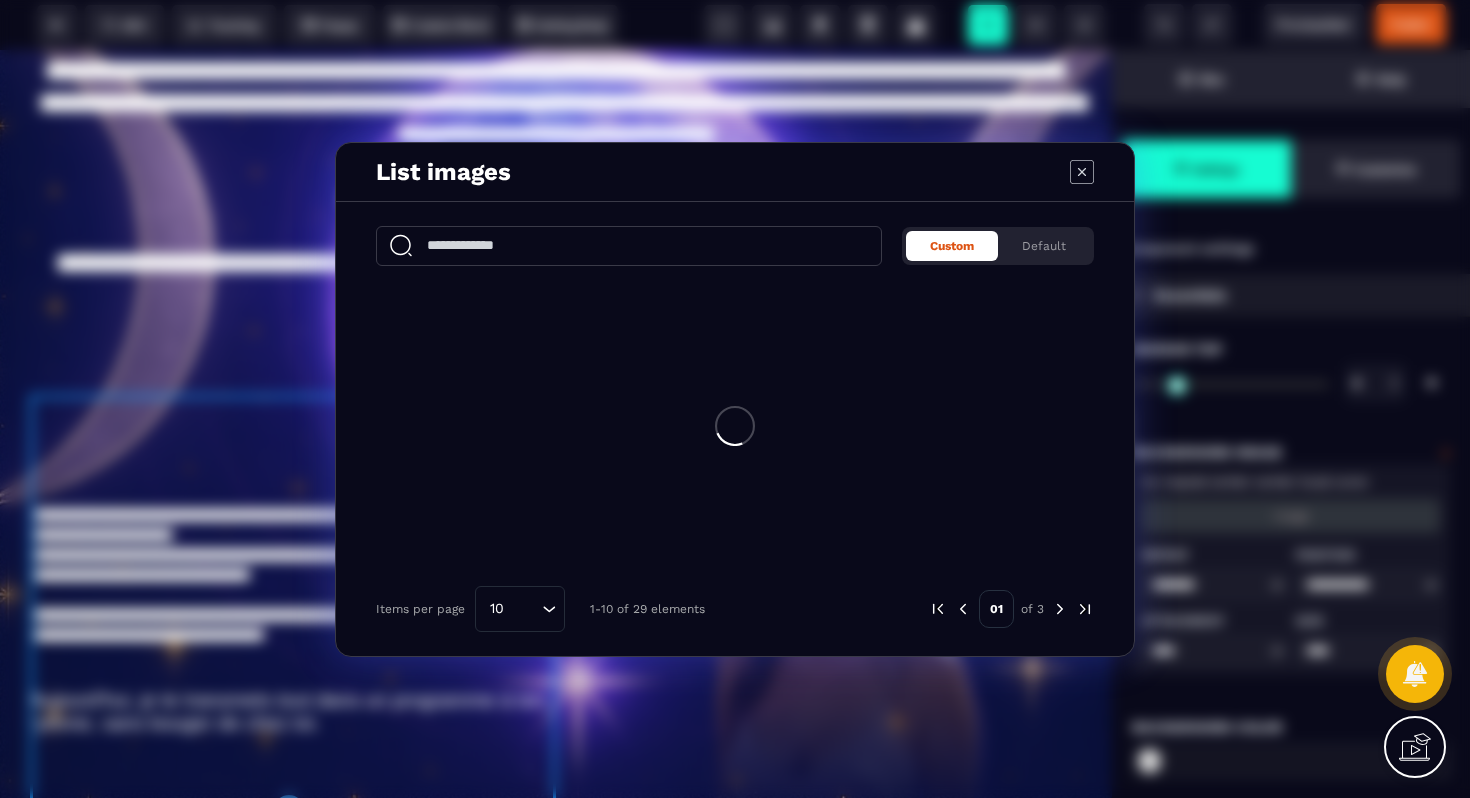 scroll, scrollTop: 0, scrollLeft: 0, axis: both 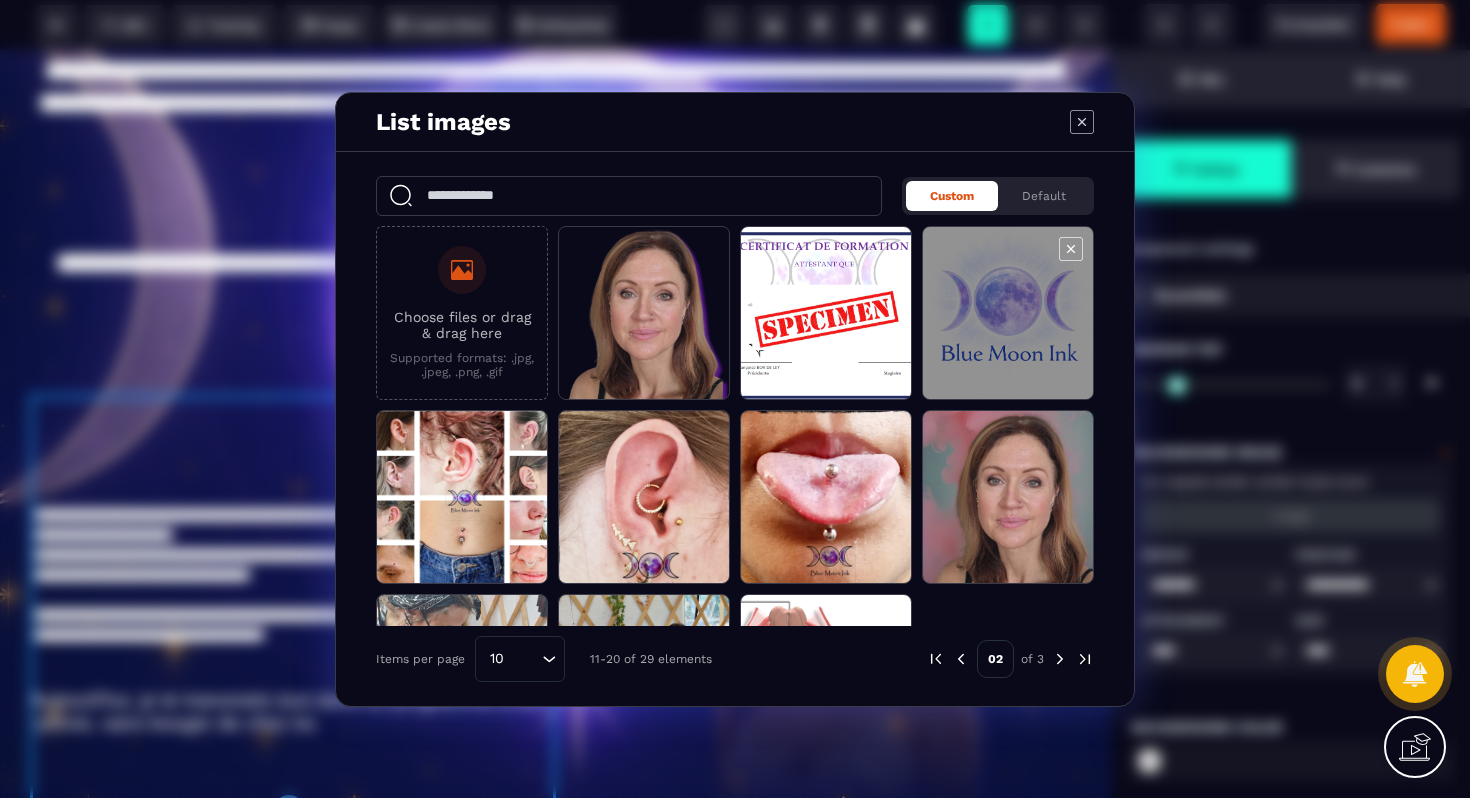 click at bounding box center [1008, 314] 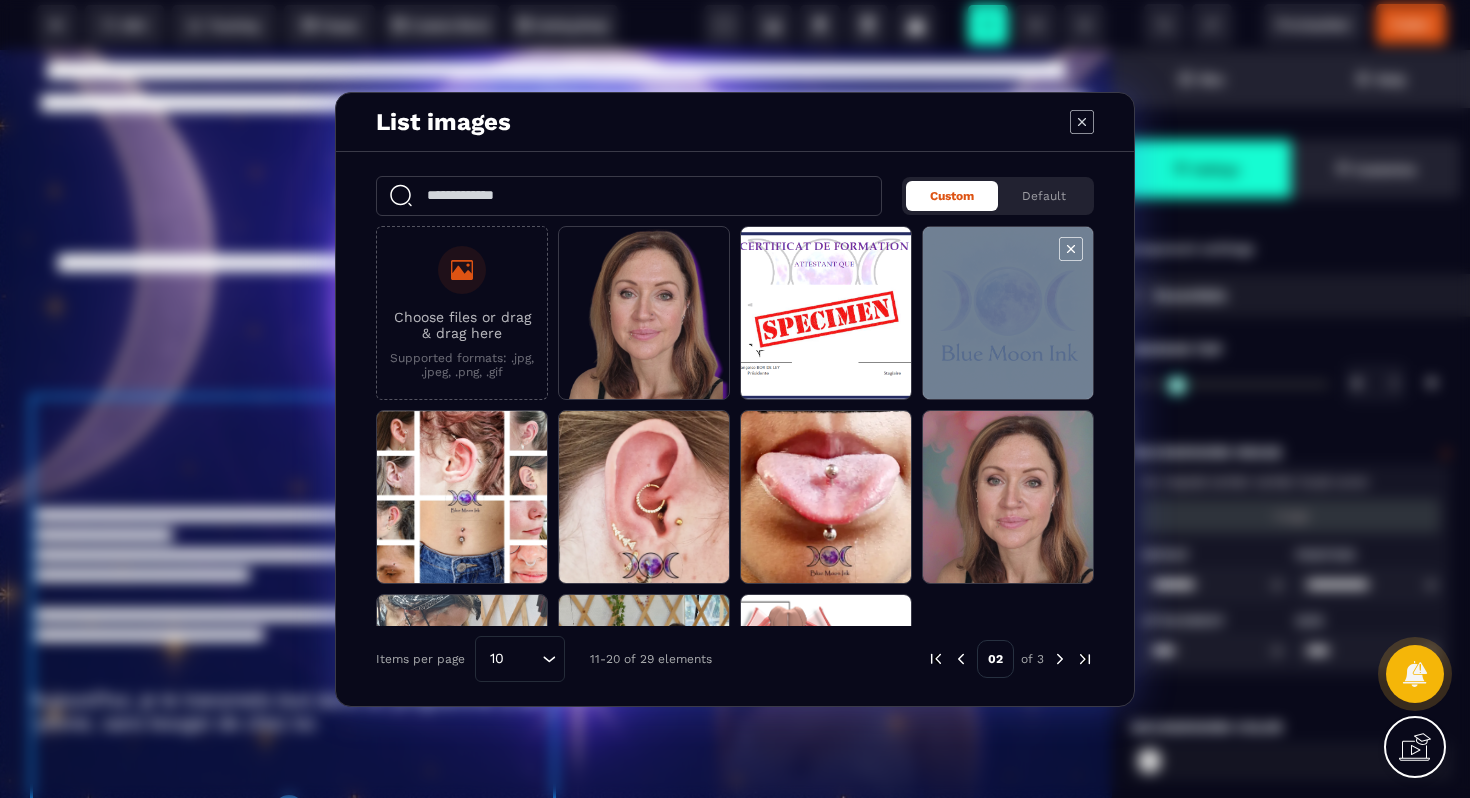 click at bounding box center (1008, 314) 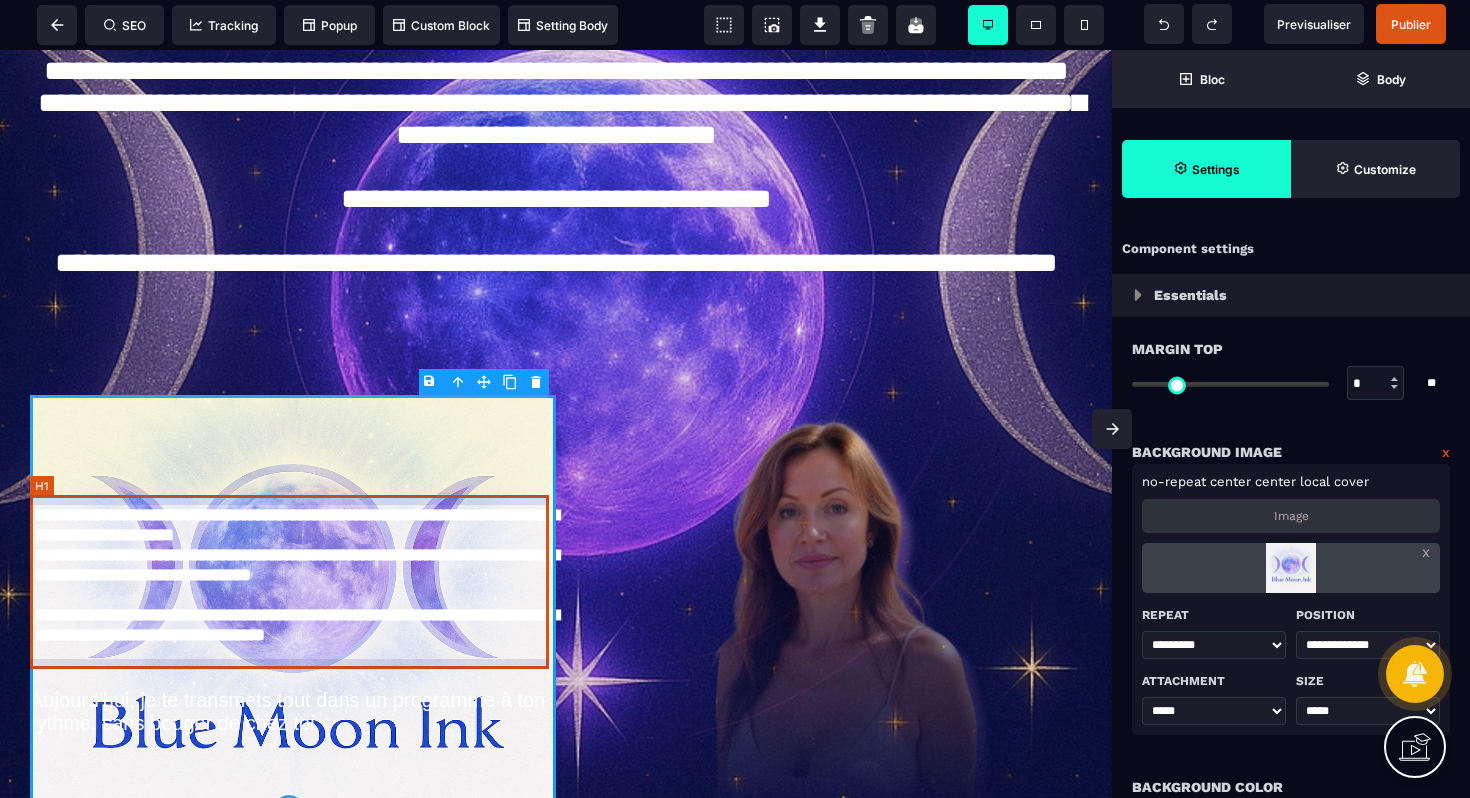 click on "**********" at bounding box center (293, 582) 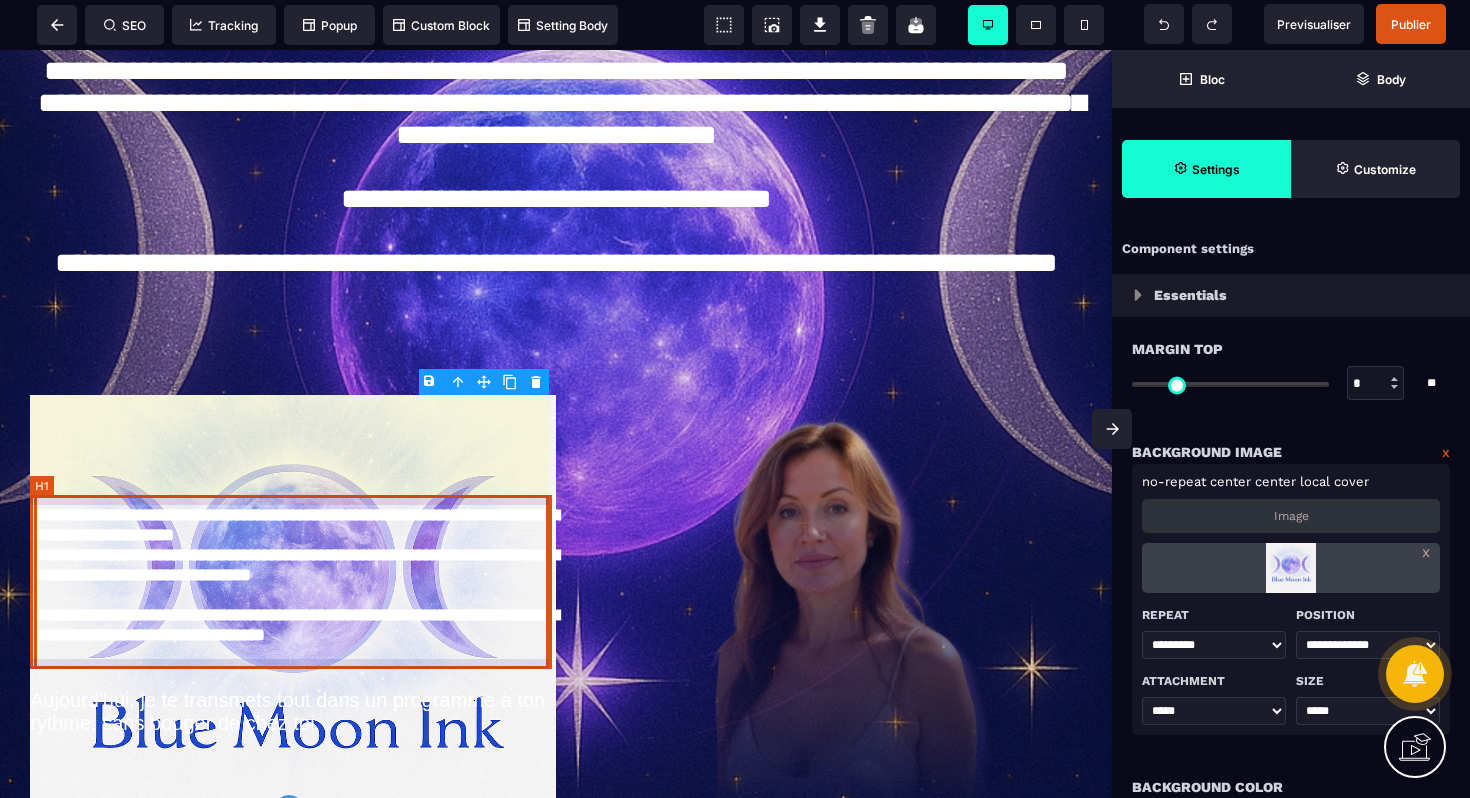select on "***" 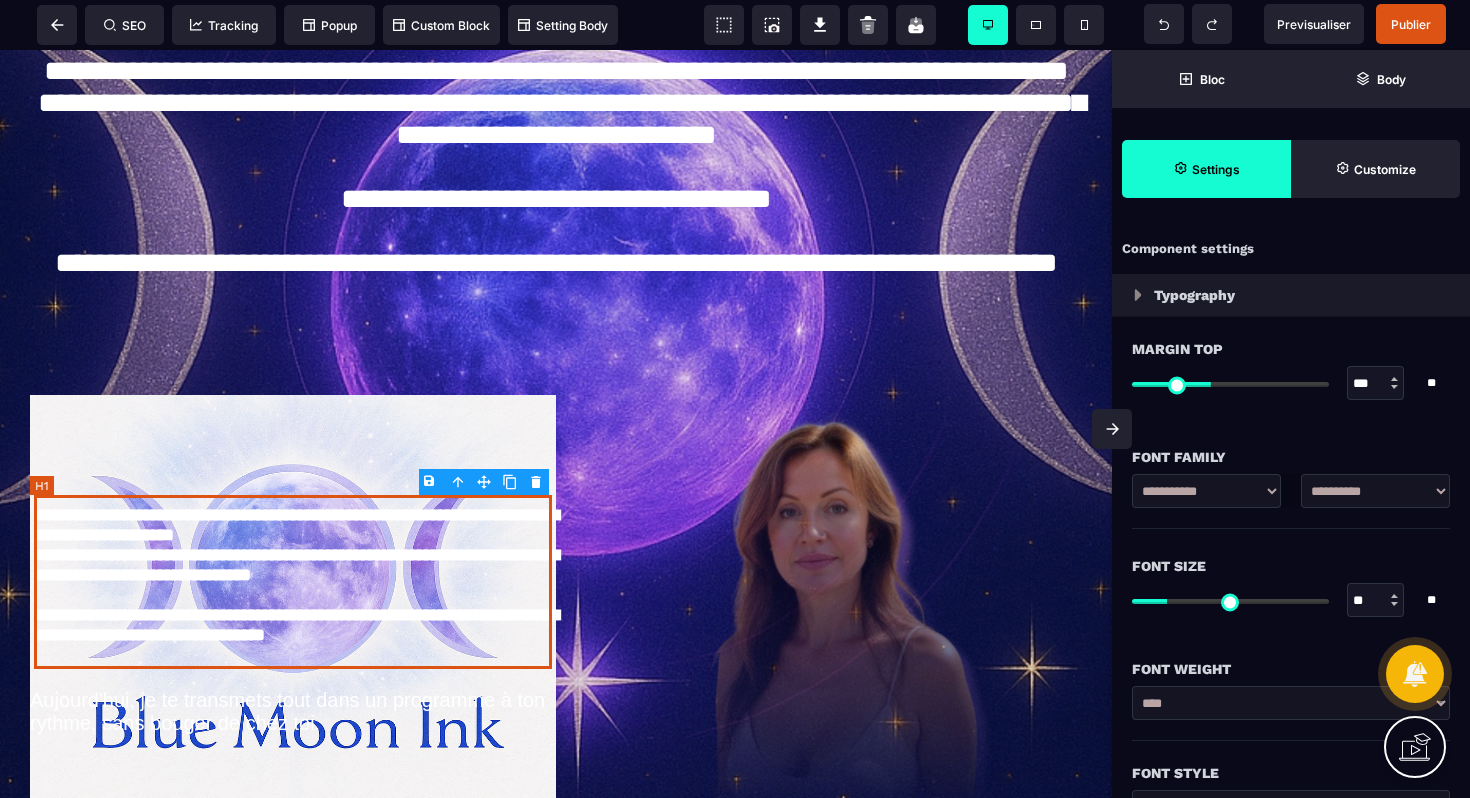 click on "**********" at bounding box center [293, 582] 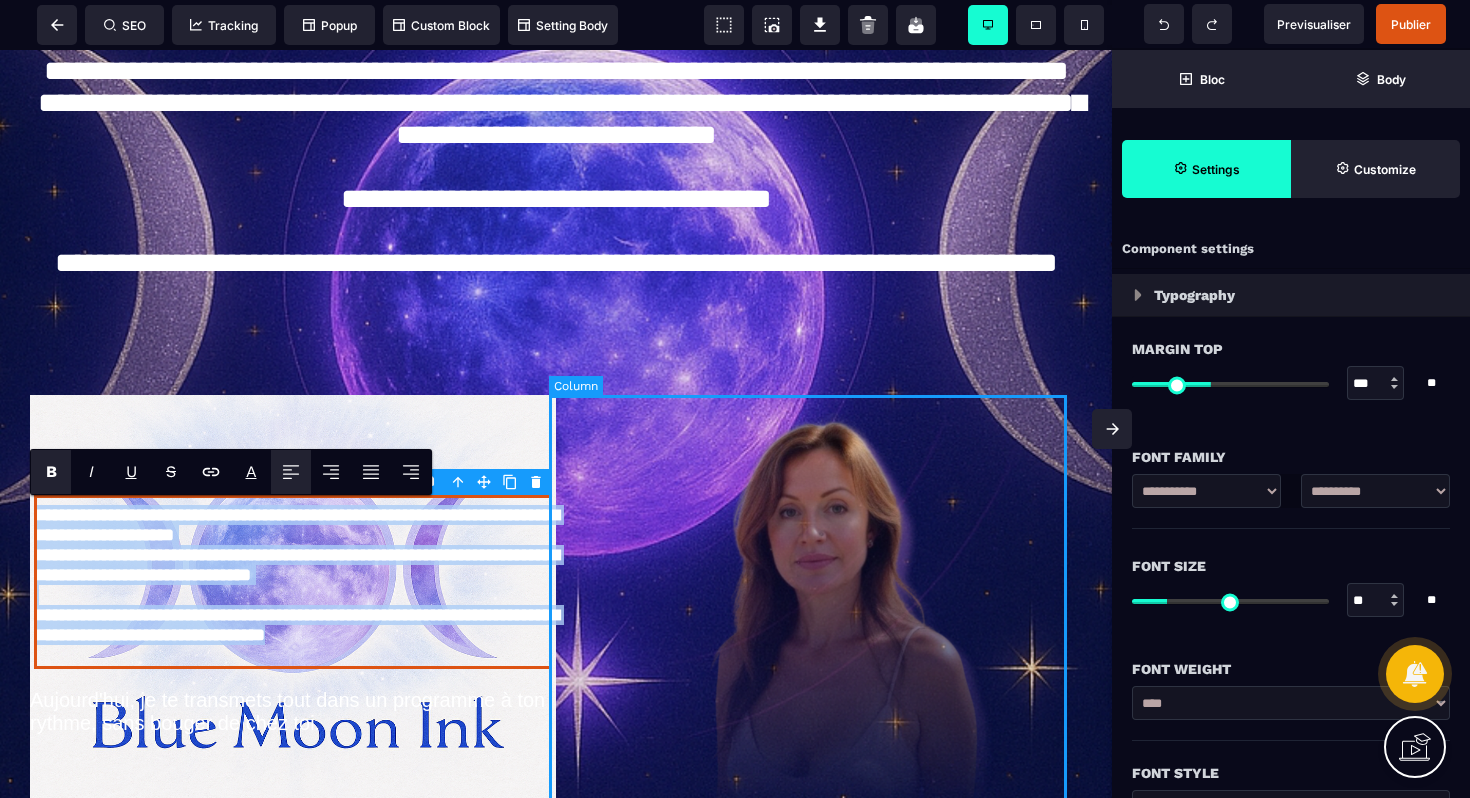 drag, startPoint x: 34, startPoint y: 512, endPoint x: 499, endPoint y: 631, distance: 479.9854 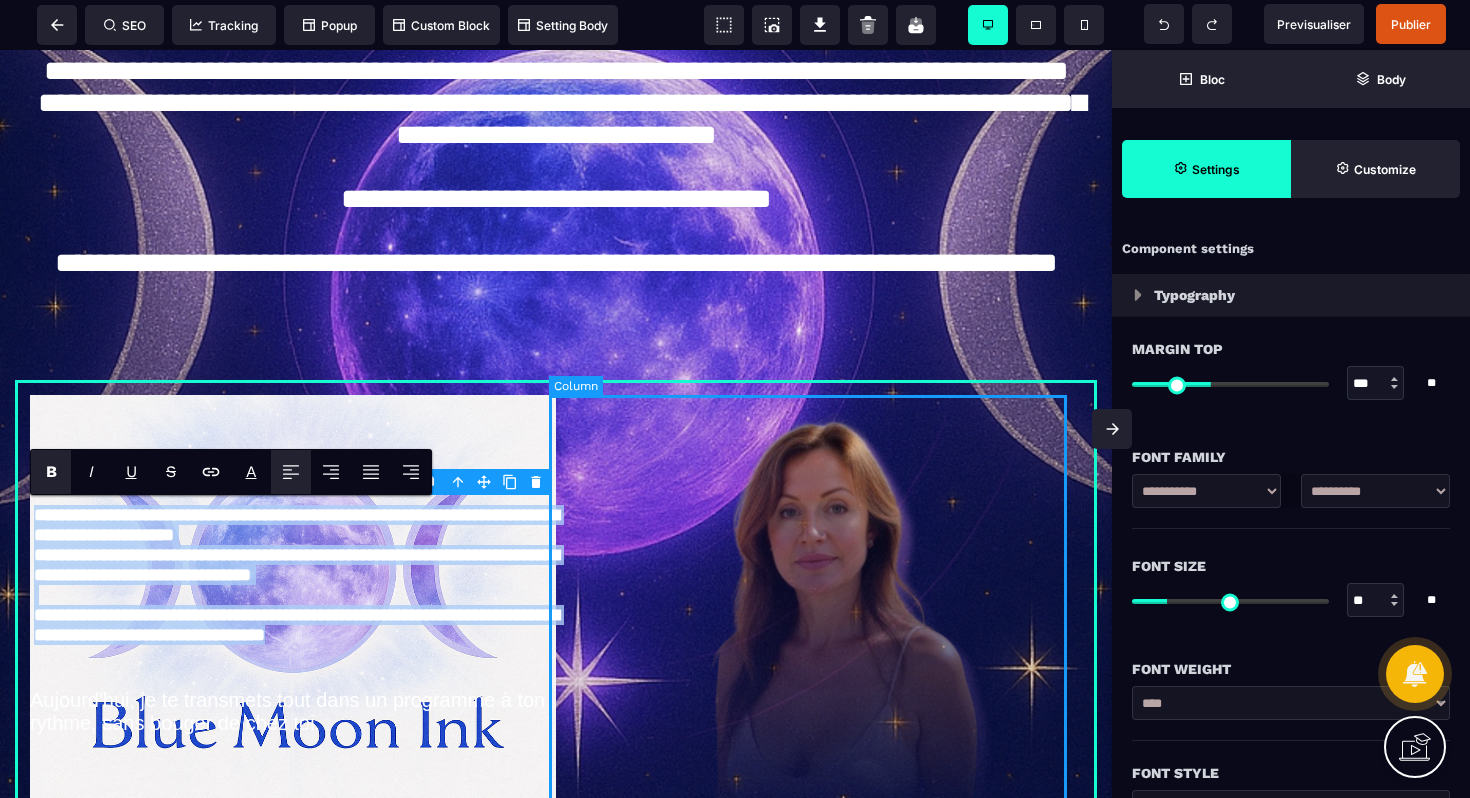 select on "*" 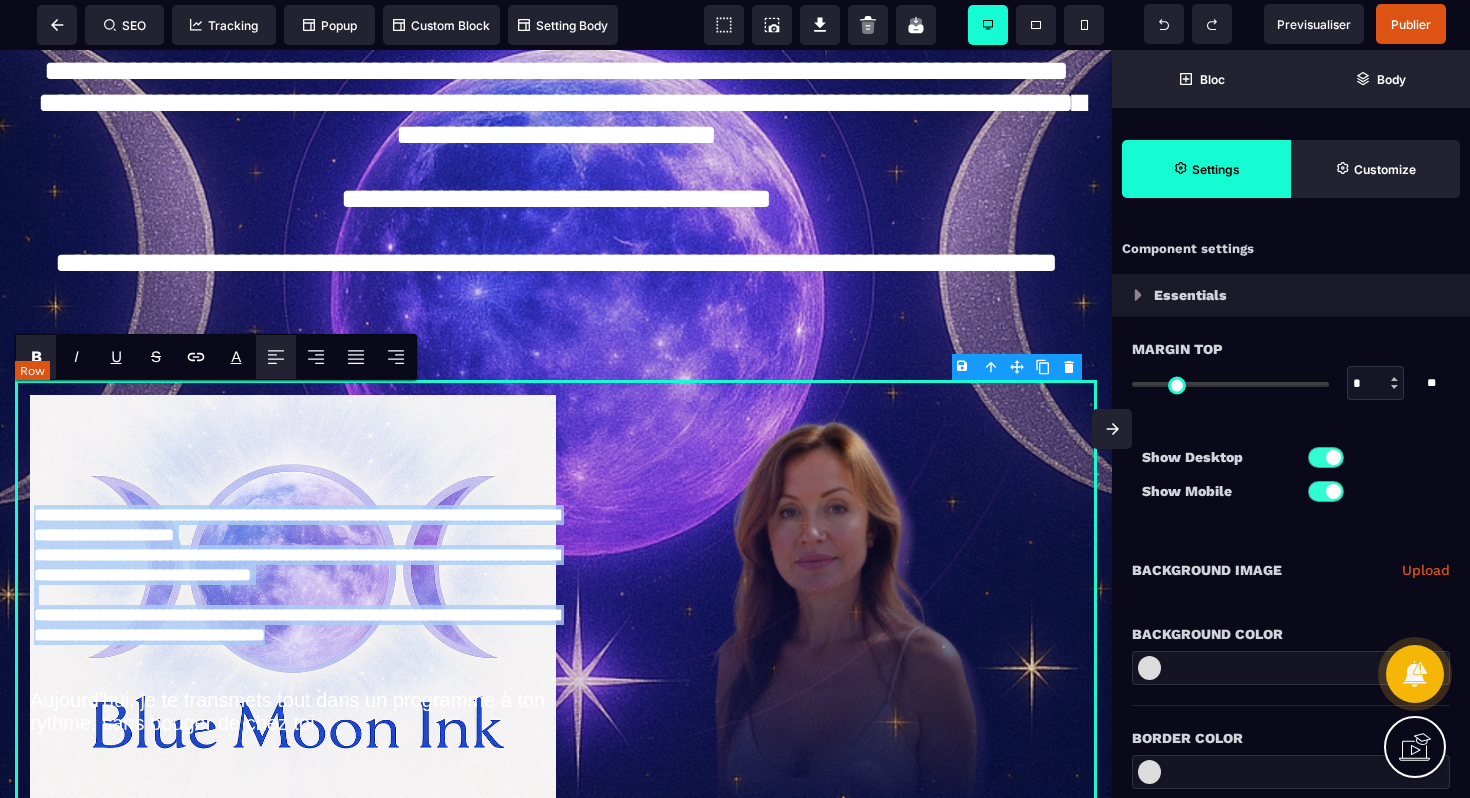 type on "*" 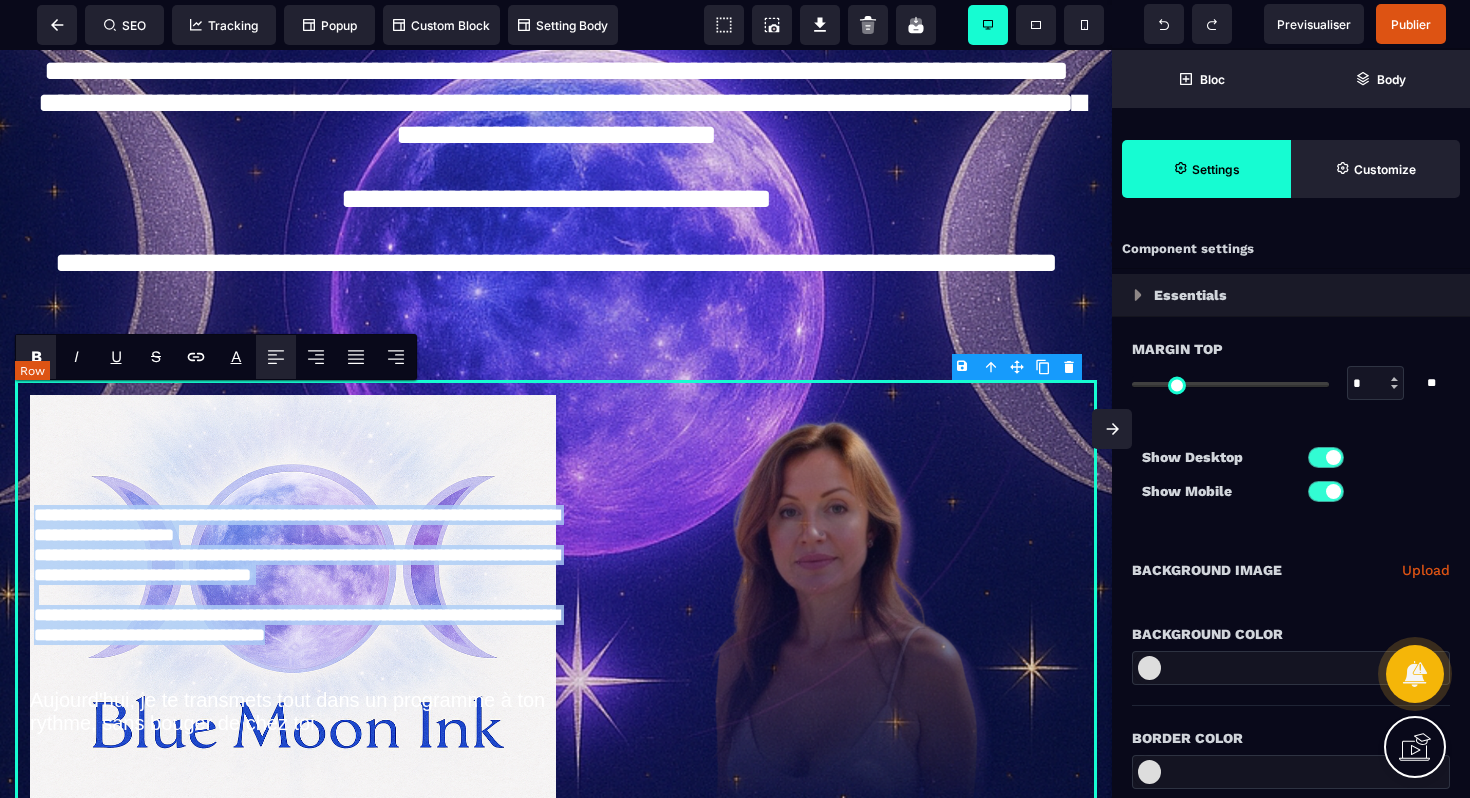 paste 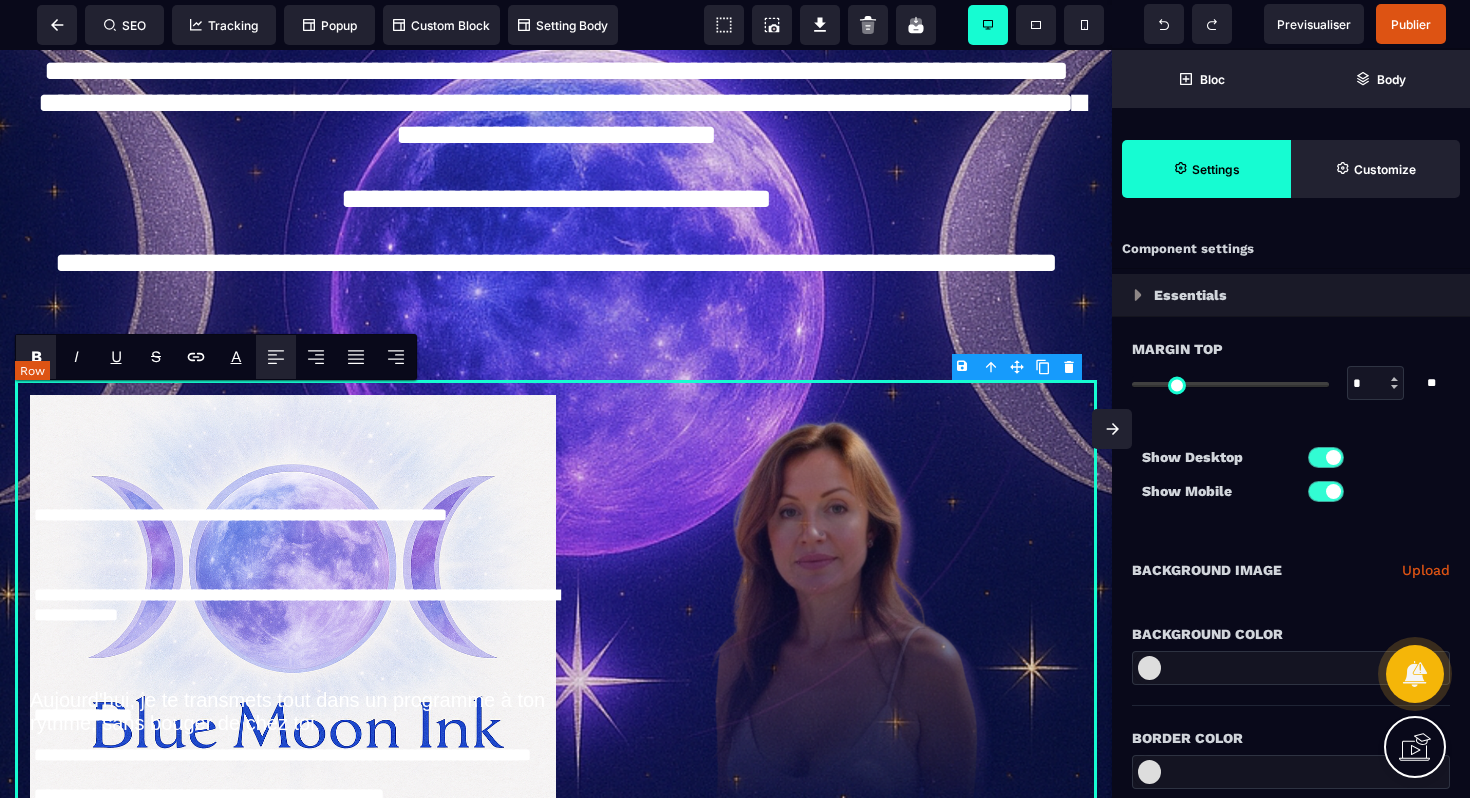 scroll, scrollTop: 414, scrollLeft: 0, axis: vertical 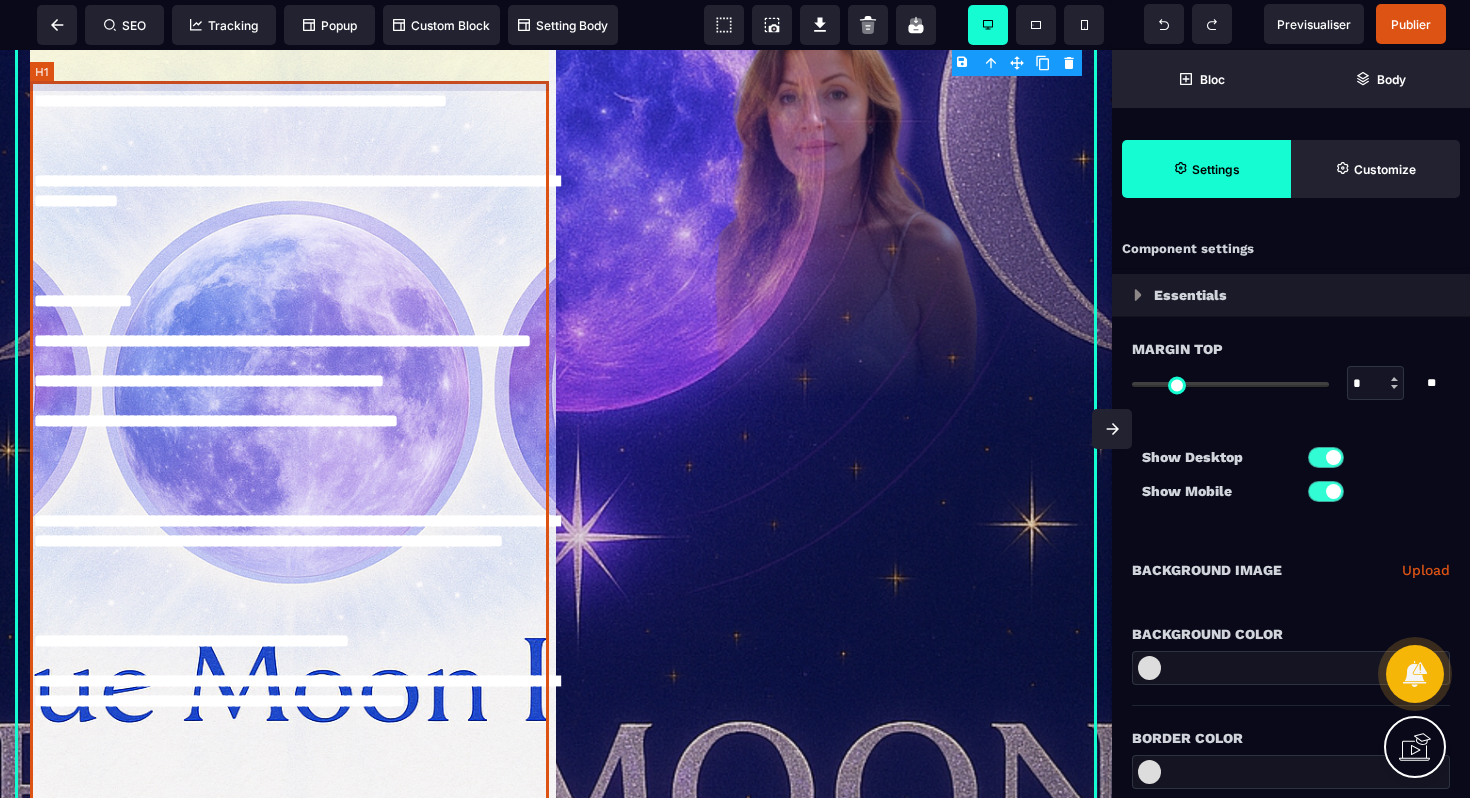 click on "**********" at bounding box center (293, 477) 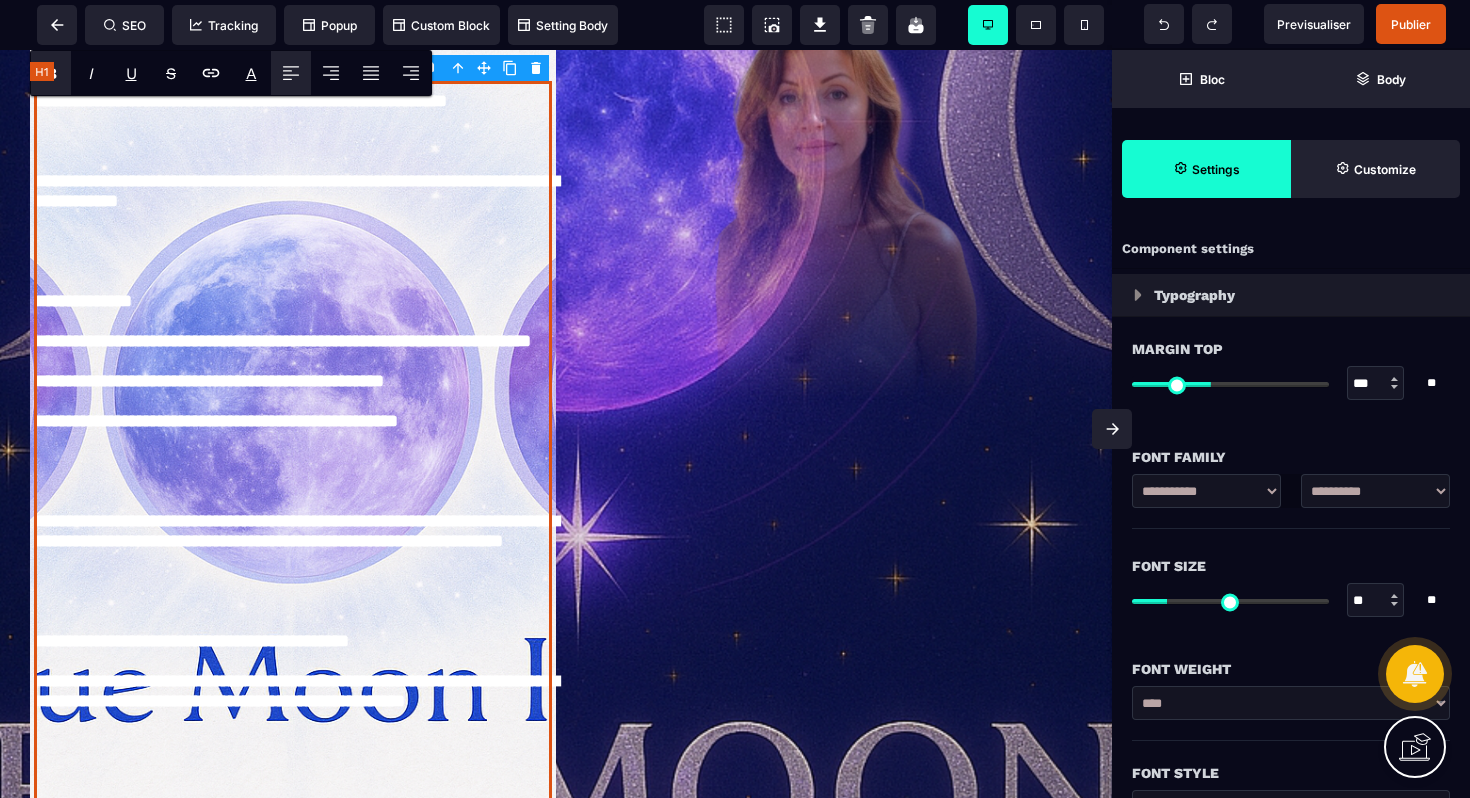 click on "**********" at bounding box center [293, 477] 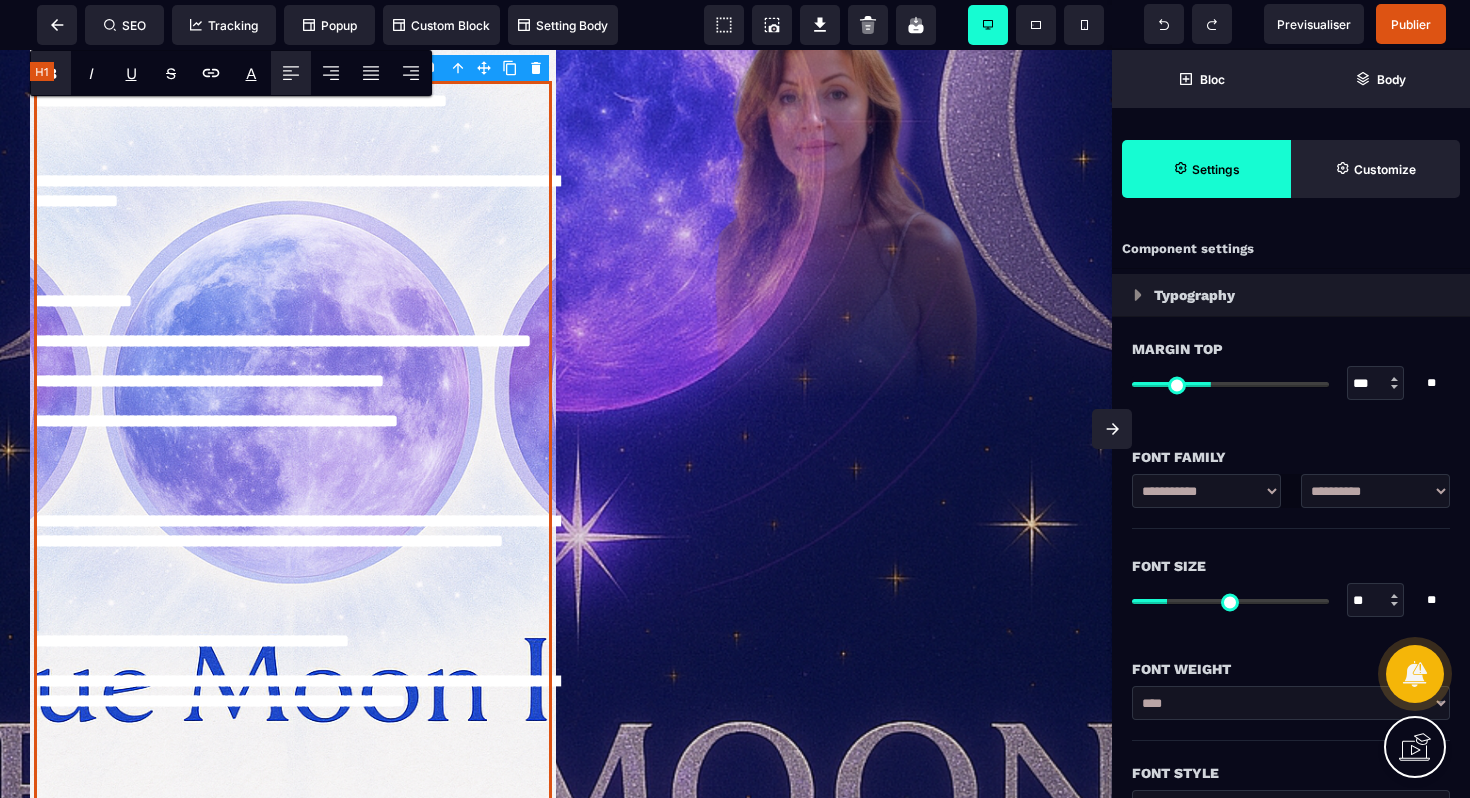 click on "**********" at bounding box center (293, 477) 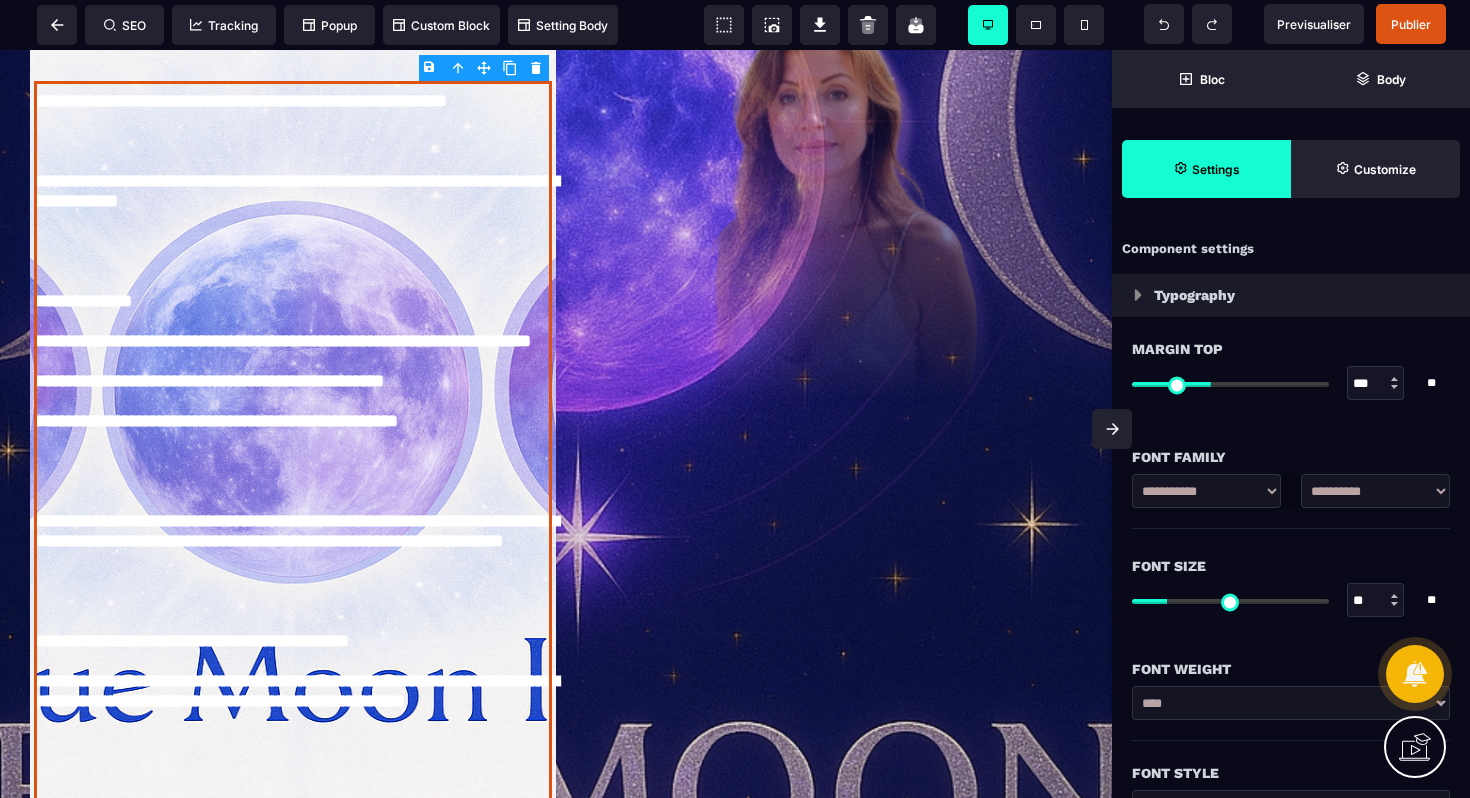 click on "**********" at bounding box center (293, 477) 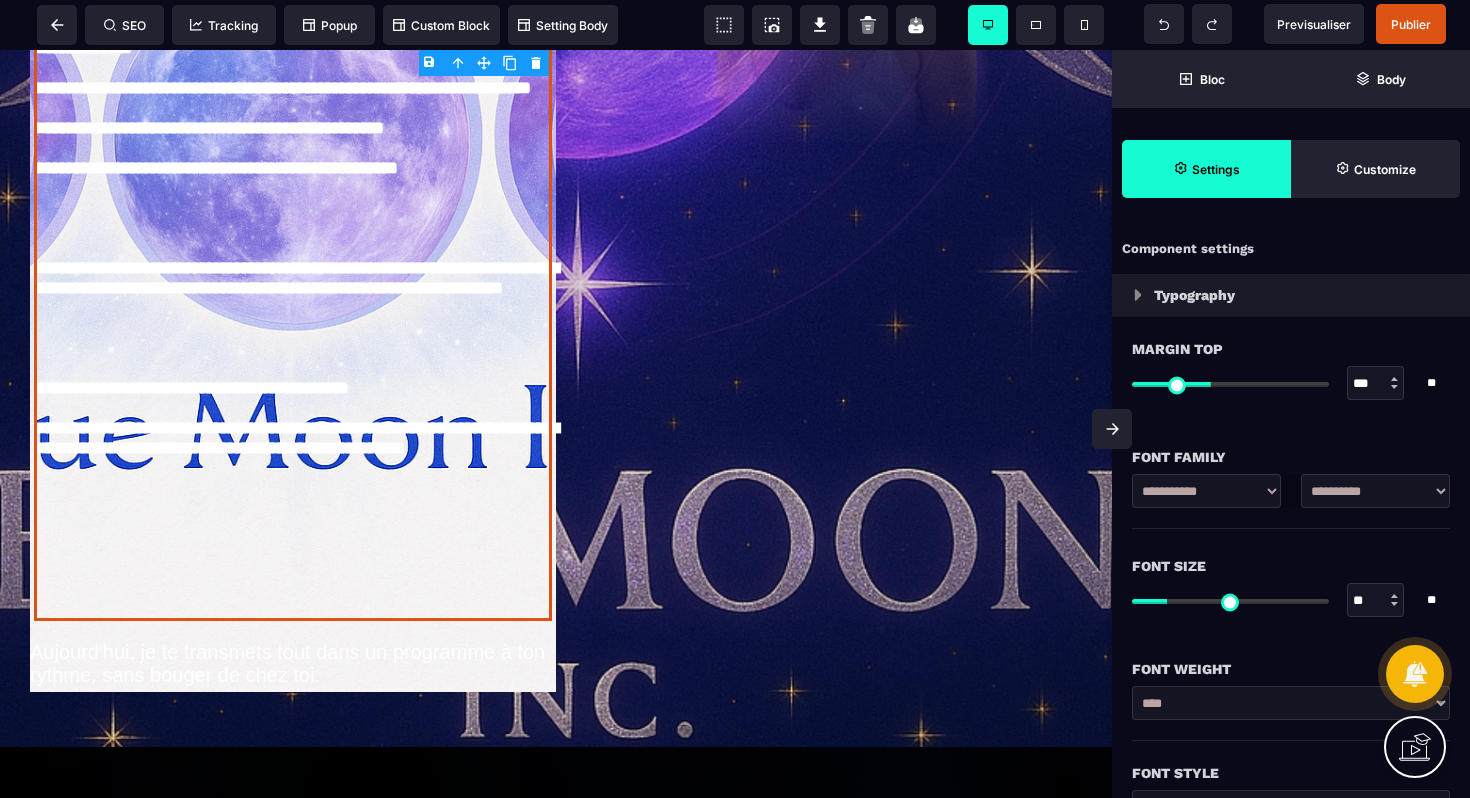 scroll, scrollTop: 845, scrollLeft: 0, axis: vertical 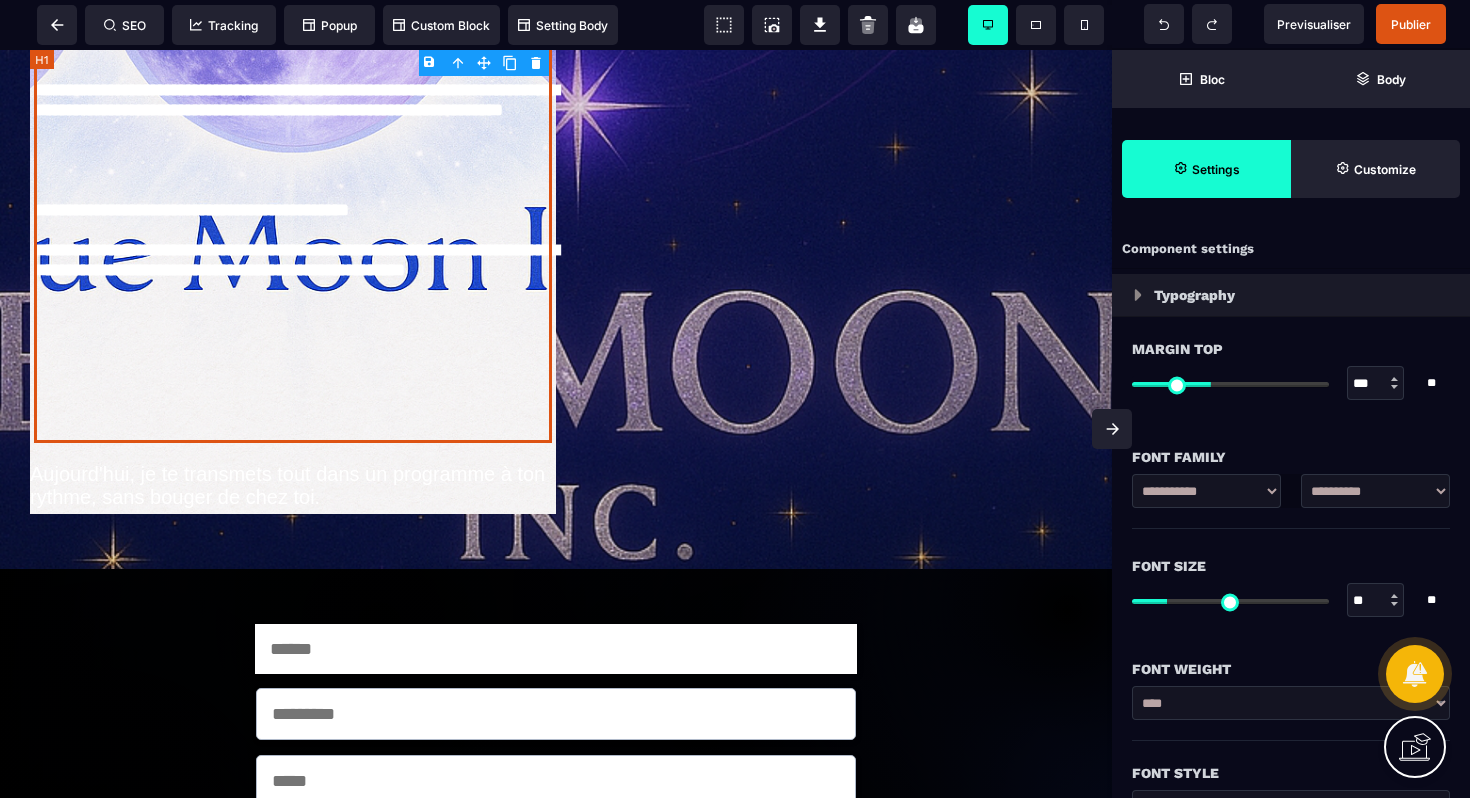 click on "**********" at bounding box center (293, 46) 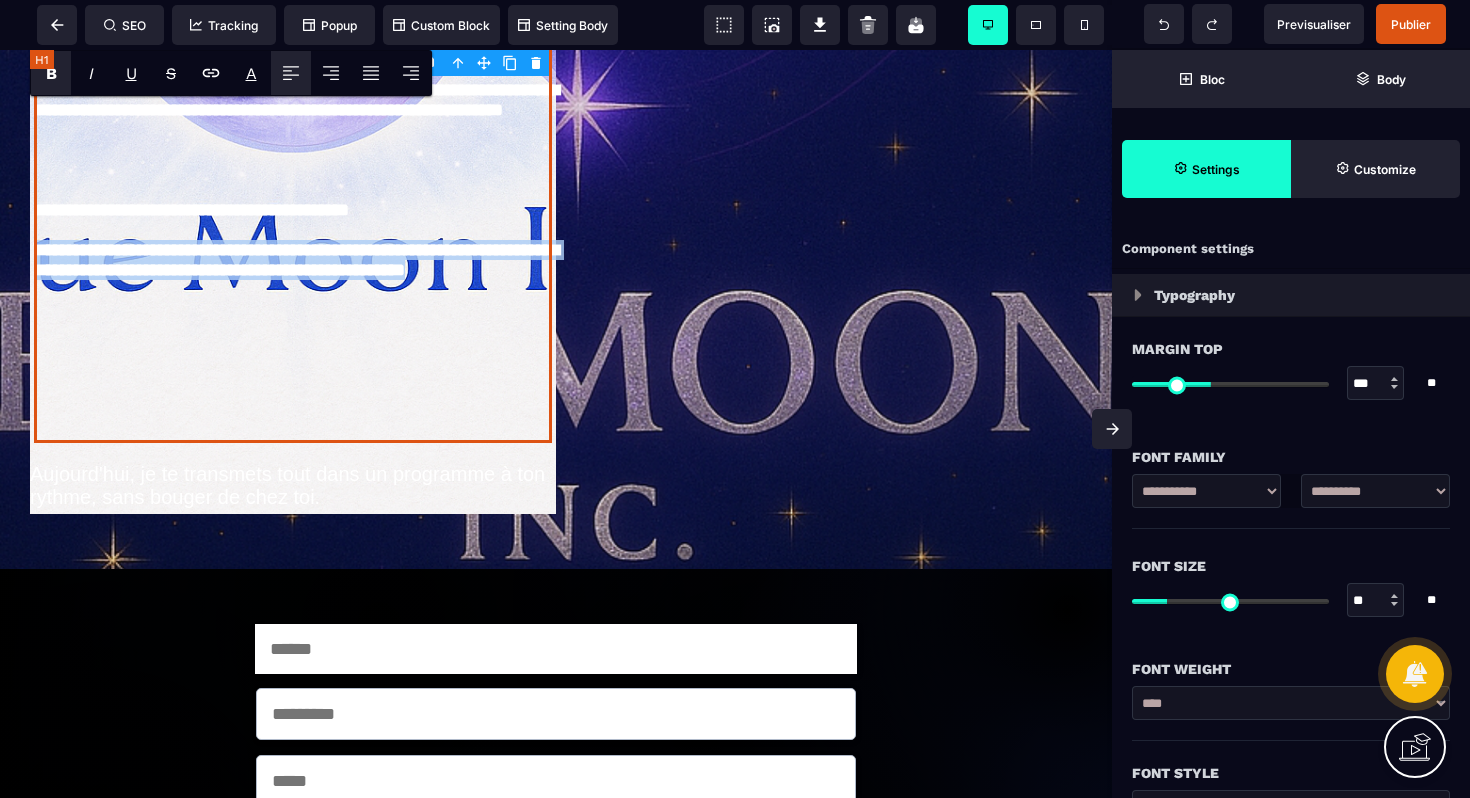 click on "**********" at bounding box center [293, 46] 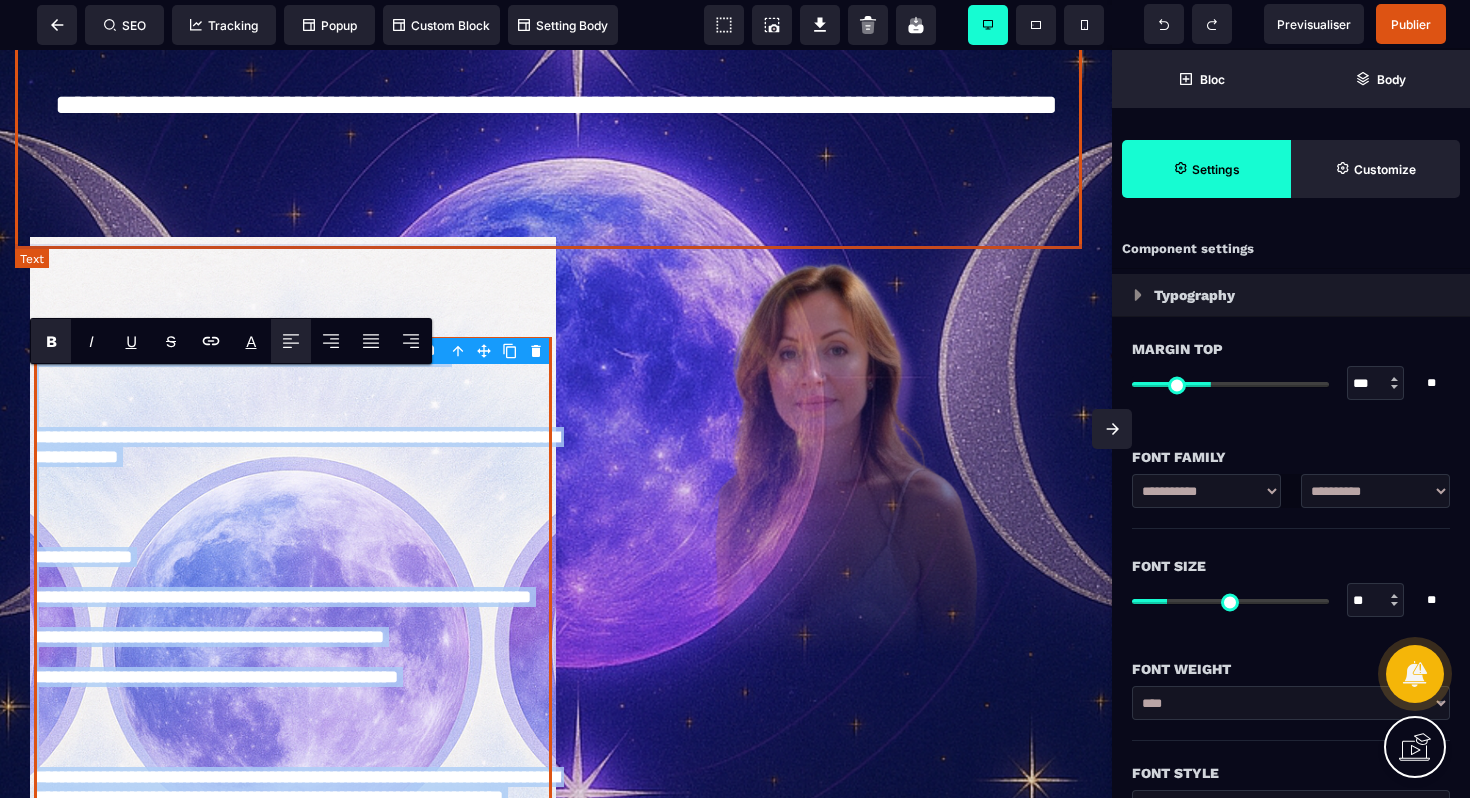 scroll, scrollTop: 130, scrollLeft: 0, axis: vertical 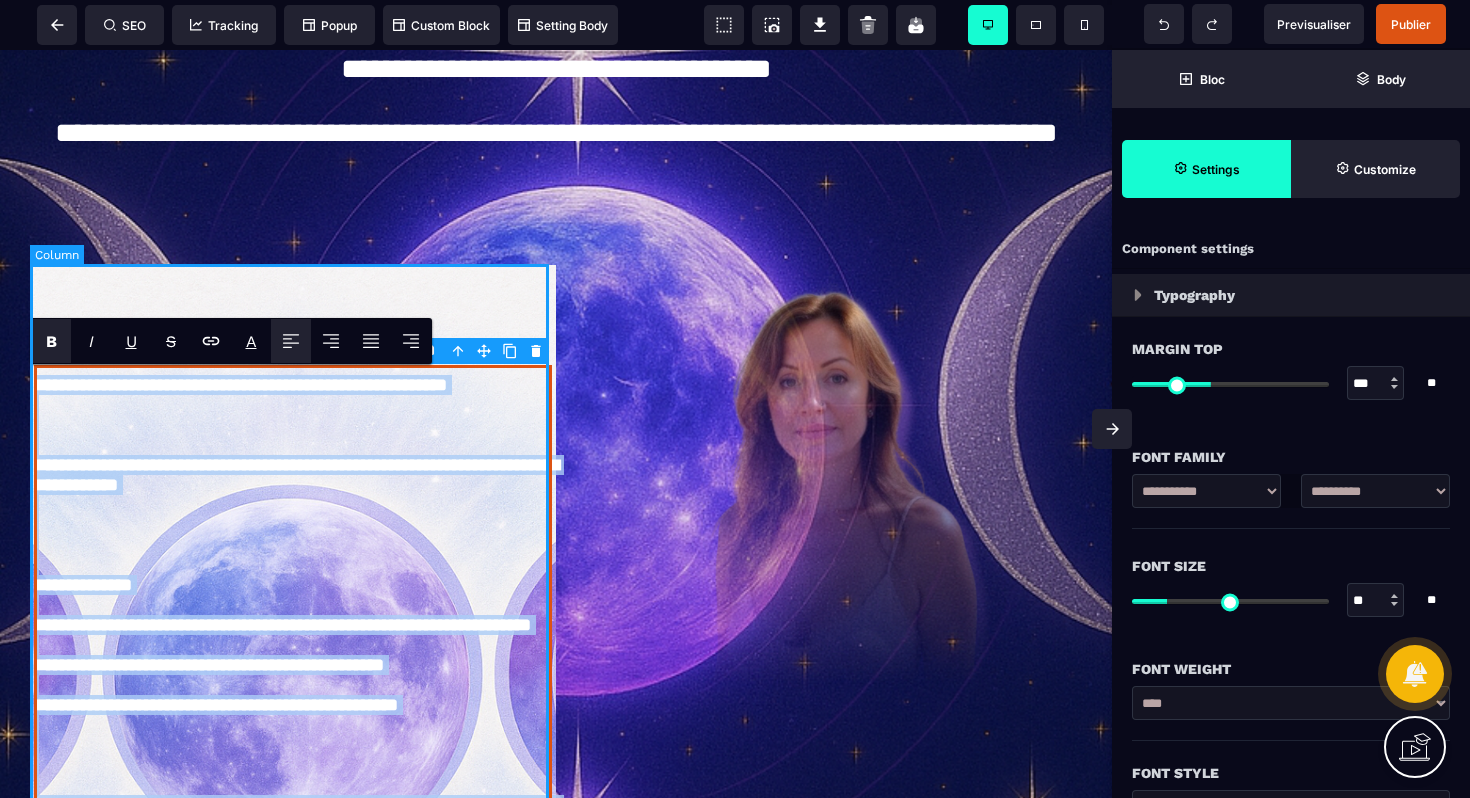 drag, startPoint x: 358, startPoint y: 433, endPoint x: 49, endPoint y: 363, distance: 316.82962 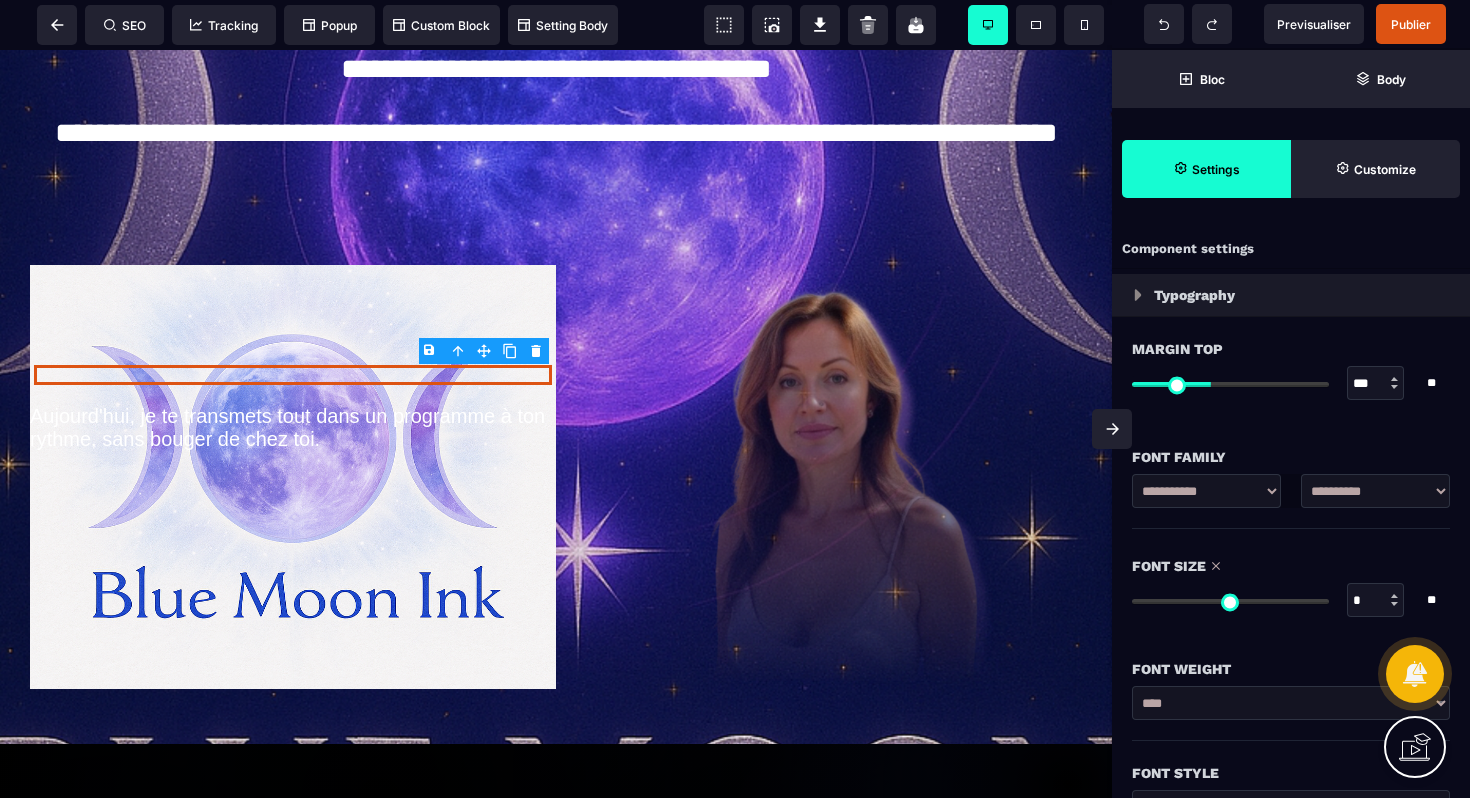 drag, startPoint x: 1170, startPoint y: 607, endPoint x: 1130, endPoint y: 610, distance: 40.112343 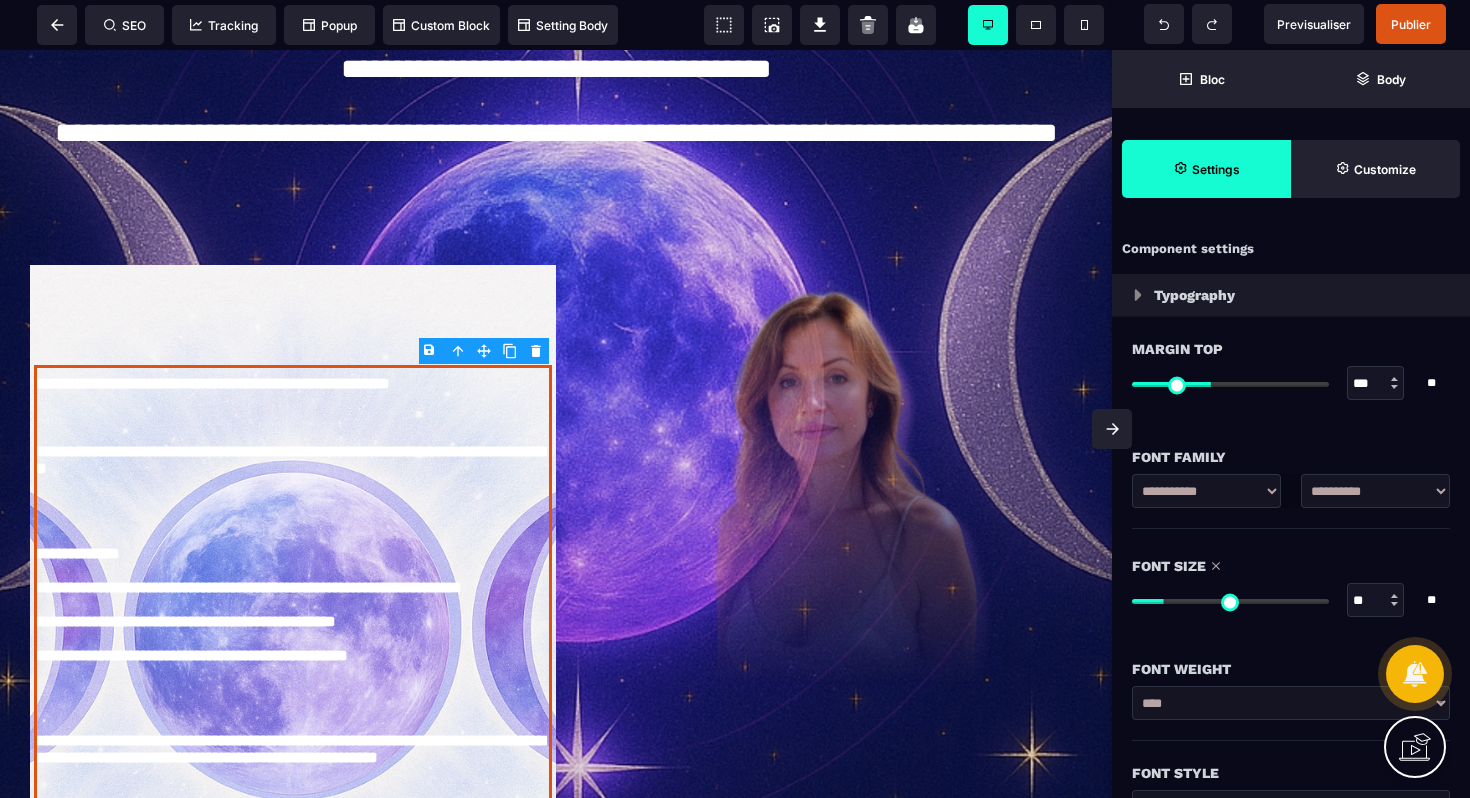 drag, startPoint x: 1144, startPoint y: 602, endPoint x: 1120, endPoint y: 597, distance: 24.5153 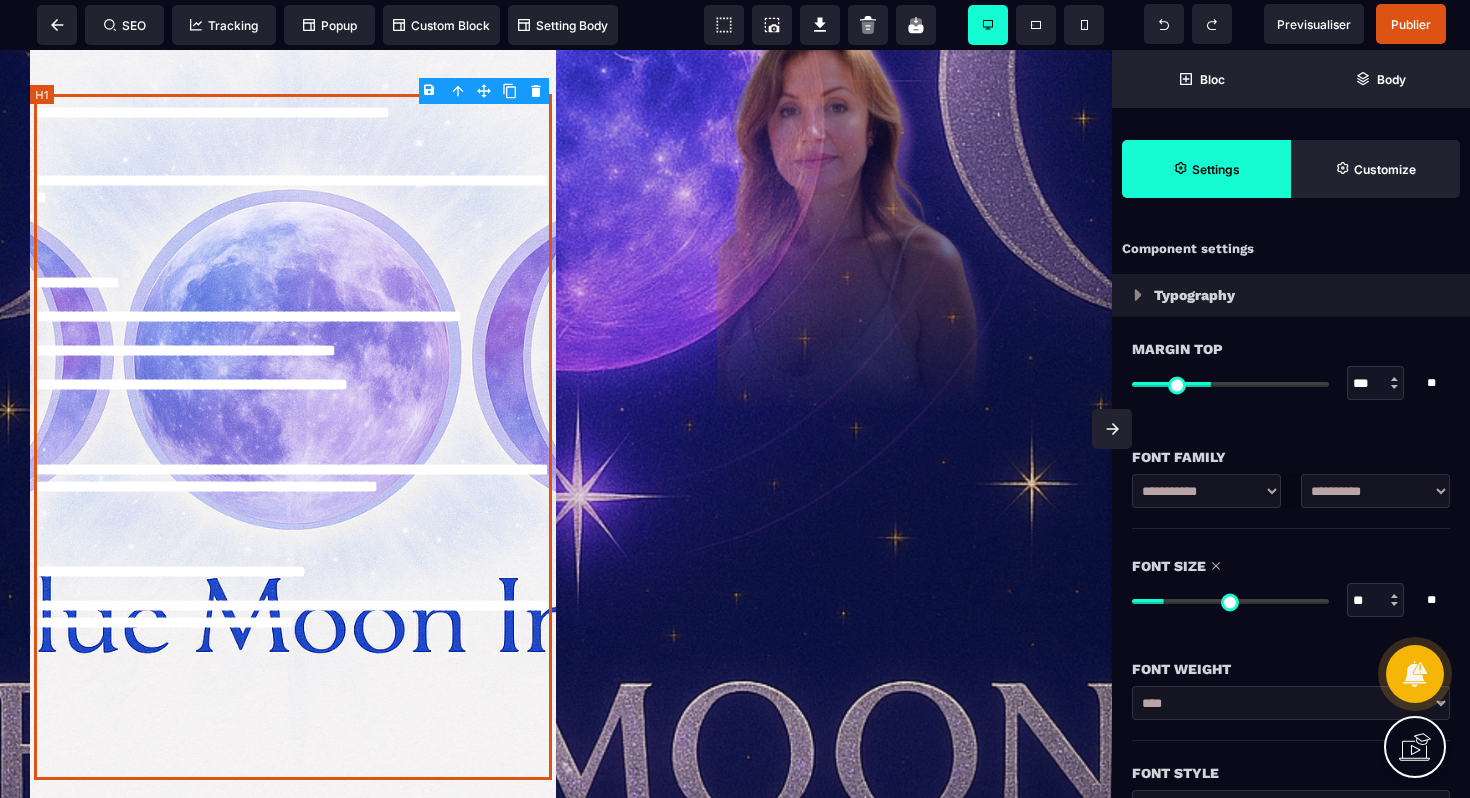 scroll, scrollTop: 415, scrollLeft: 0, axis: vertical 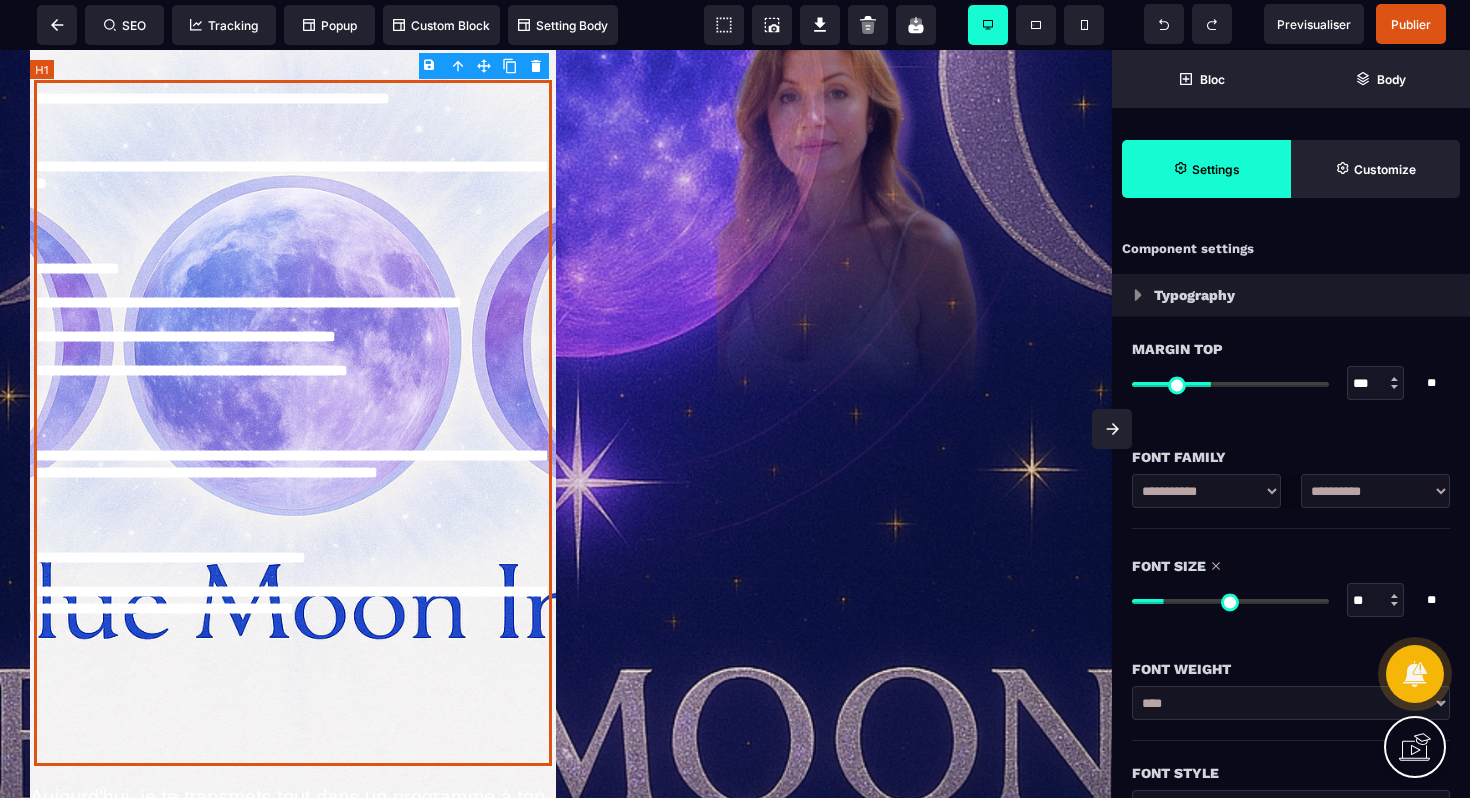 click on "**********" at bounding box center [293, 423] 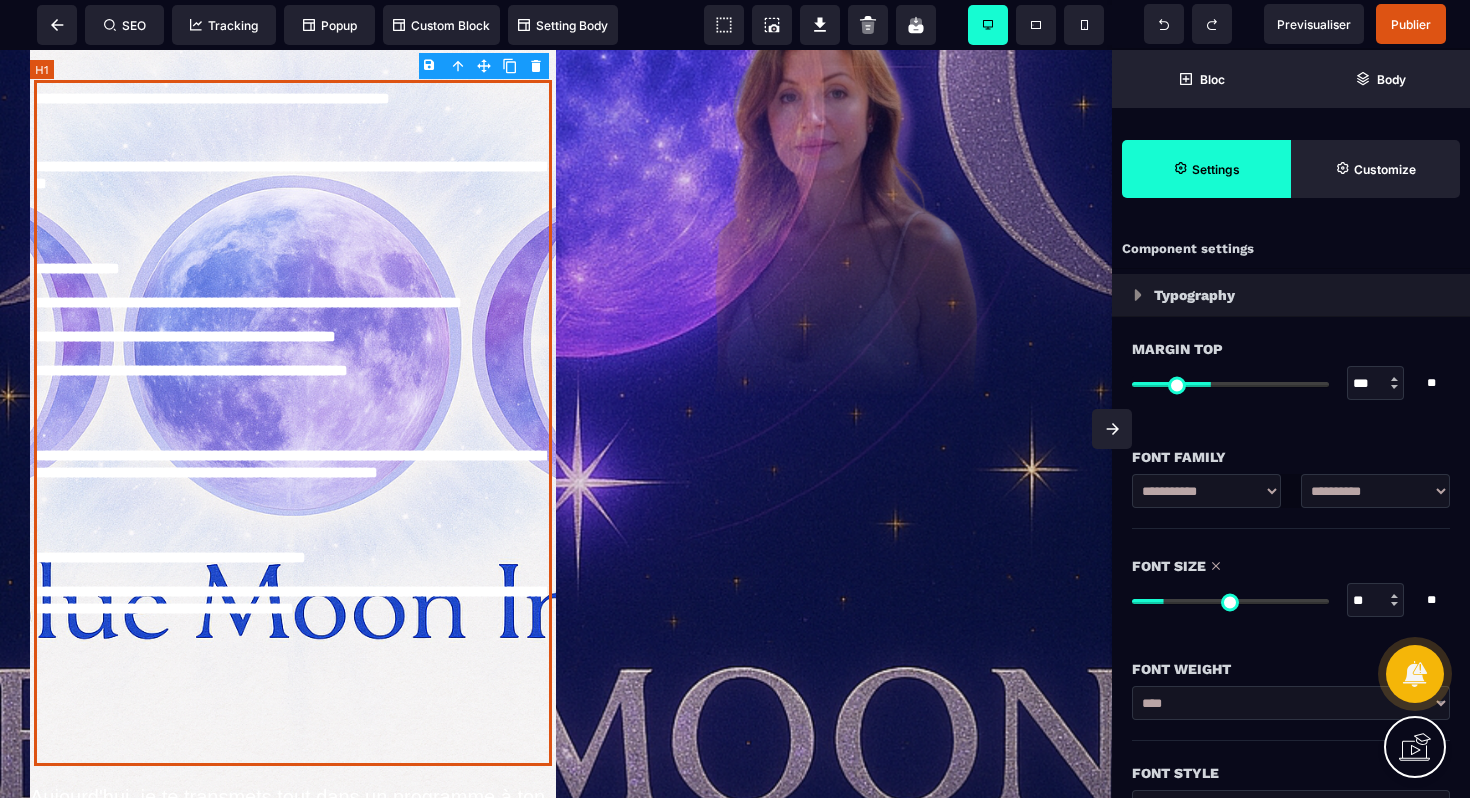 click on "**********" at bounding box center [293, 423] 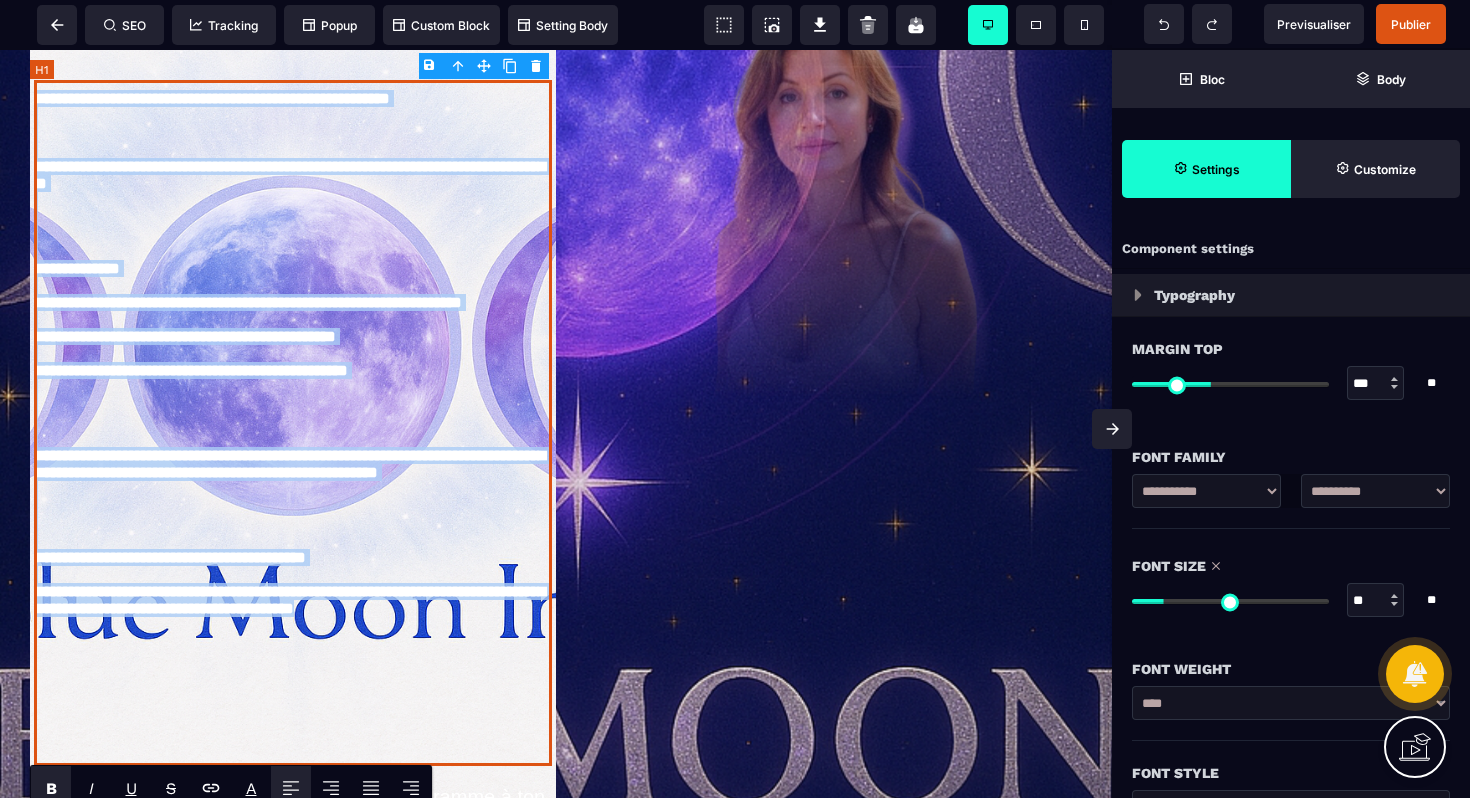 drag, startPoint x: 79, startPoint y: 746, endPoint x: 37, endPoint y: 79, distance: 668.32104 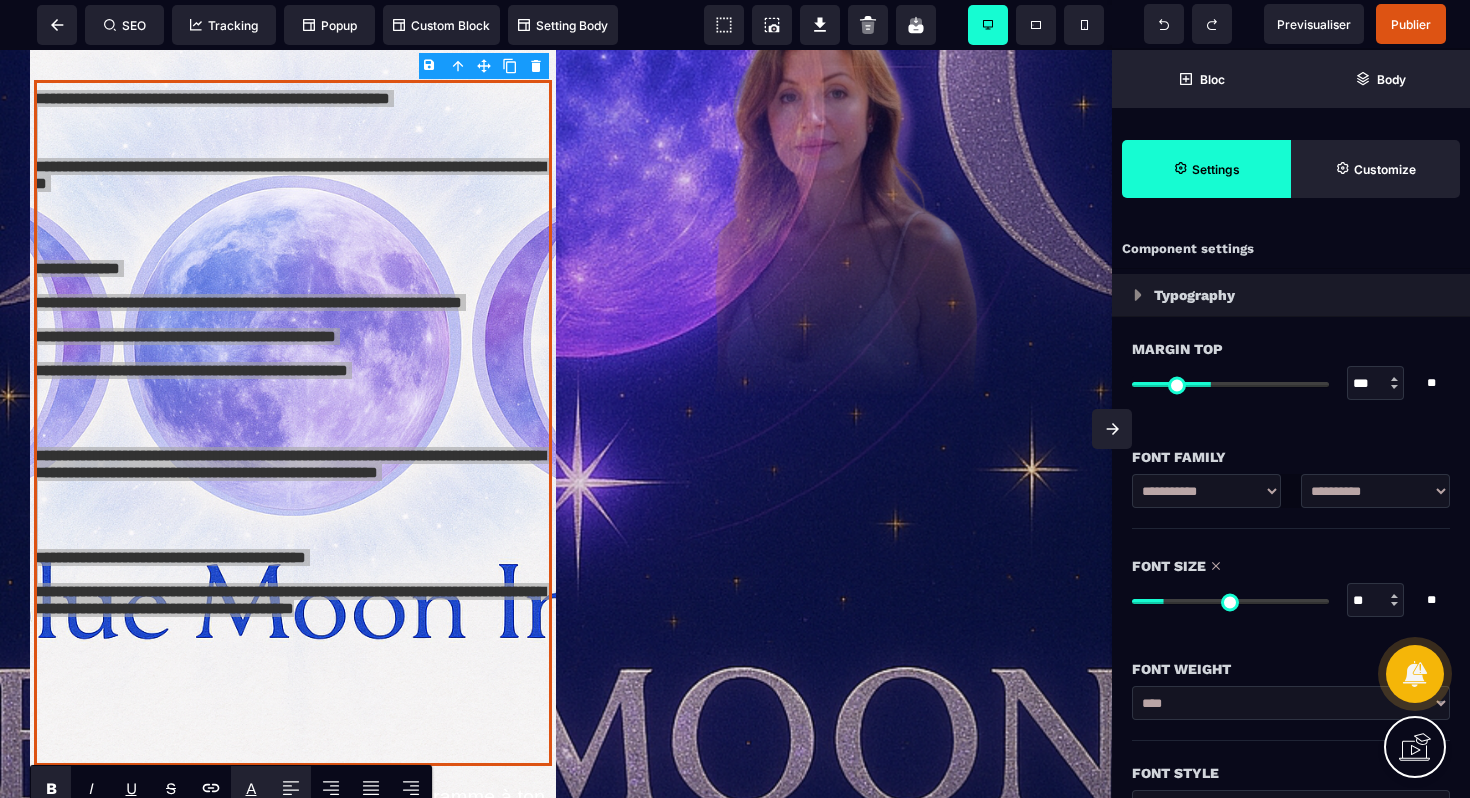 click on "A" at bounding box center [251, 788] 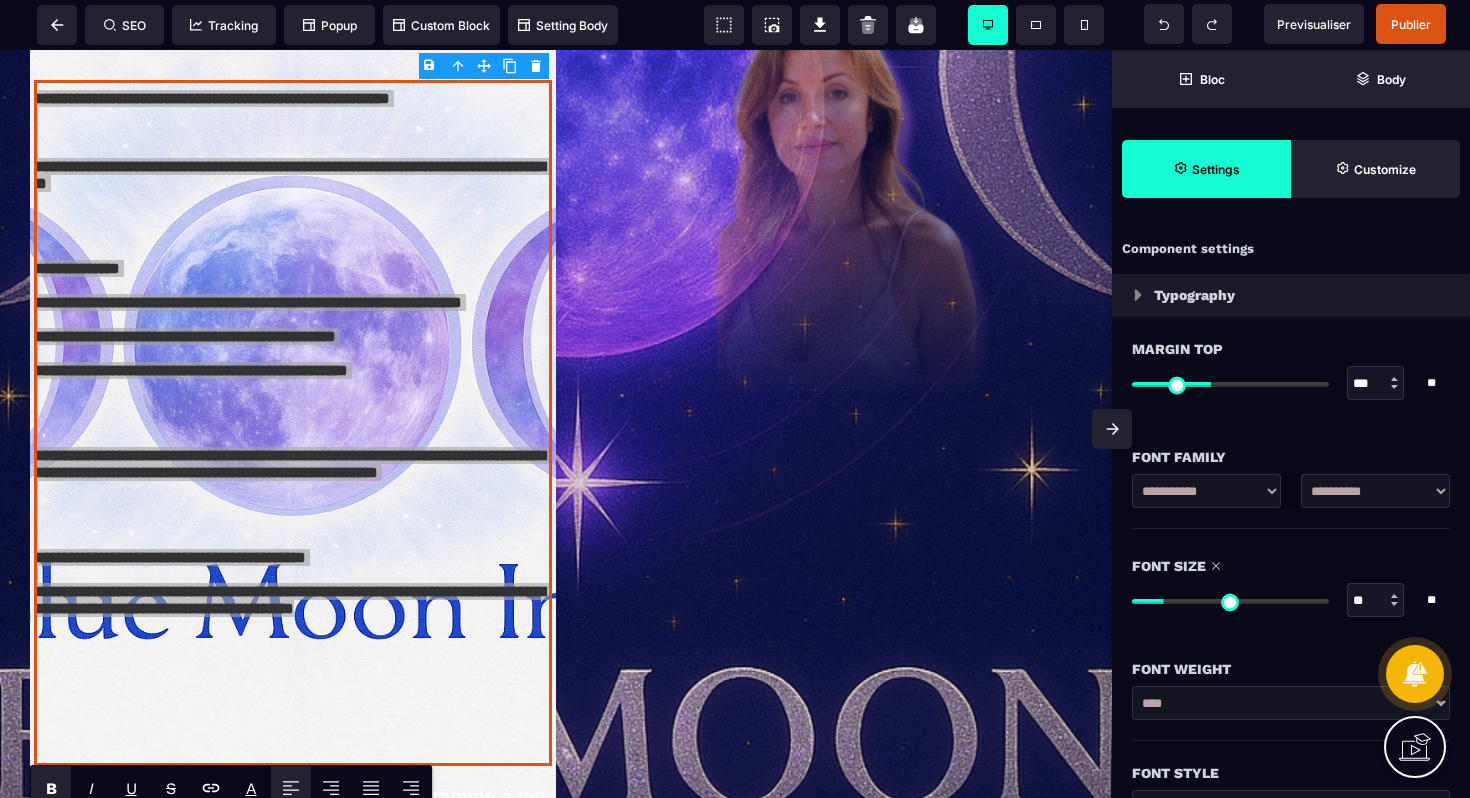 scroll, scrollTop: 26, scrollLeft: 0, axis: vertical 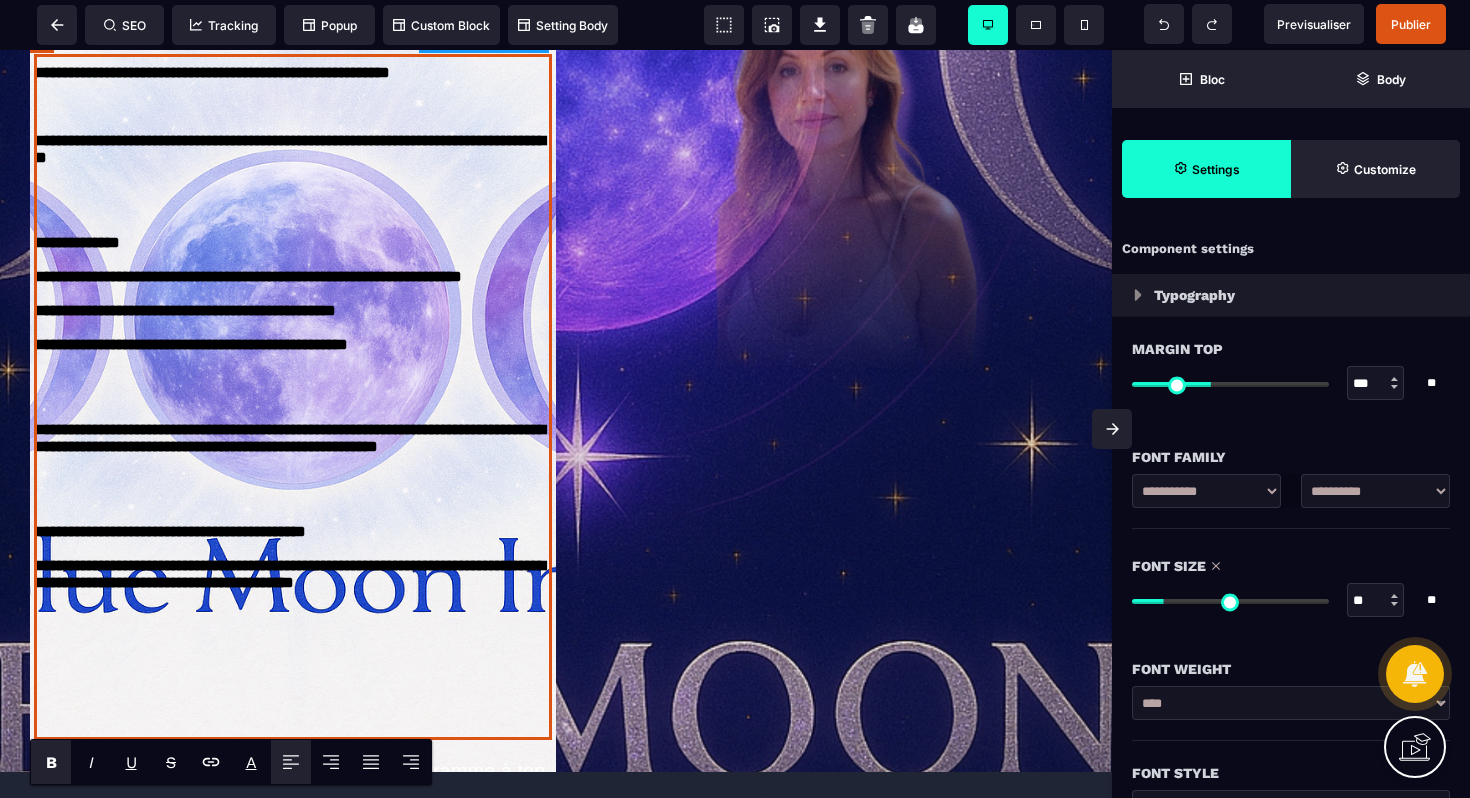 click on "**********" at bounding box center (293, 397) 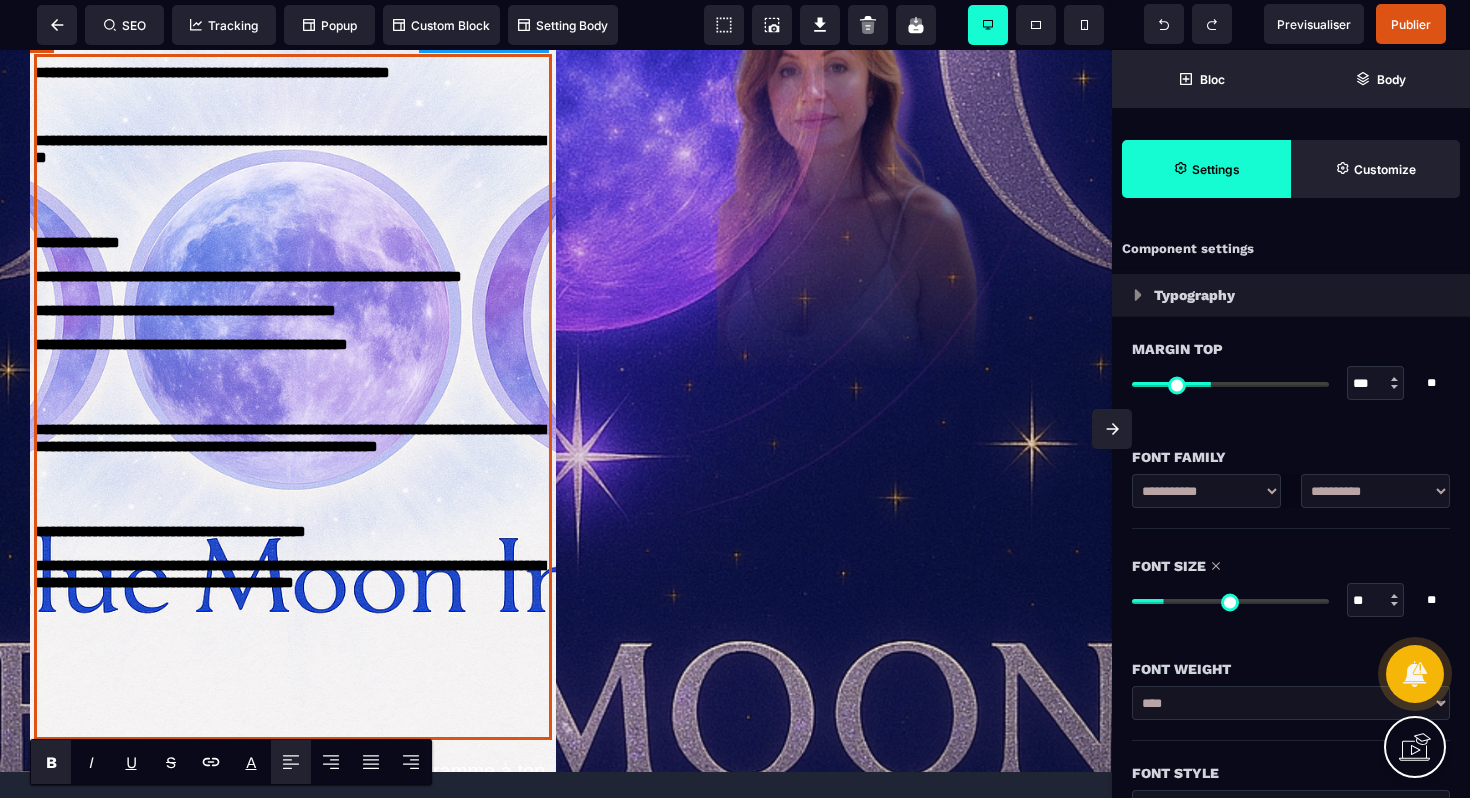 click on "**********" at bounding box center (293, 397) 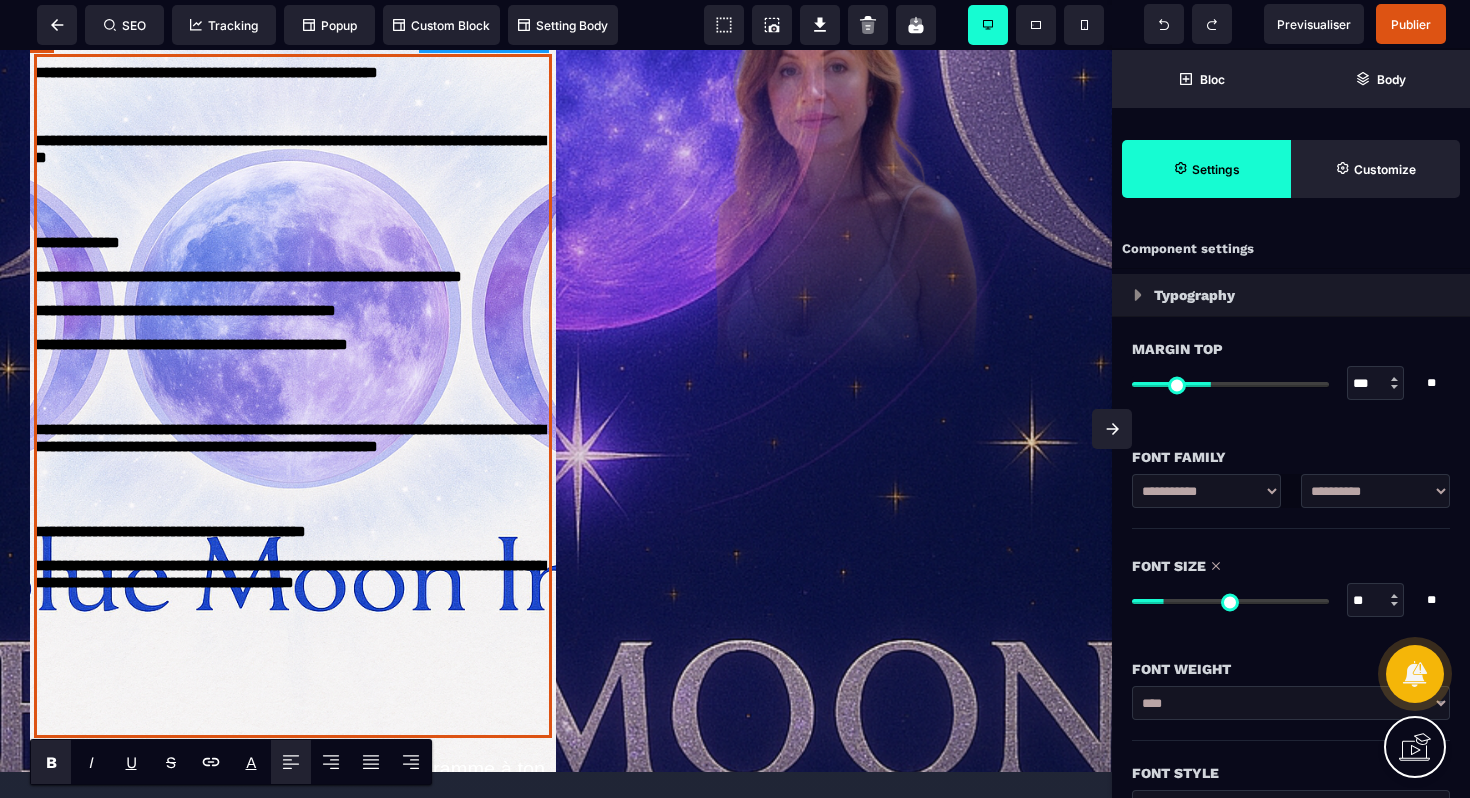 scroll, scrollTop: 25, scrollLeft: 0, axis: vertical 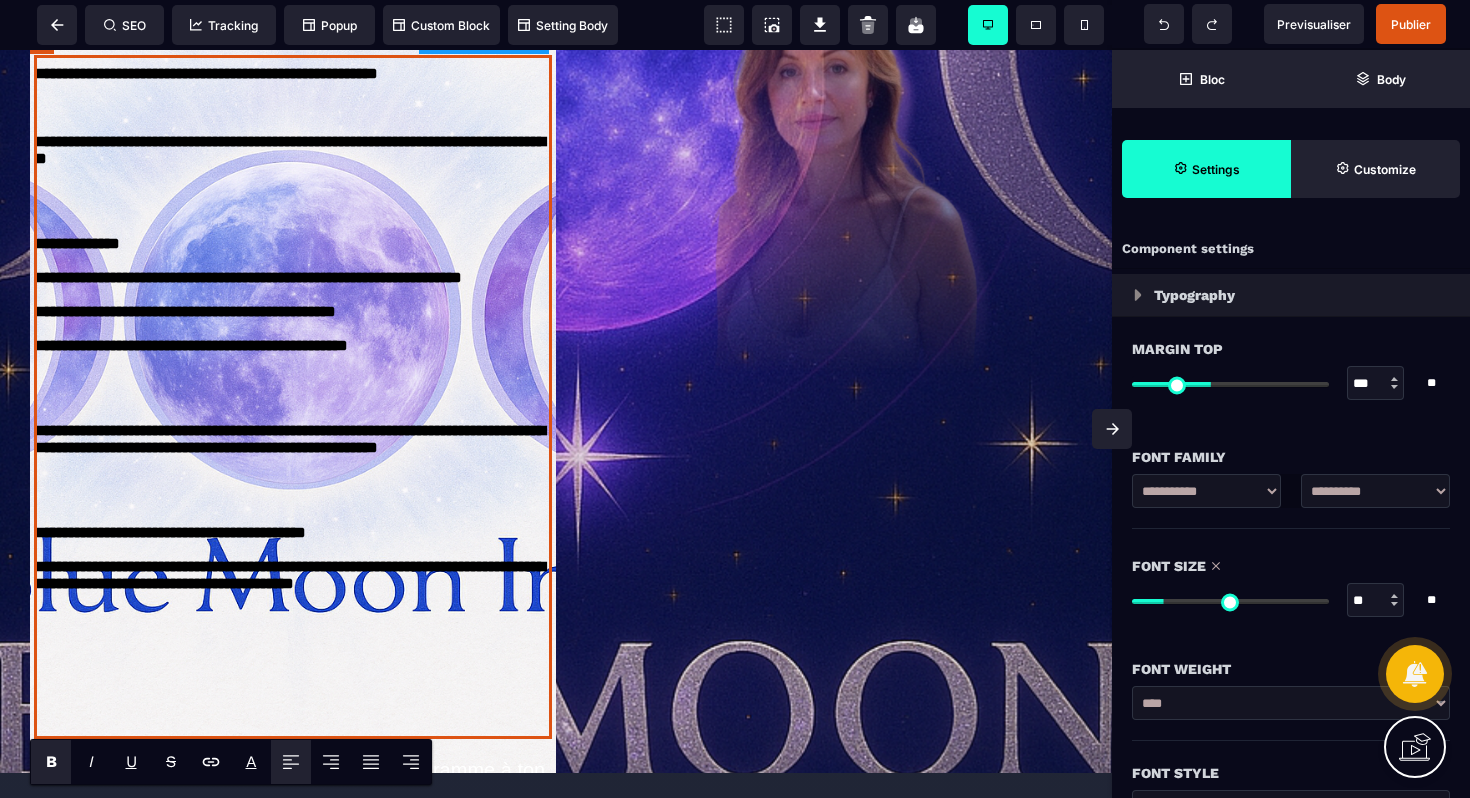 click on "**********" at bounding box center [293, 397] 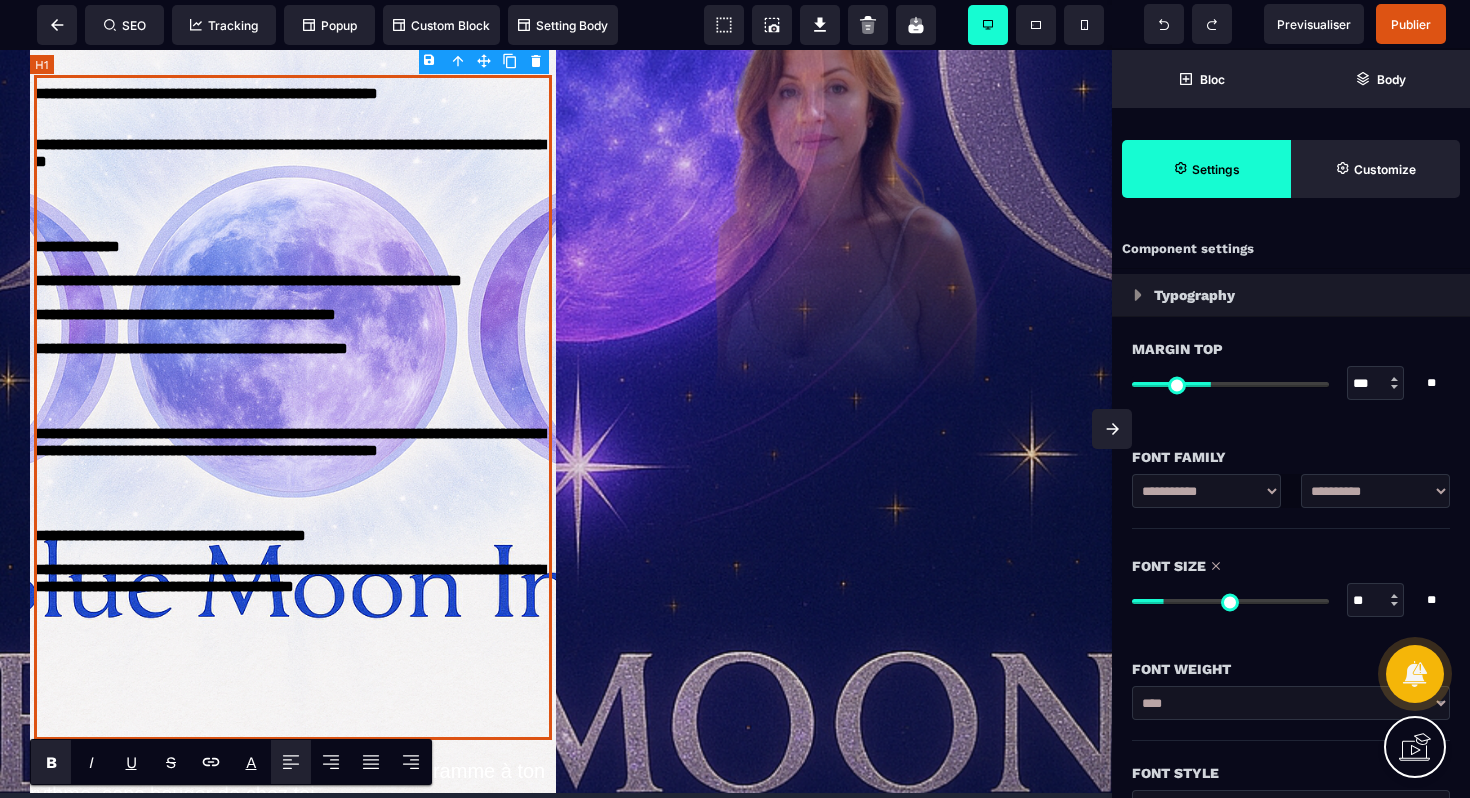 scroll, scrollTop: 0, scrollLeft: 0, axis: both 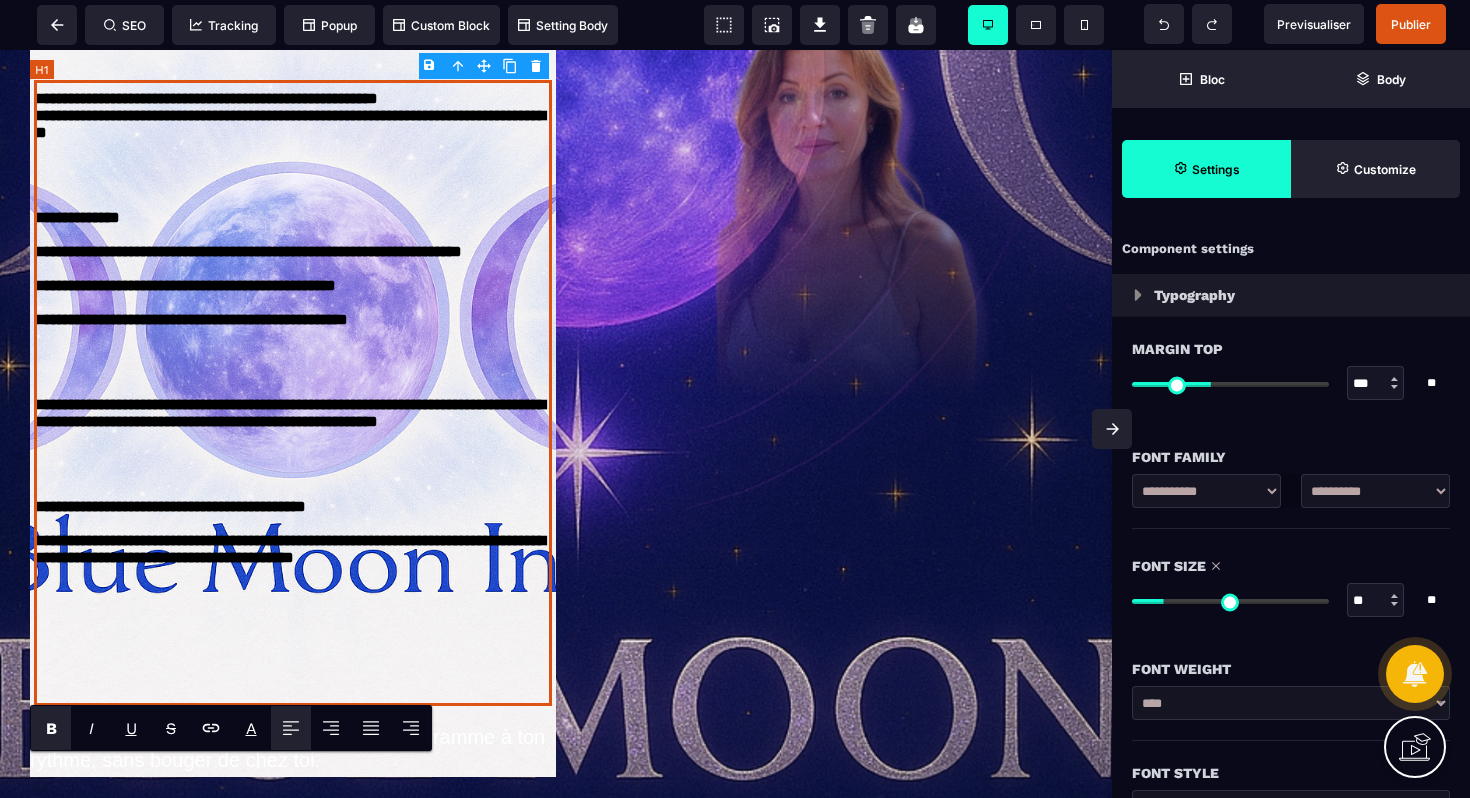 click on "**********" at bounding box center (293, 393) 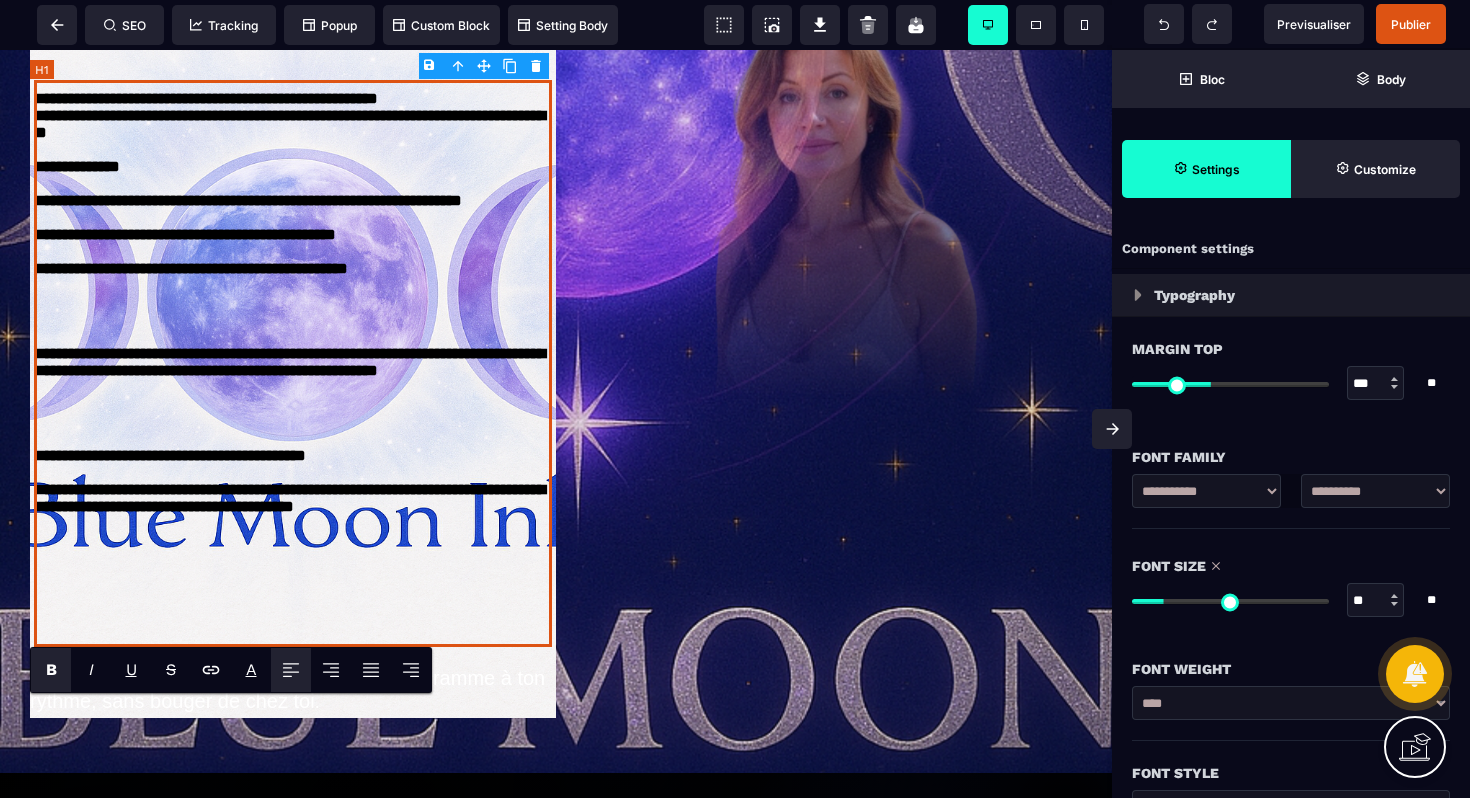 click on "**********" at bounding box center [293, 364] 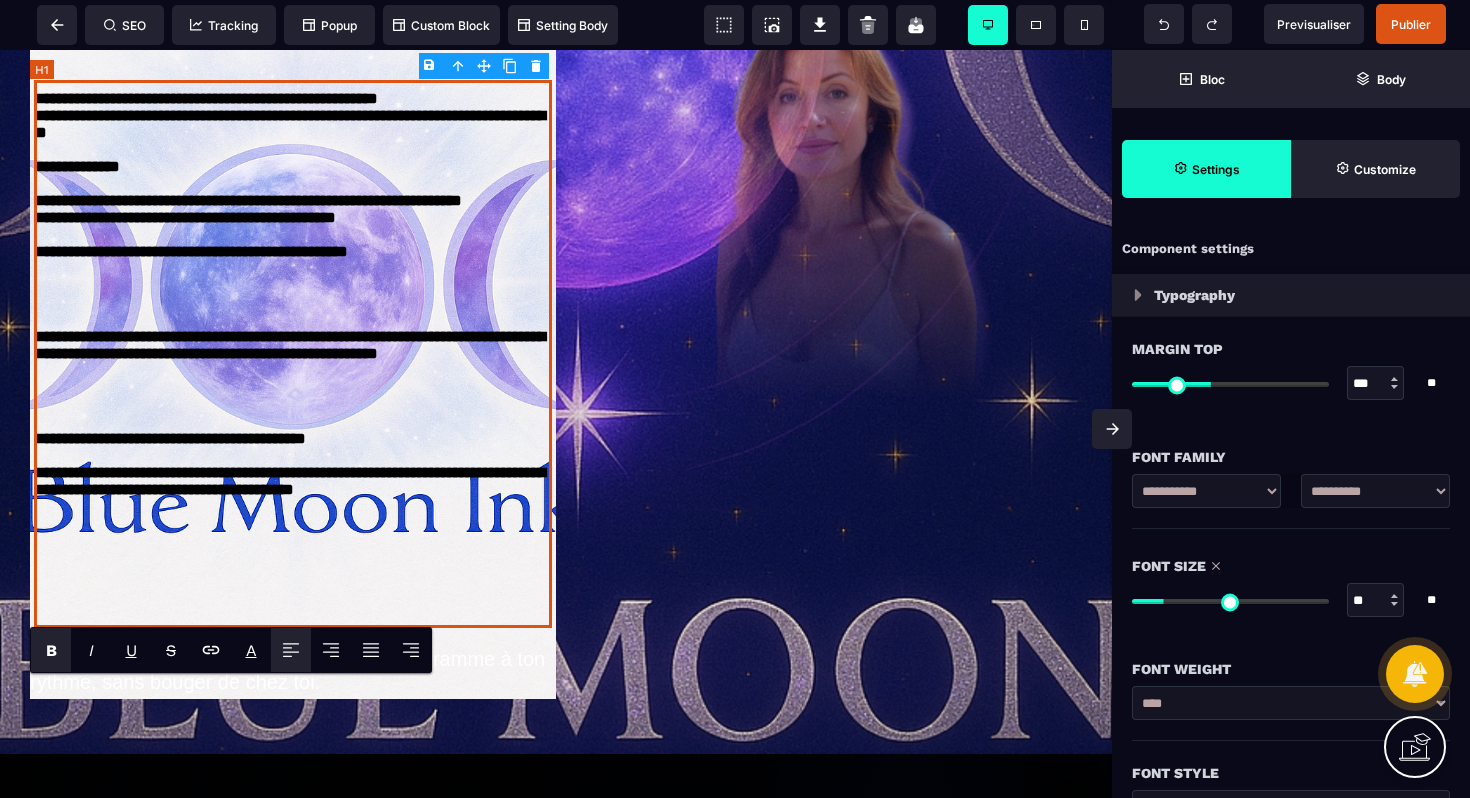 click on "**********" at bounding box center [293, 354] 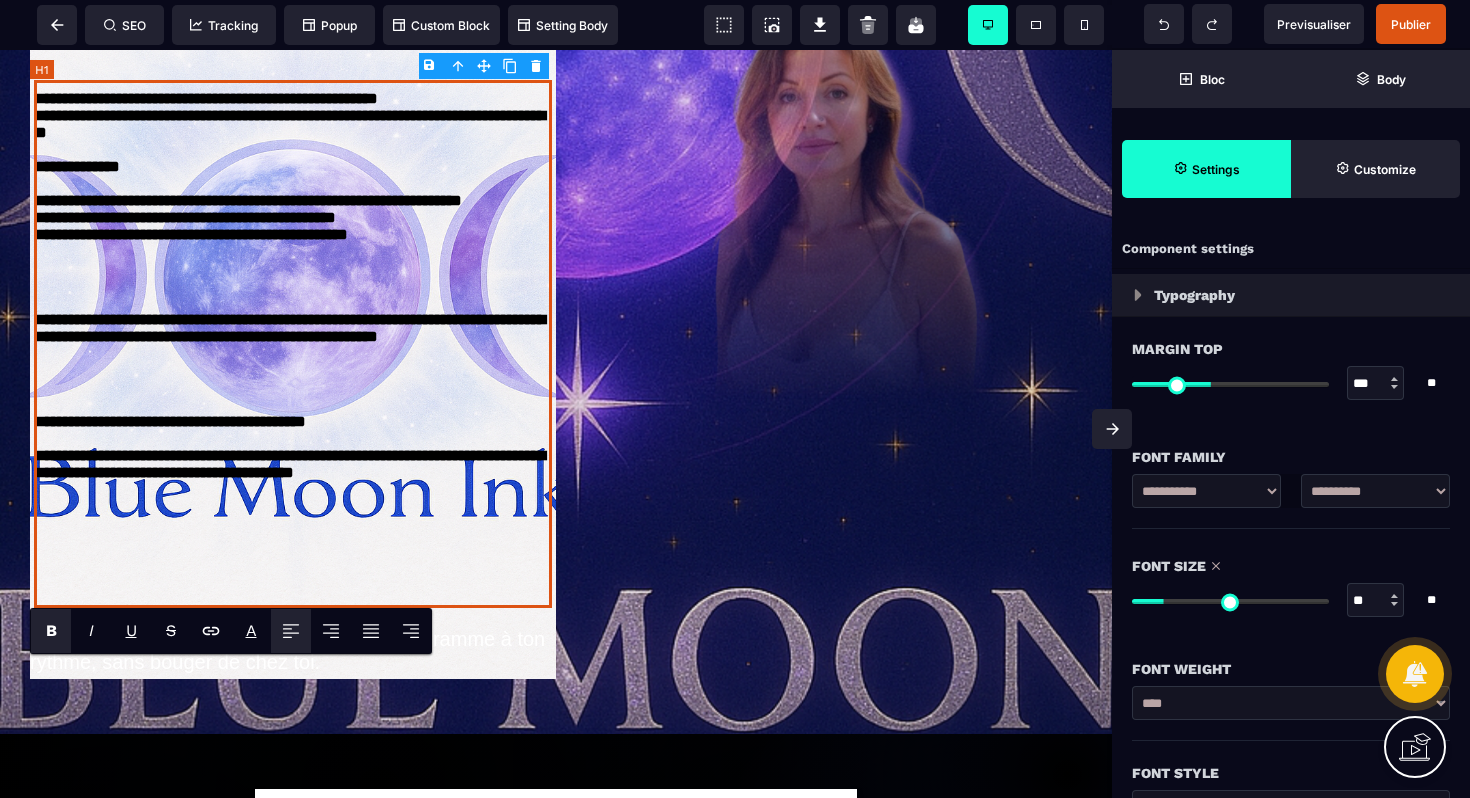 click on "**********" at bounding box center (293, 344) 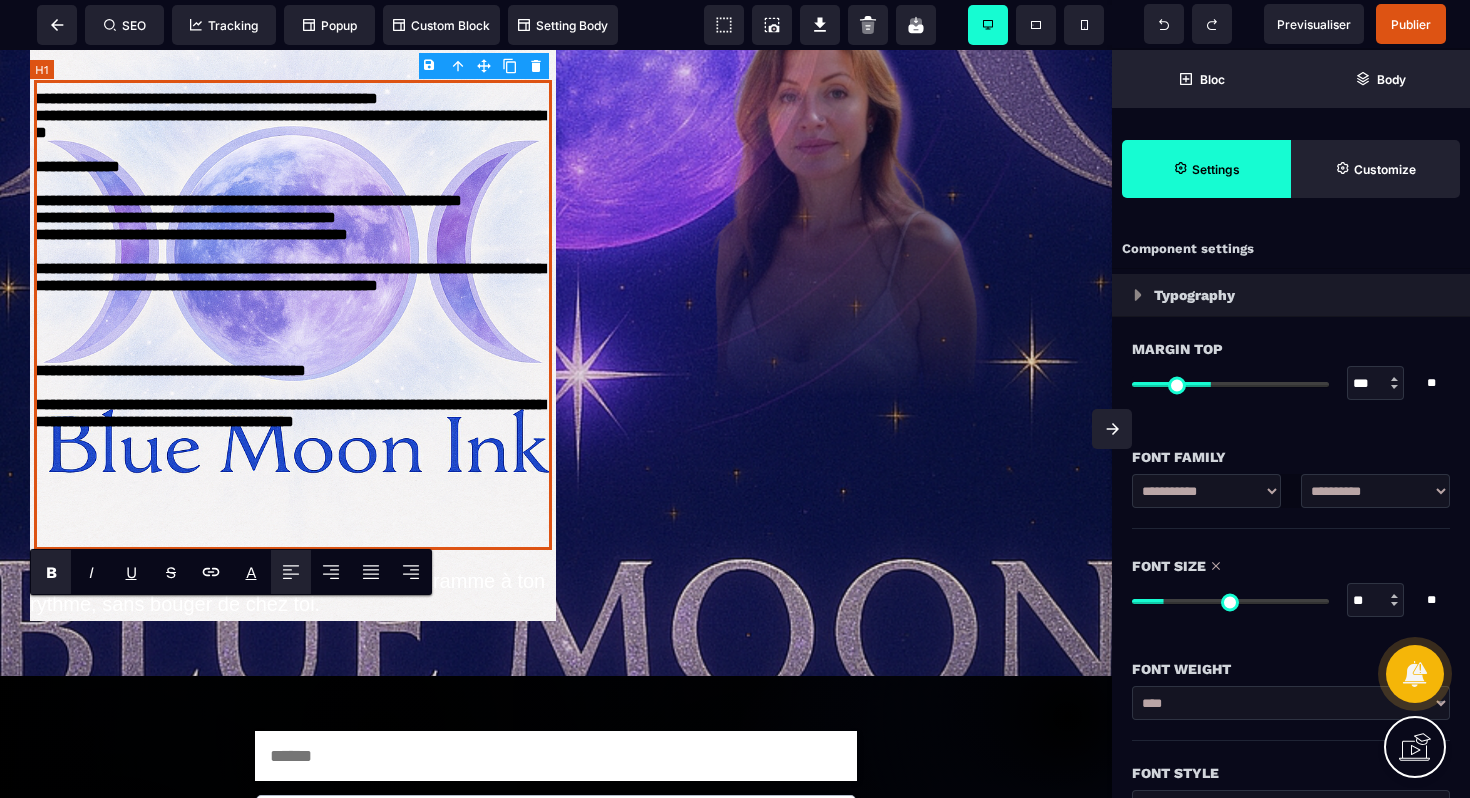click on "**********" at bounding box center [293, 315] 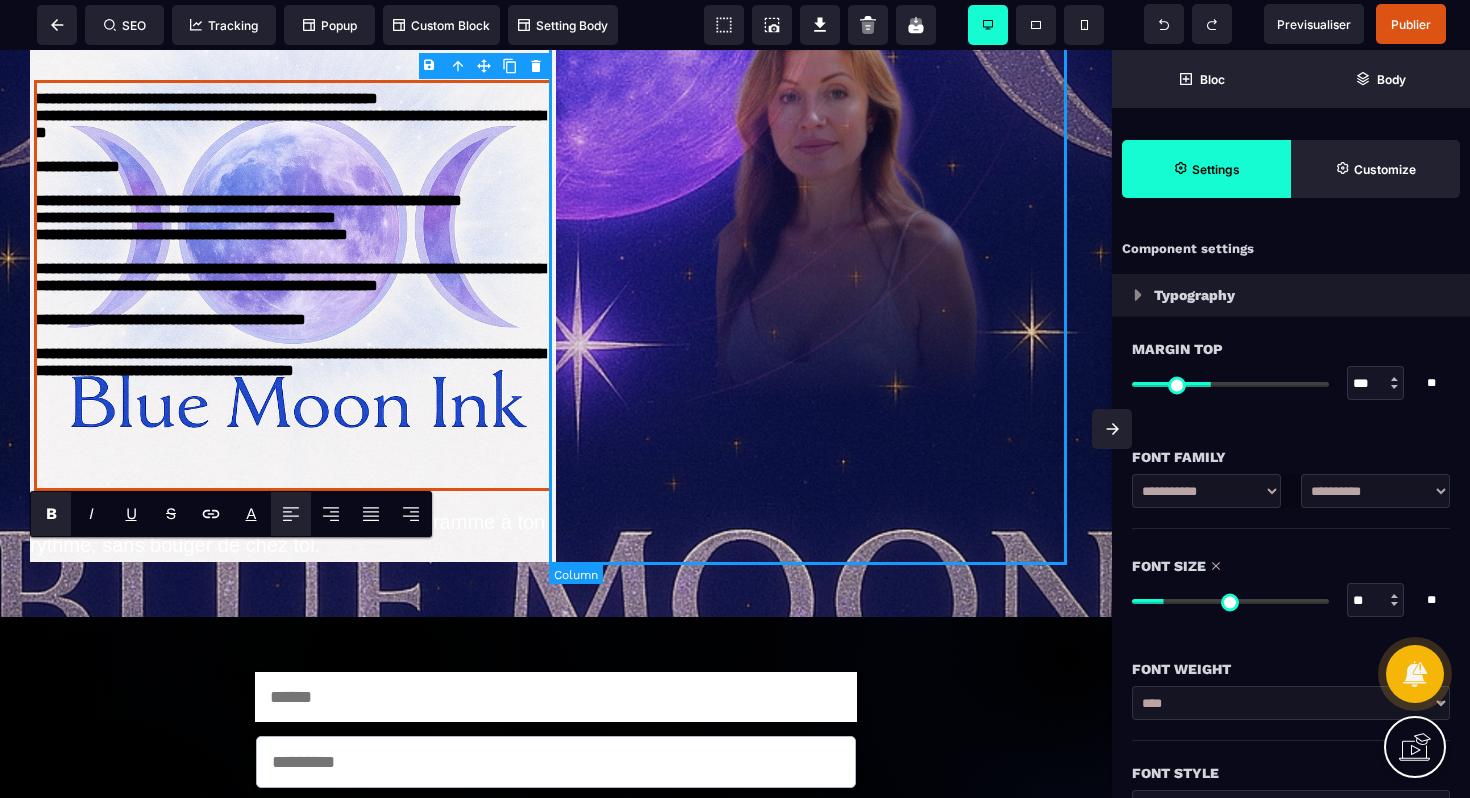 click at bounding box center [819, 271] 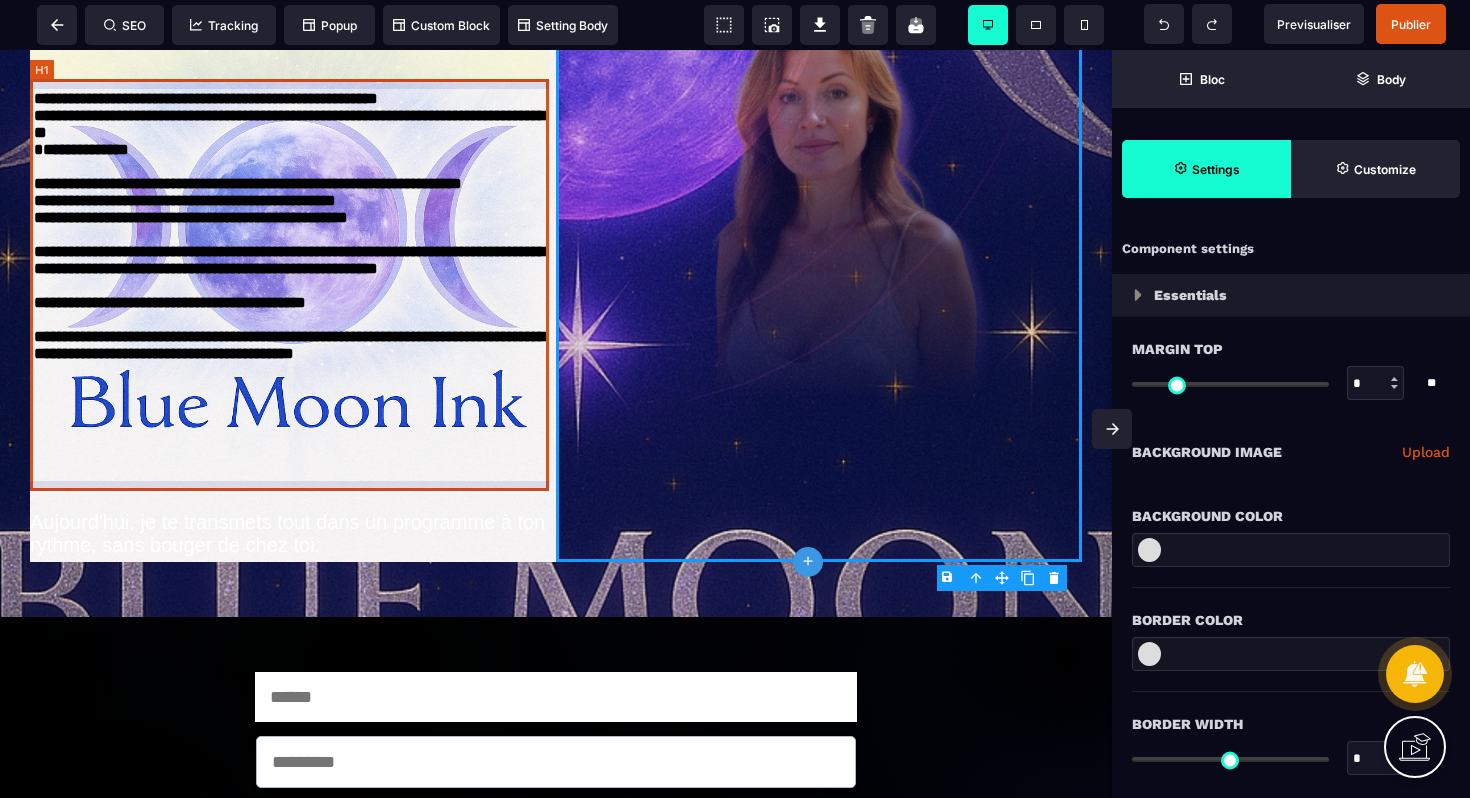 click on "**********" at bounding box center [293, 286] 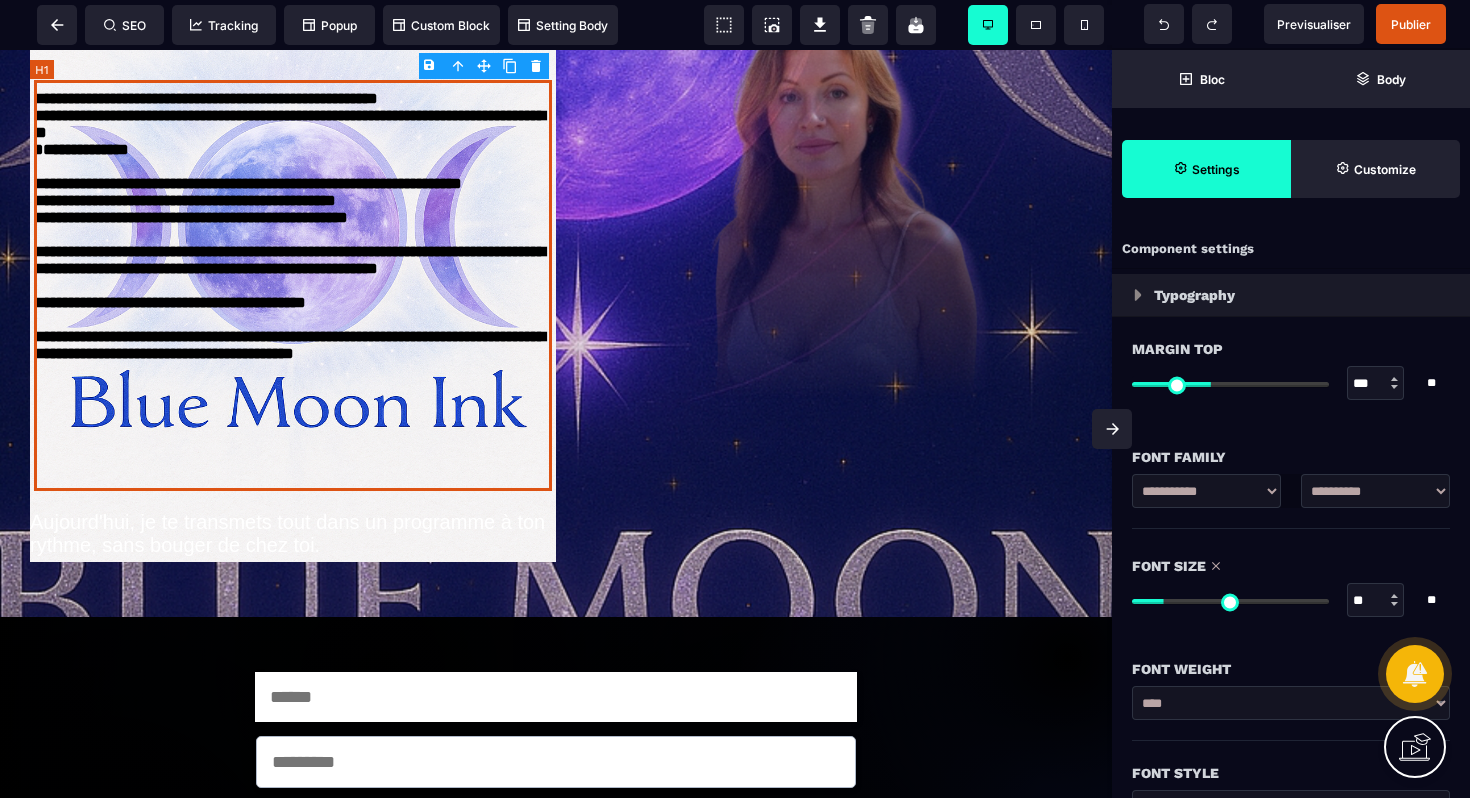 click on "**********" at bounding box center [293, 286] 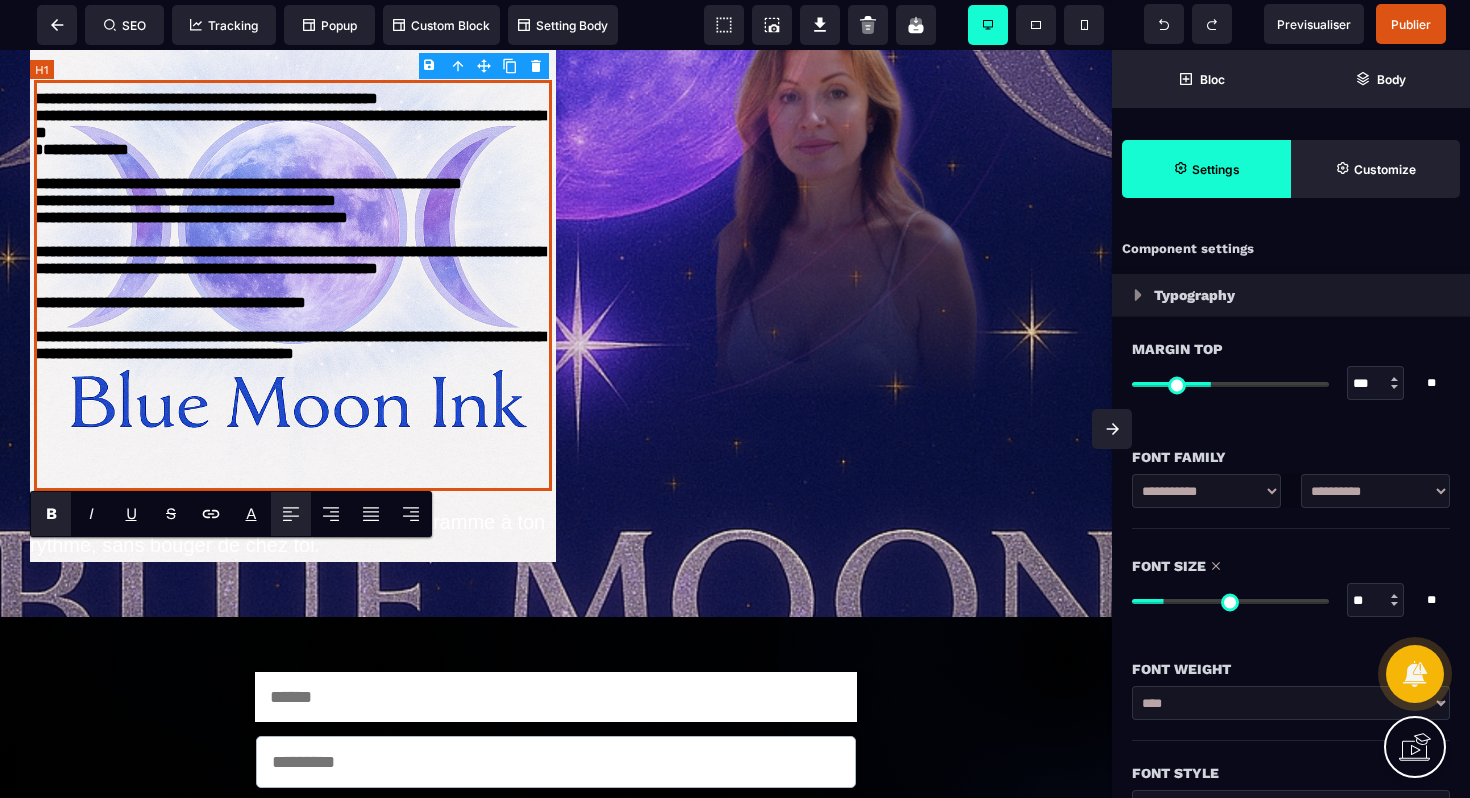 click on "**********" at bounding box center [293, 286] 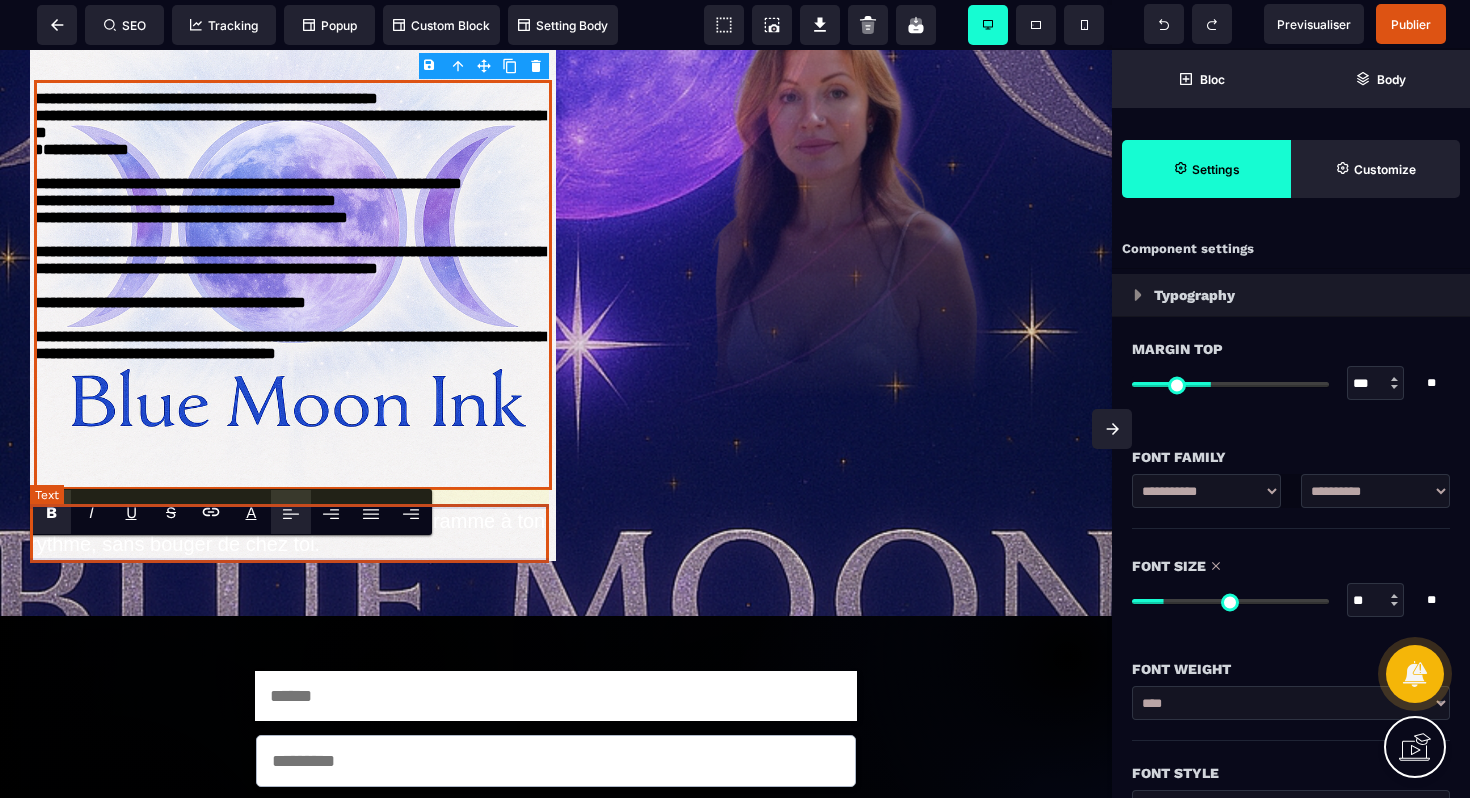click on "Aujourd'hui, je te transmets tout dans un programme à ton rythme, sans bouger de chez toi." at bounding box center (293, 533) 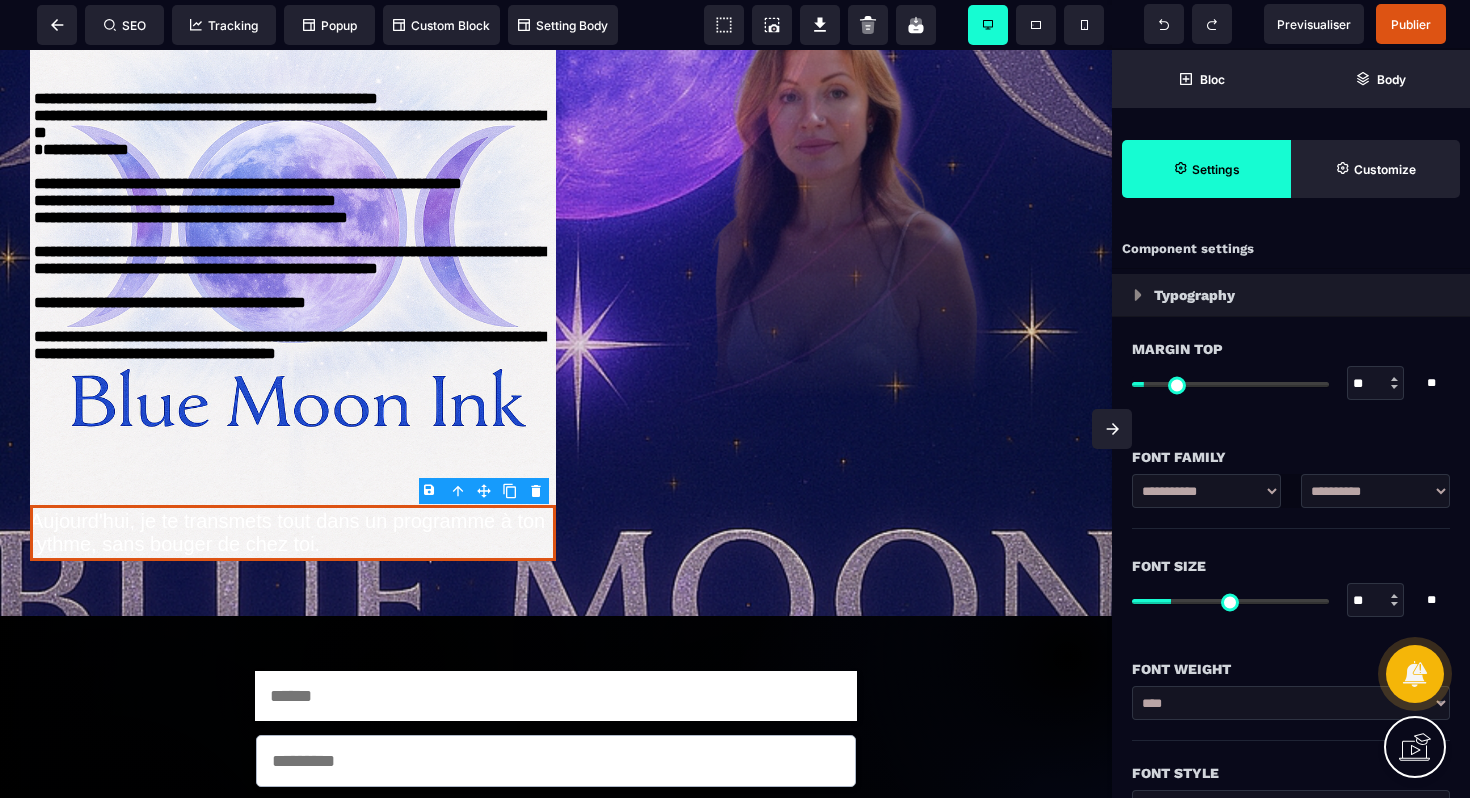 click on "B I U S
A *******
Text
SEO
Tracking
Popup" at bounding box center [735, 399] 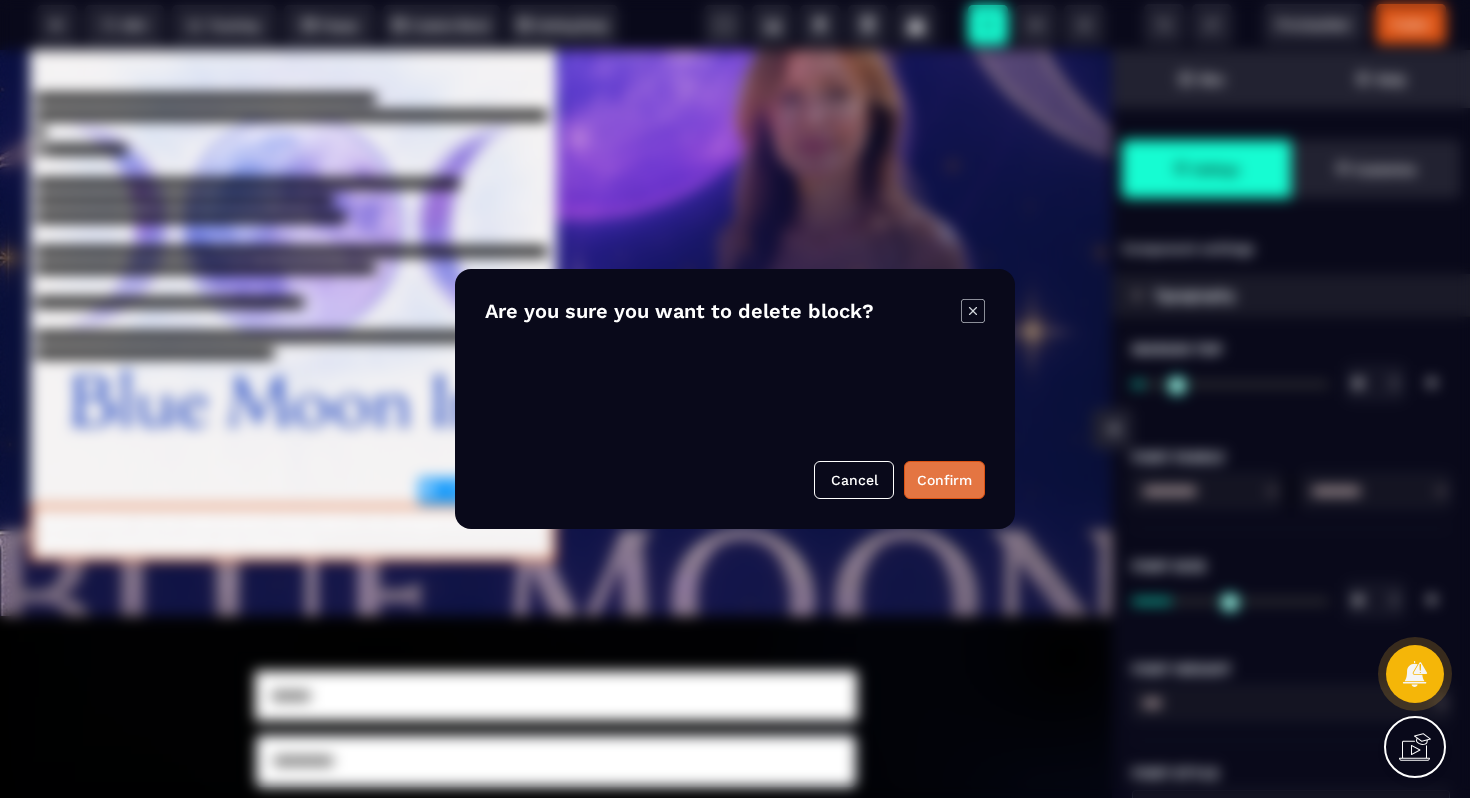 click on "Confirm" at bounding box center (944, 480) 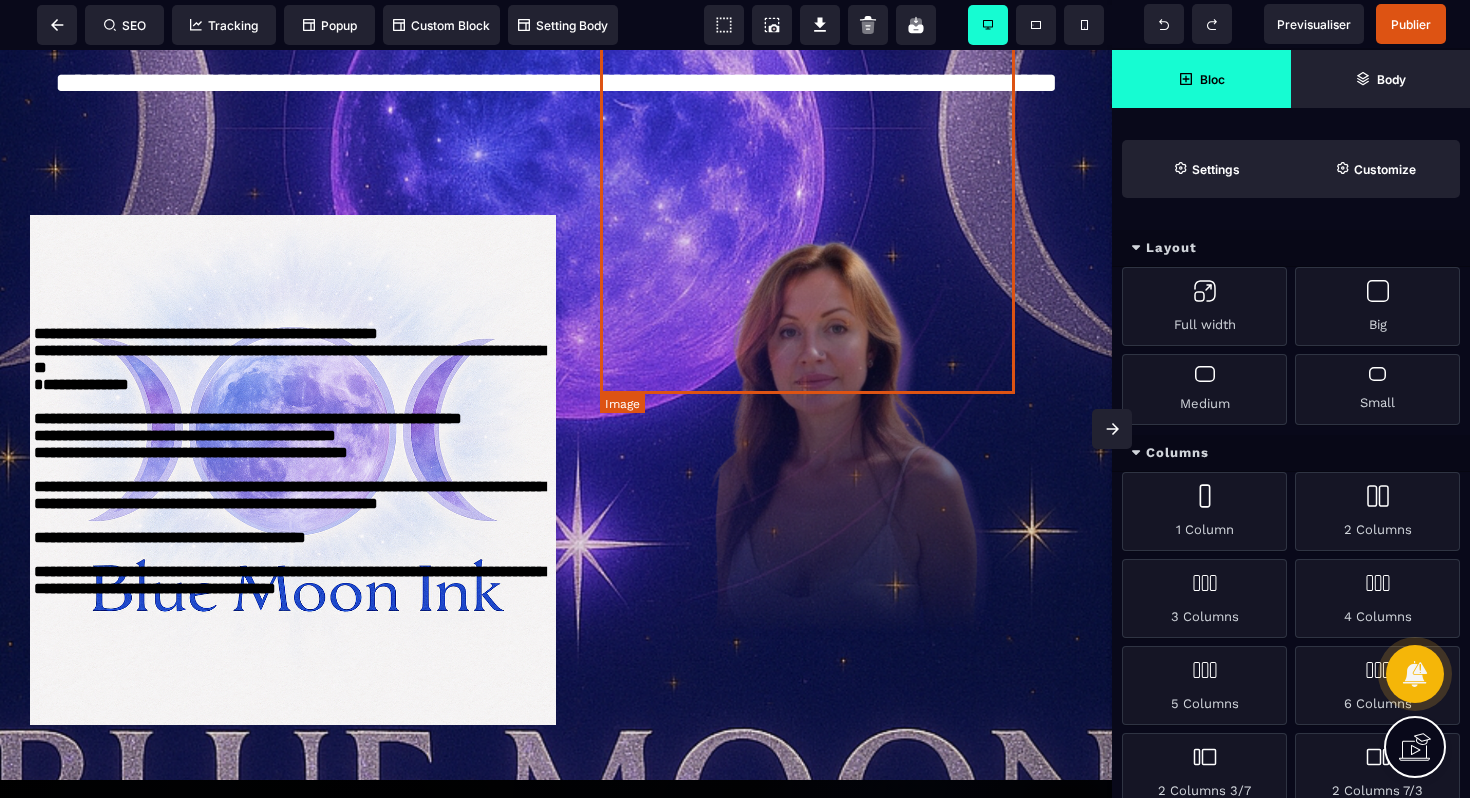 scroll, scrollTop: 37, scrollLeft: 0, axis: vertical 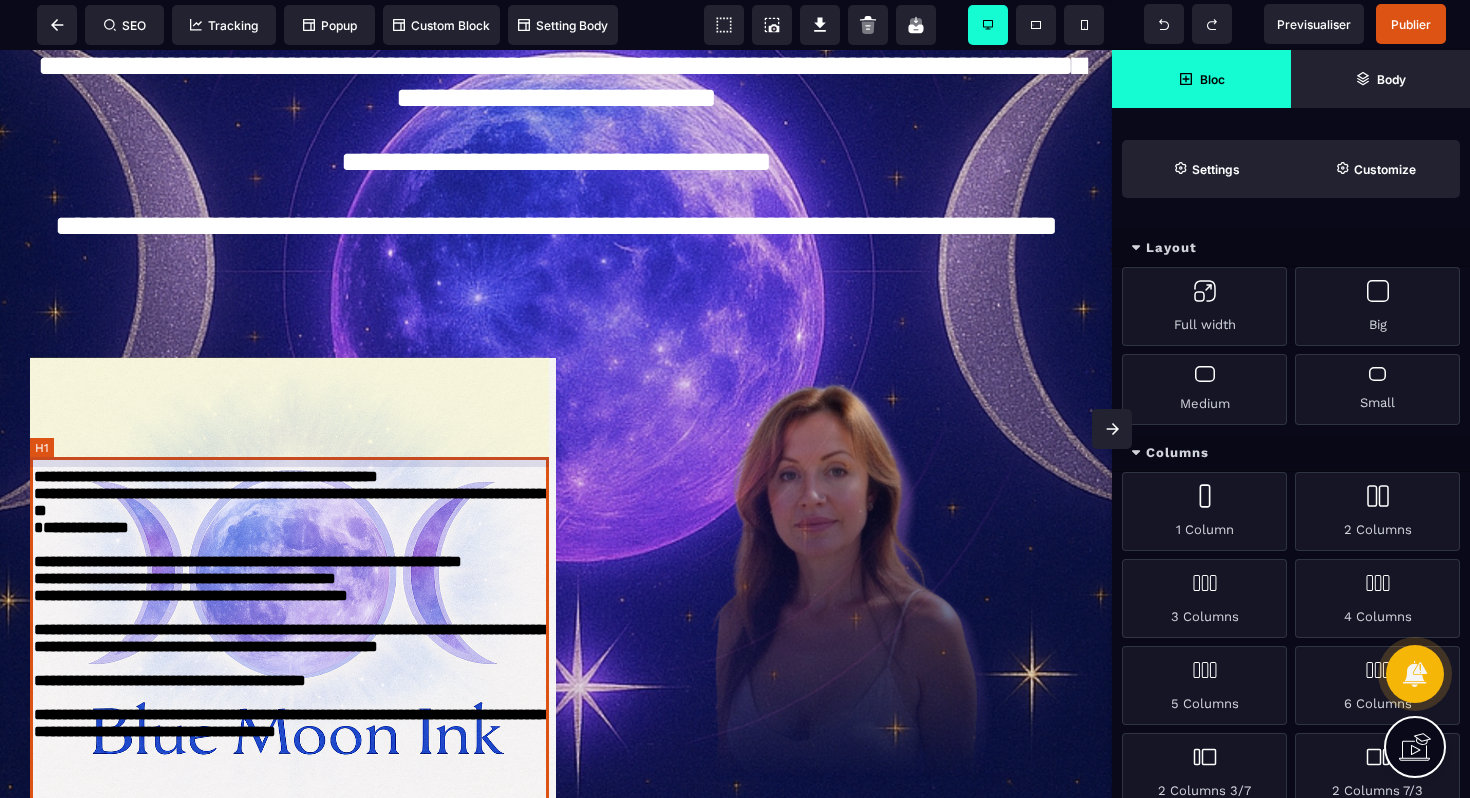 click on "**********" at bounding box center (293, 663) 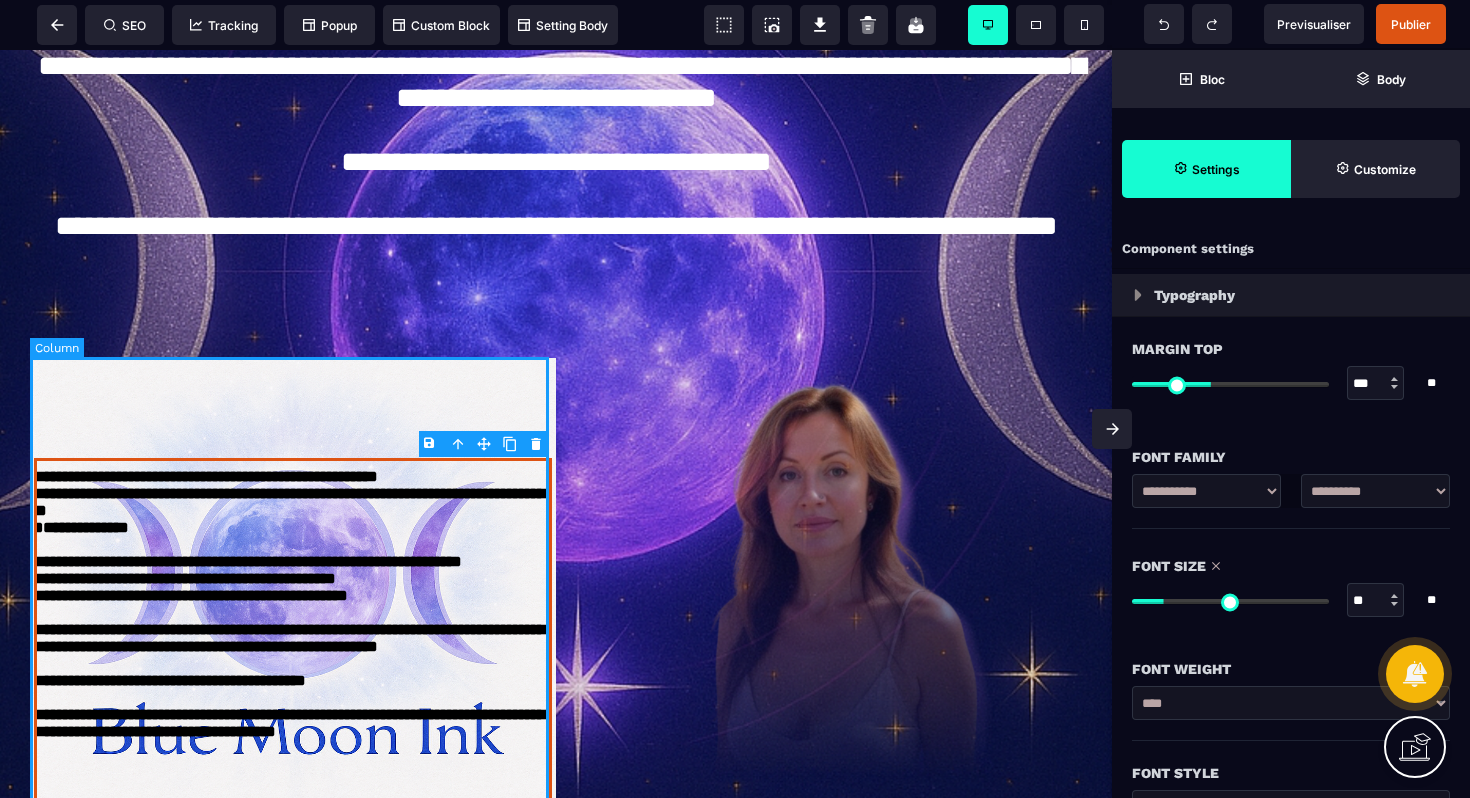 click on "**********" at bounding box center [293, 613] 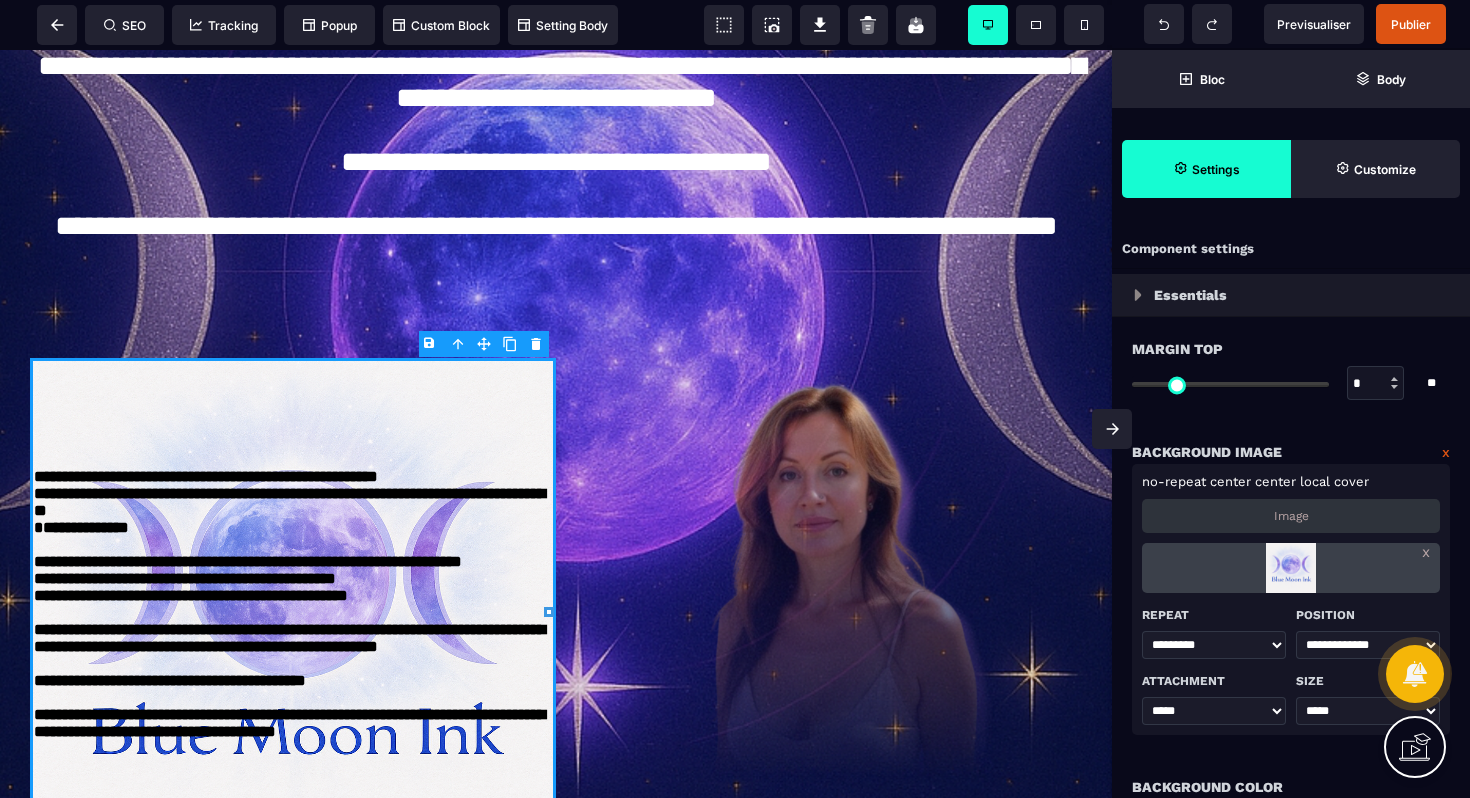 click on "x" at bounding box center (1446, 452) 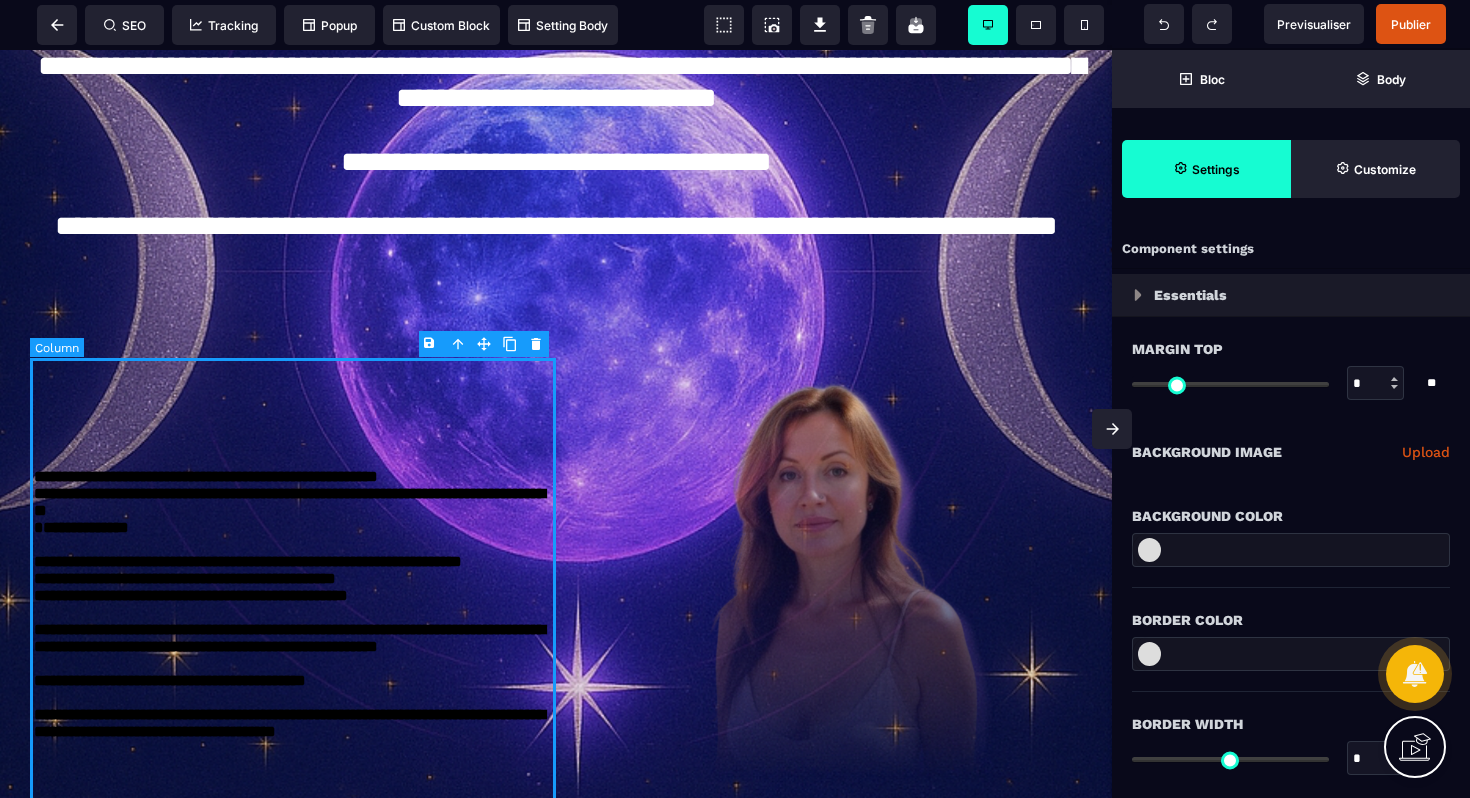 click on "**********" at bounding box center [293, 613] 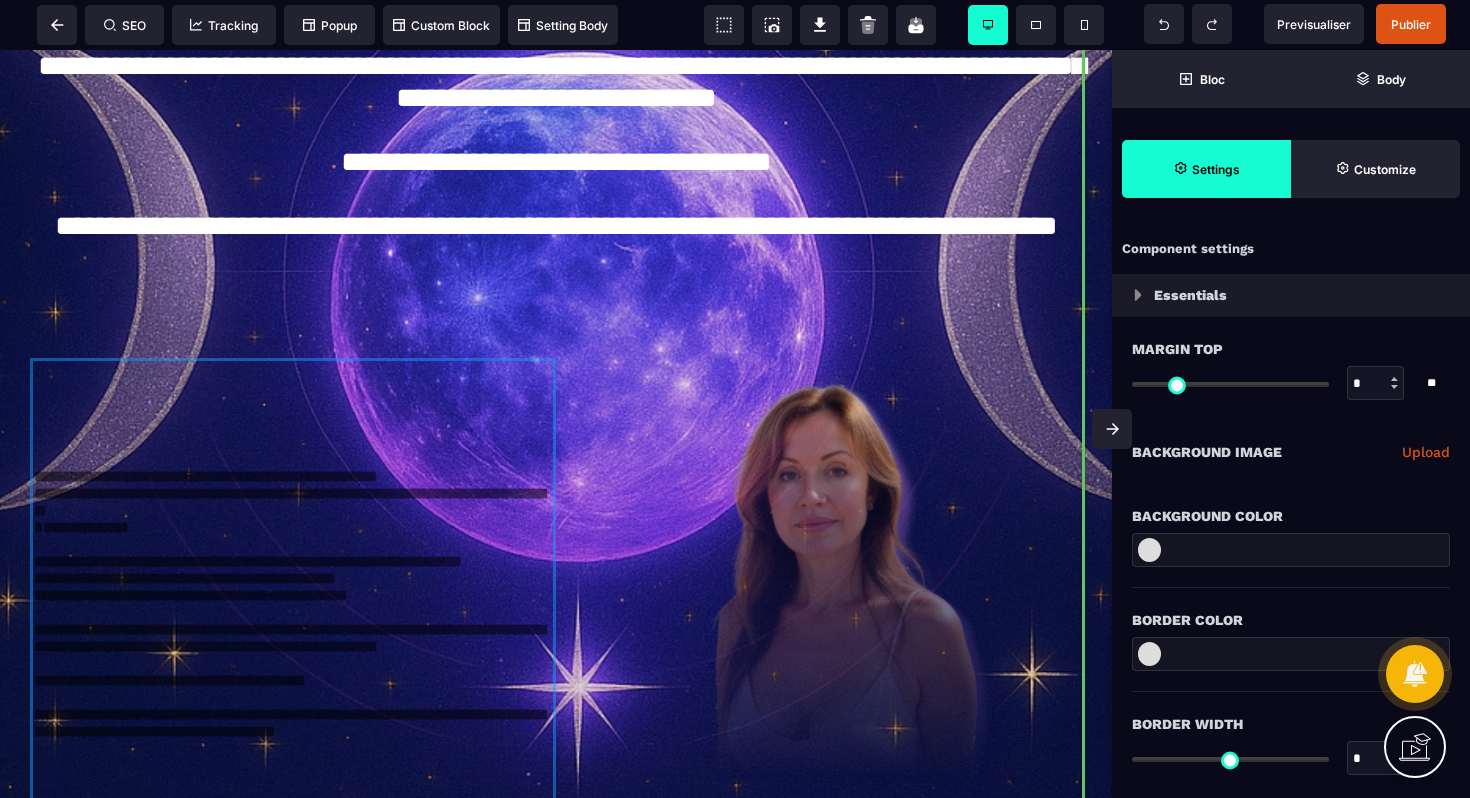 drag, startPoint x: 485, startPoint y: 416, endPoint x: 640, endPoint y: 340, distance: 172.62965 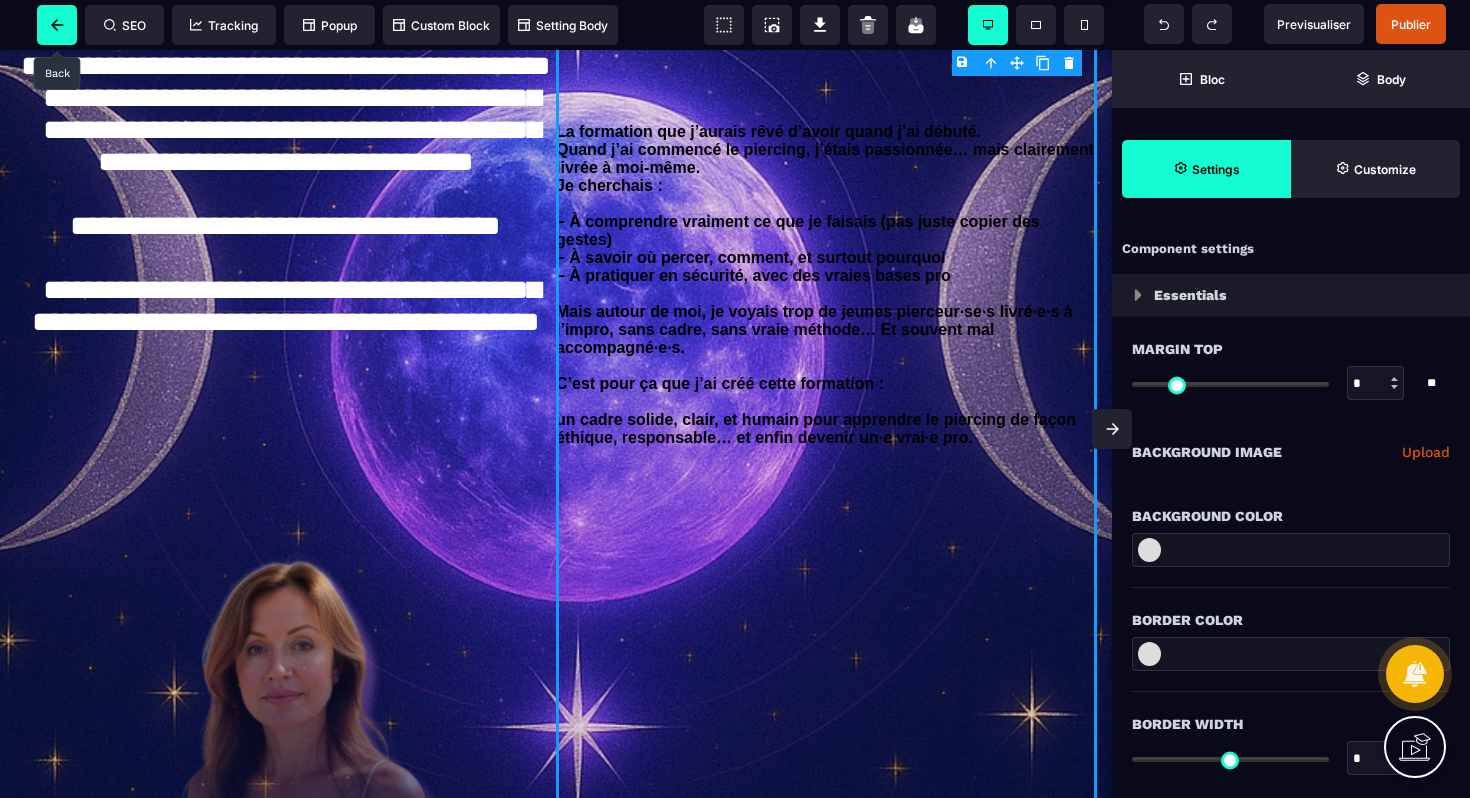 click at bounding box center [57, 25] 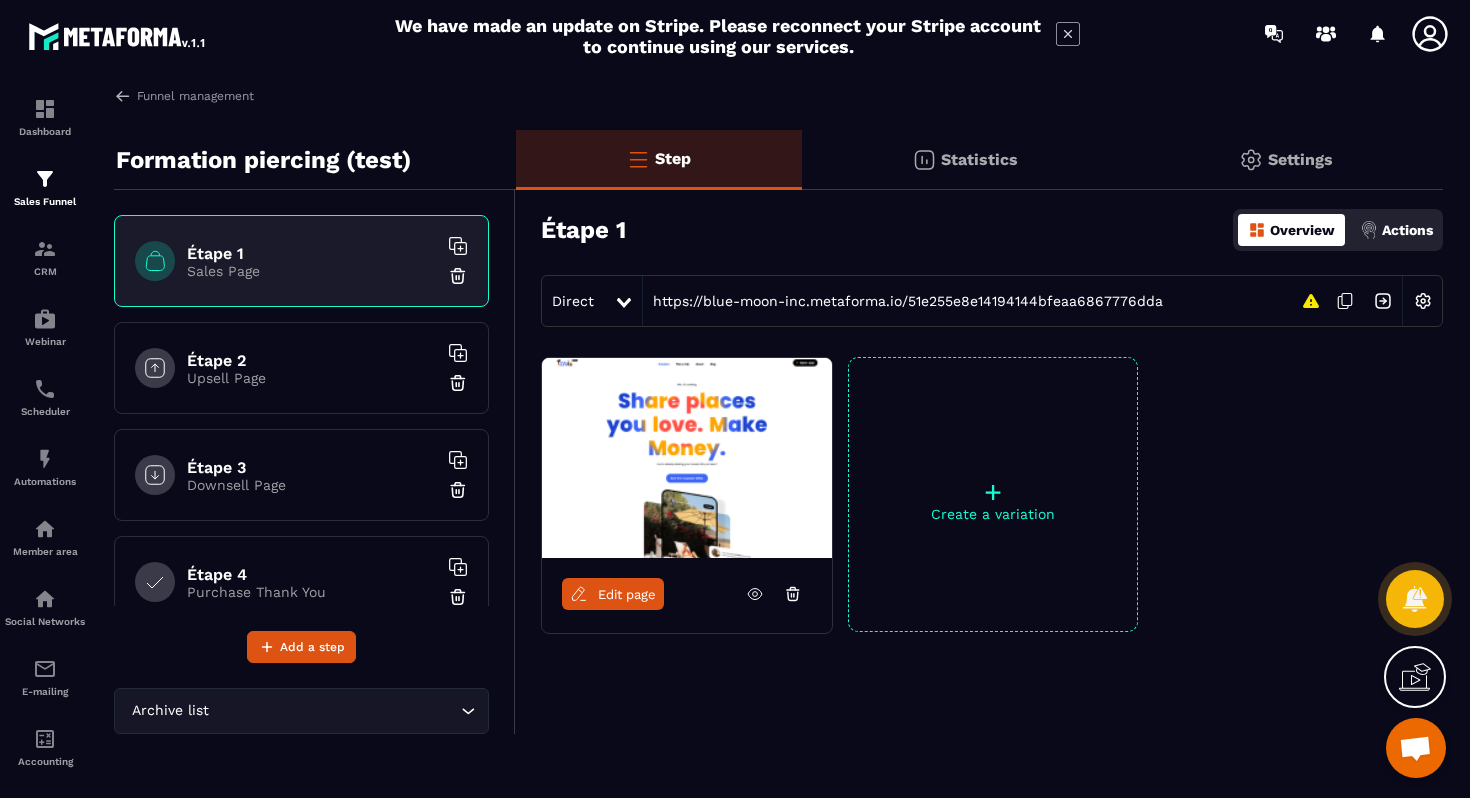 click on "Edit page" at bounding box center (627, 594) 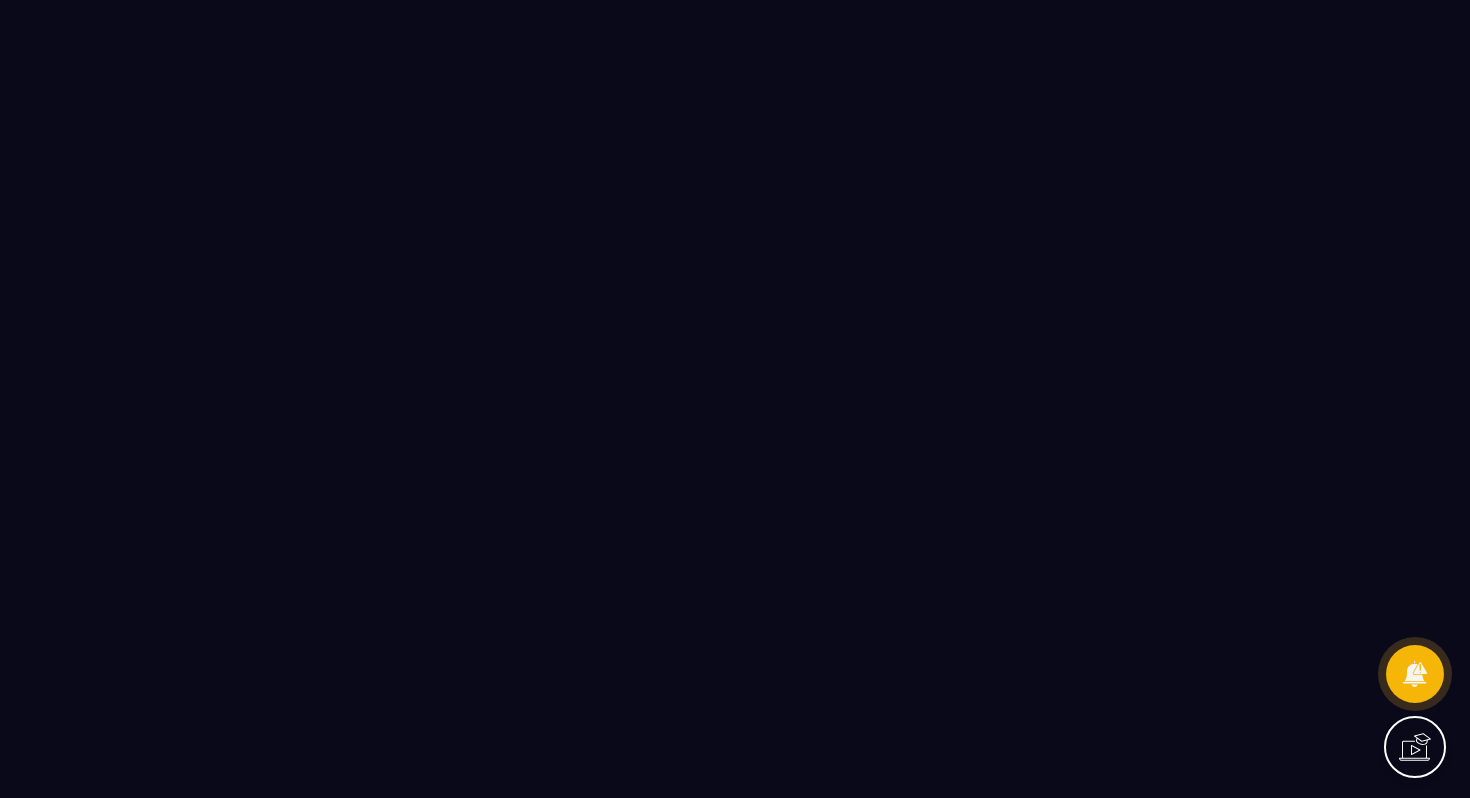 scroll, scrollTop: 0, scrollLeft: 0, axis: both 